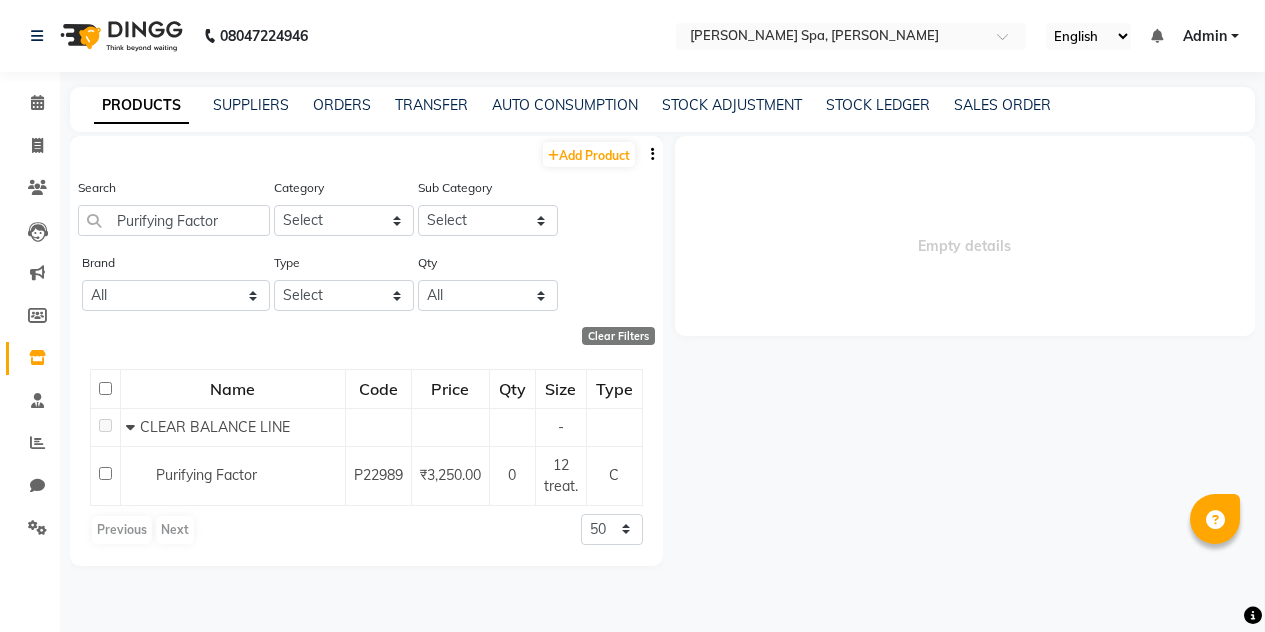scroll, scrollTop: 13, scrollLeft: 0, axis: vertical 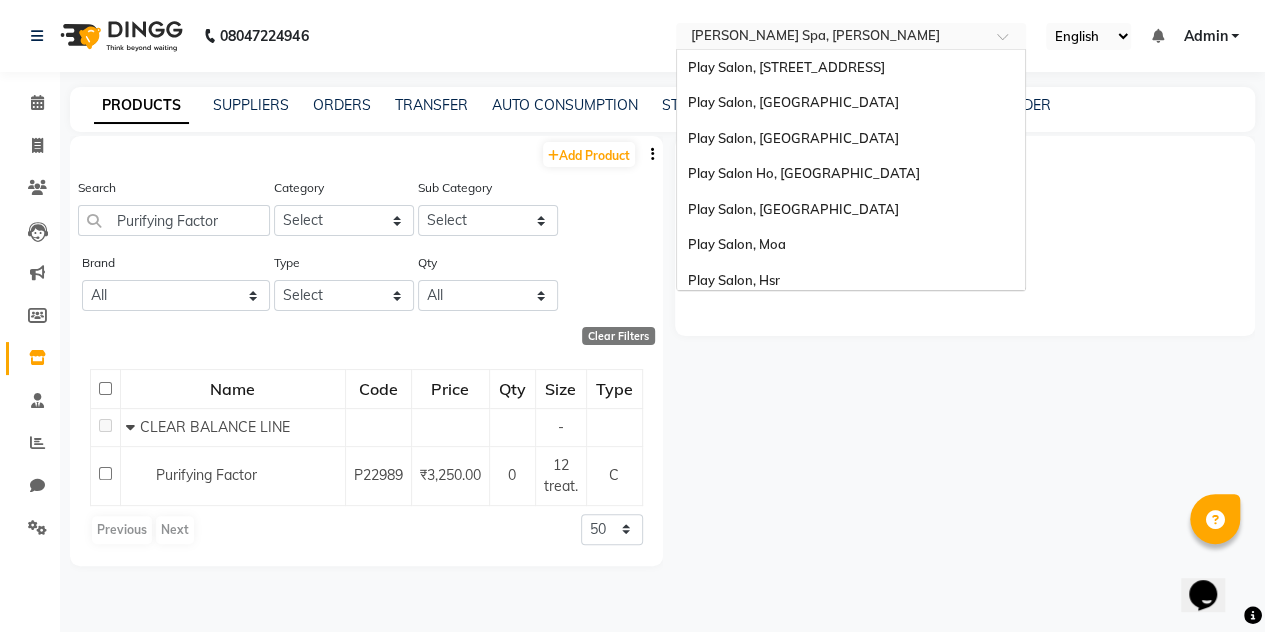 click at bounding box center (831, 38) 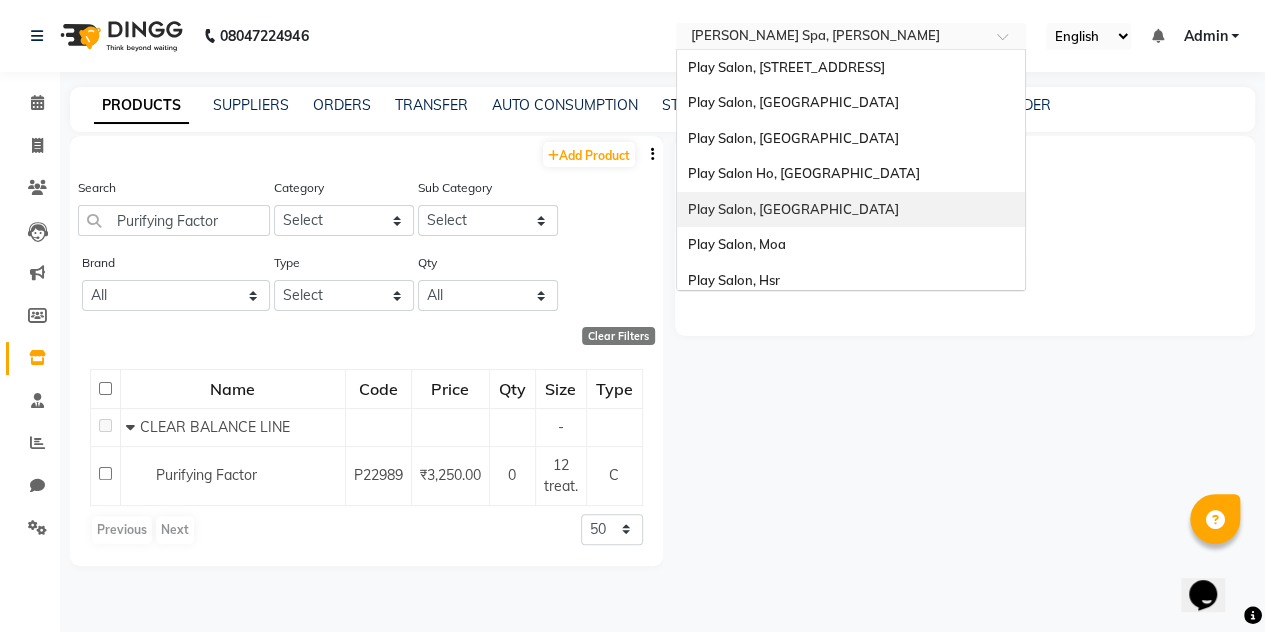 scroll, scrollTop: 79, scrollLeft: 0, axis: vertical 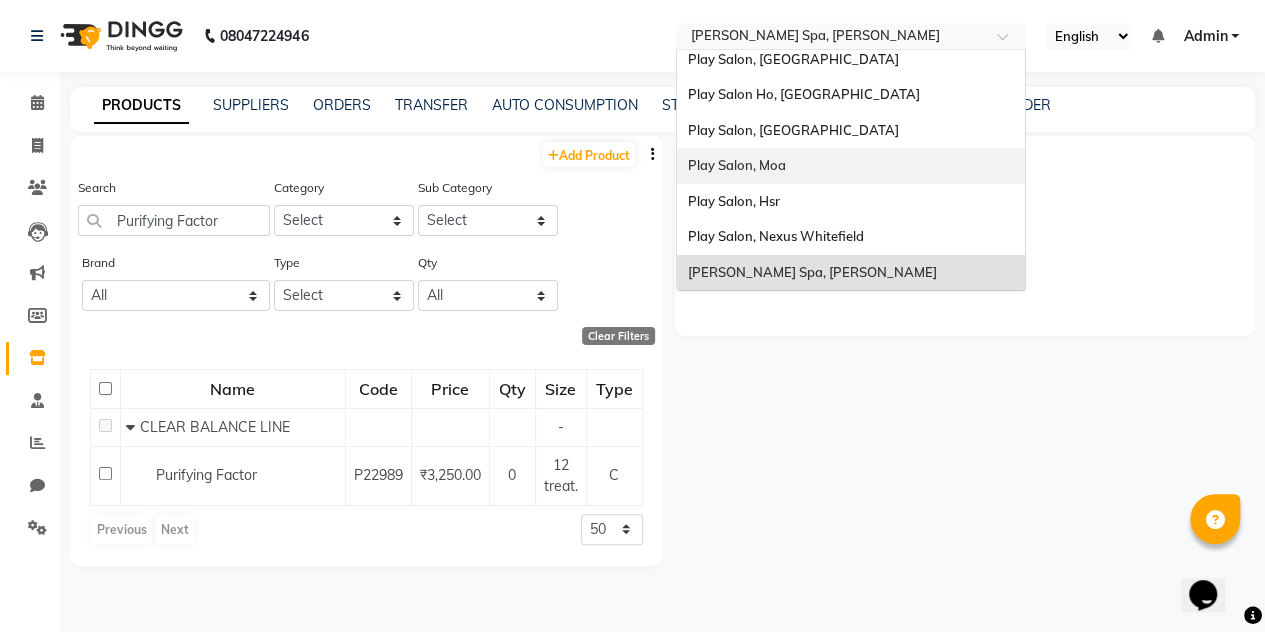 click on "Play Salon, Moa" at bounding box center [851, 166] 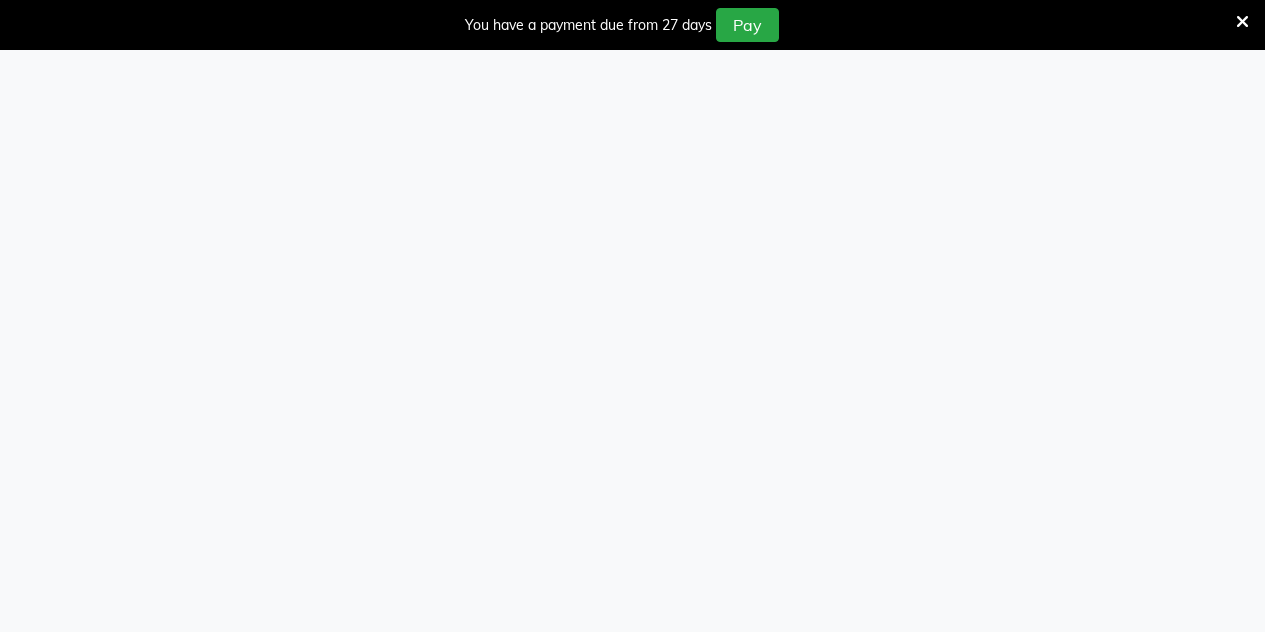 scroll, scrollTop: 0, scrollLeft: 0, axis: both 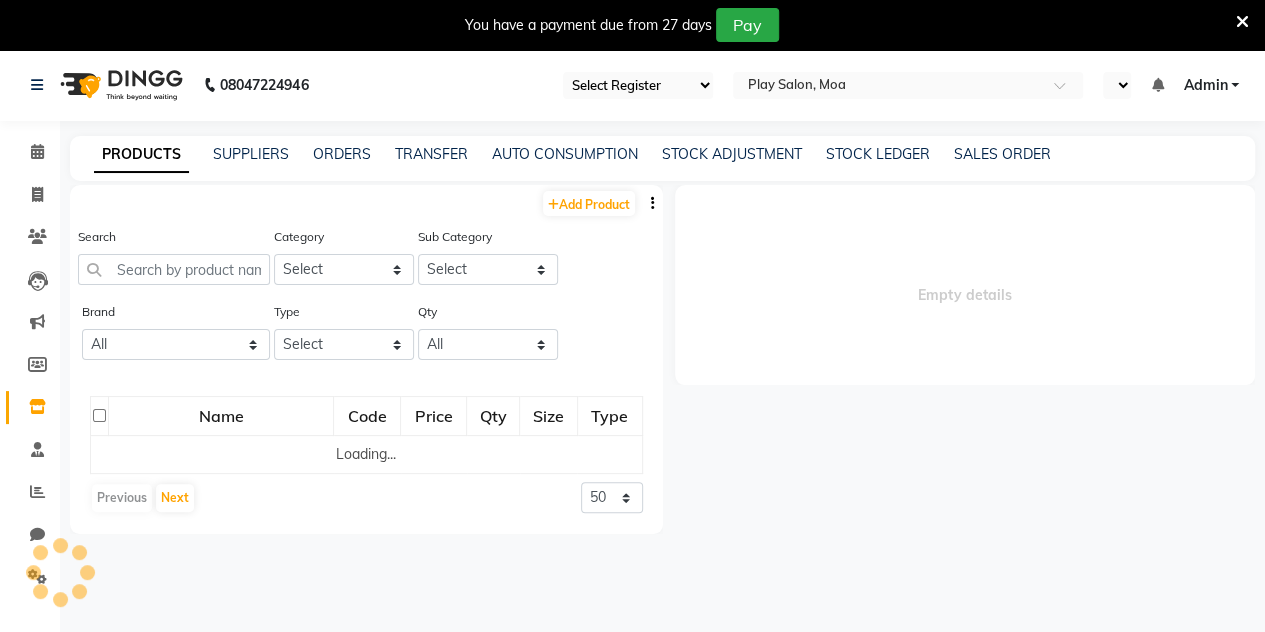 select on "93" 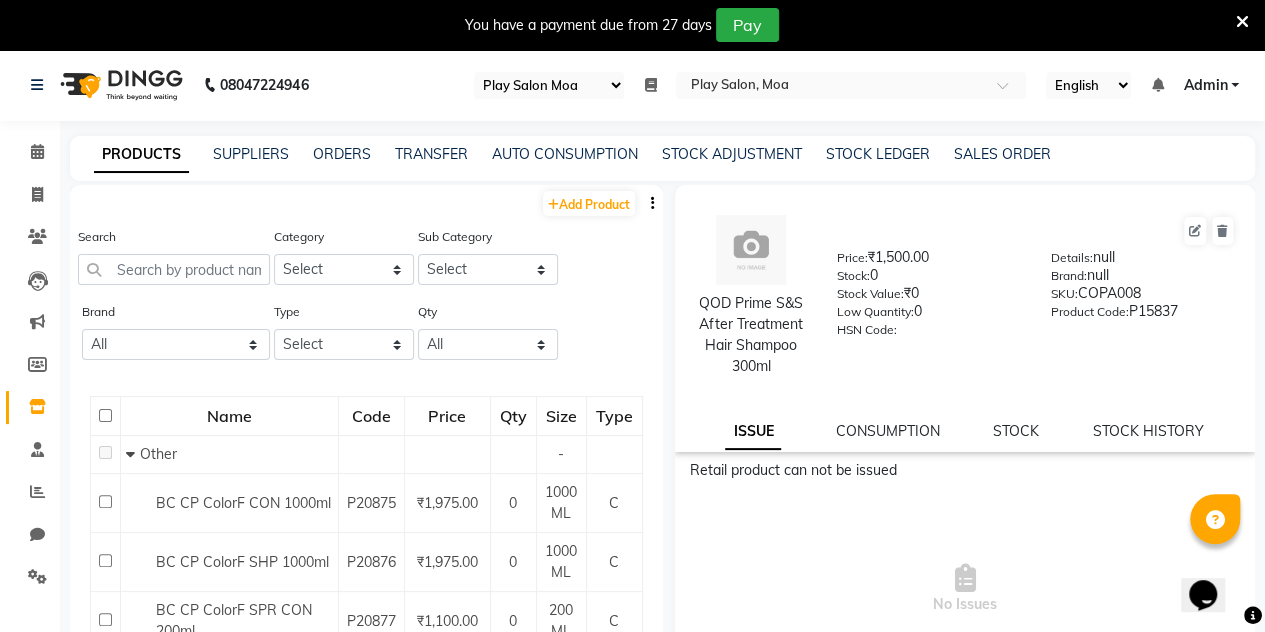 scroll, scrollTop: 0, scrollLeft: 0, axis: both 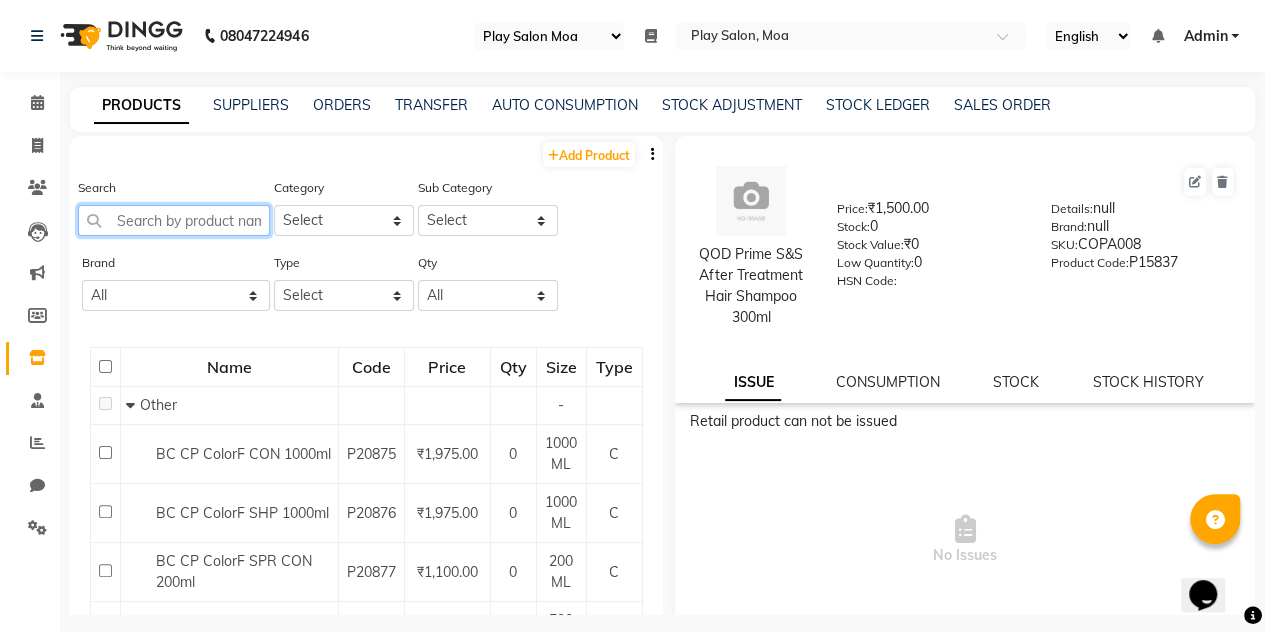 click 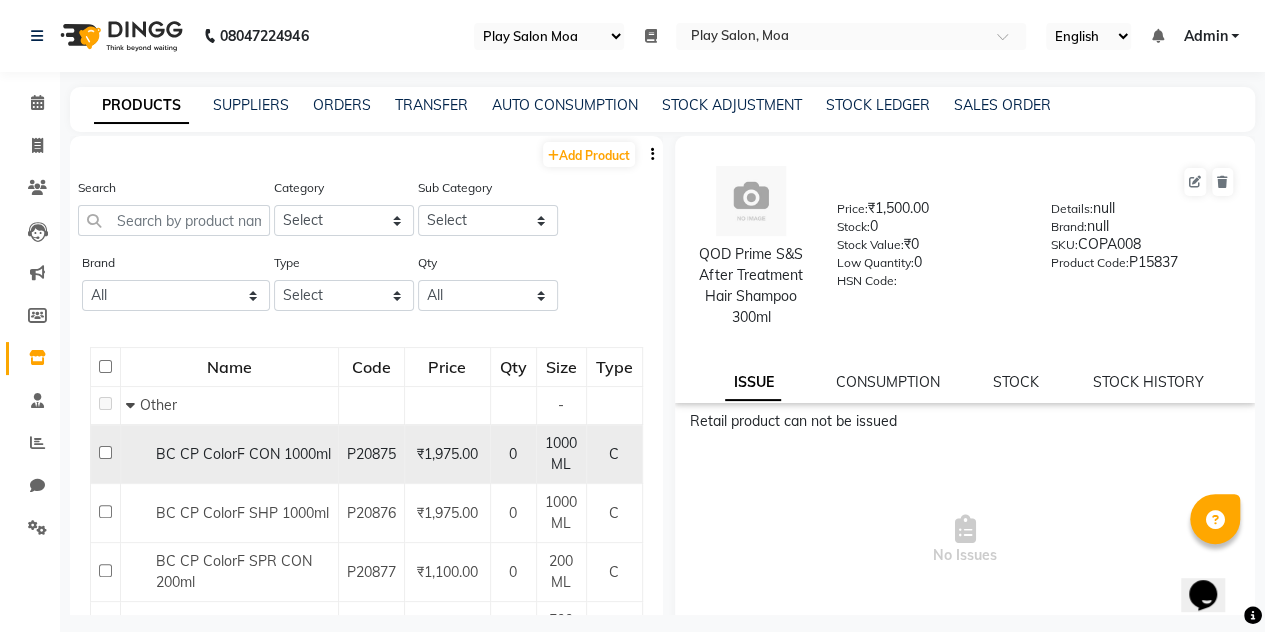 click on "BC CP ColorF CON 1000ml" 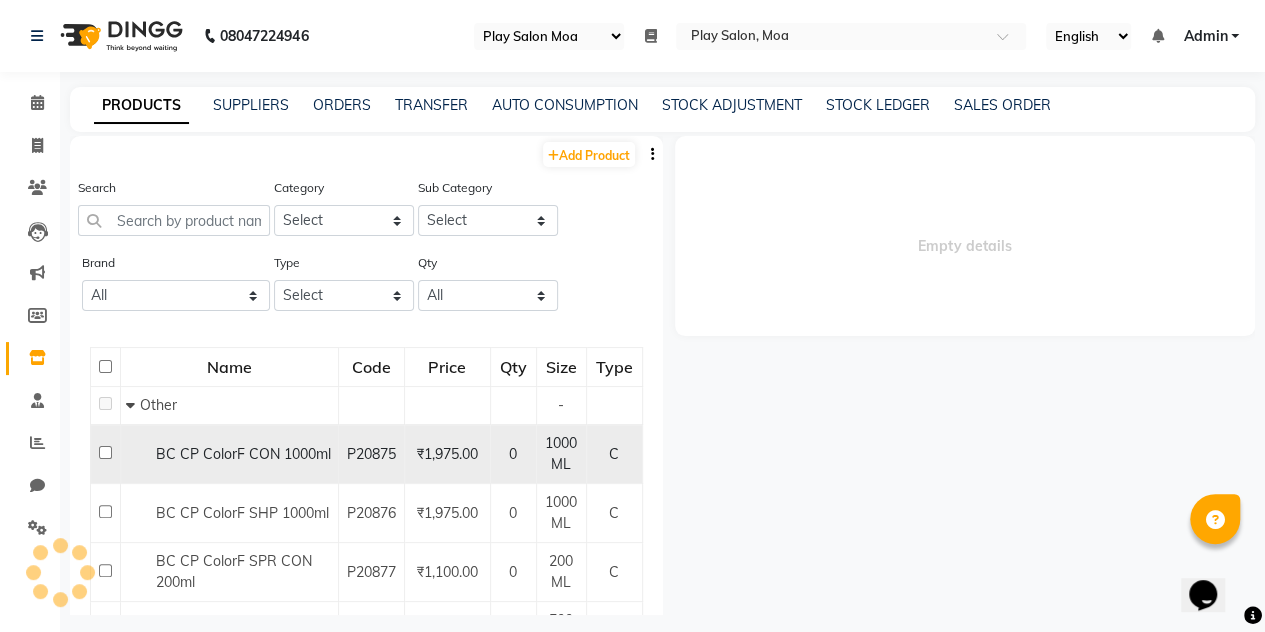 select 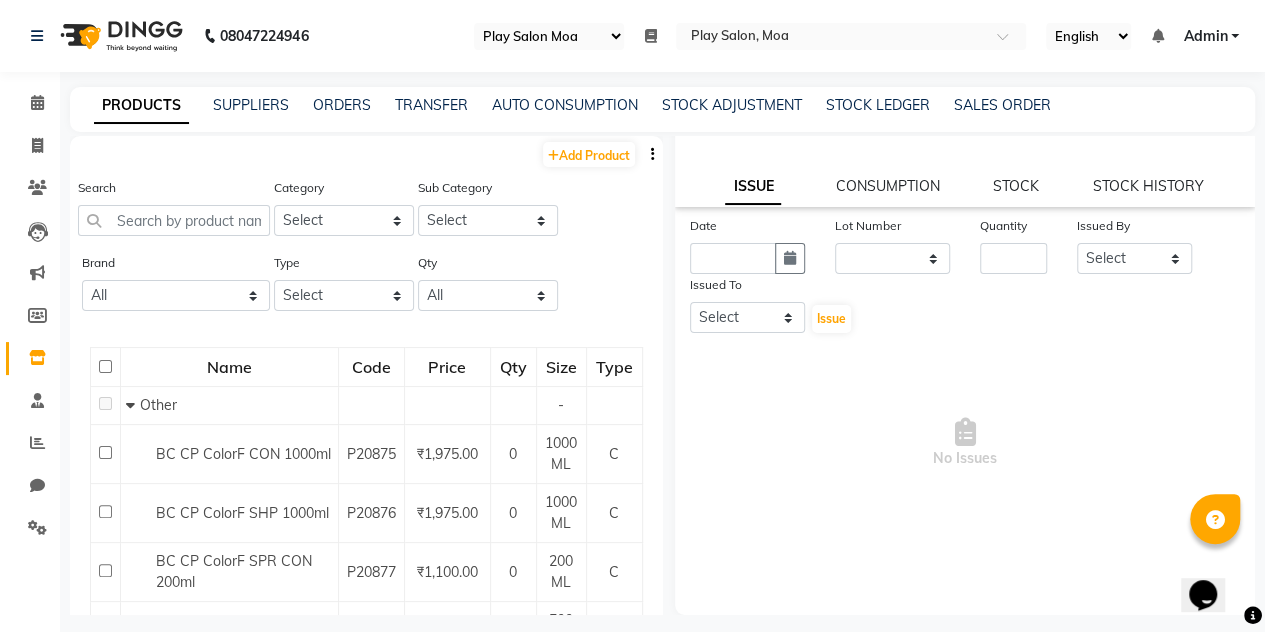 scroll, scrollTop: 0, scrollLeft: 0, axis: both 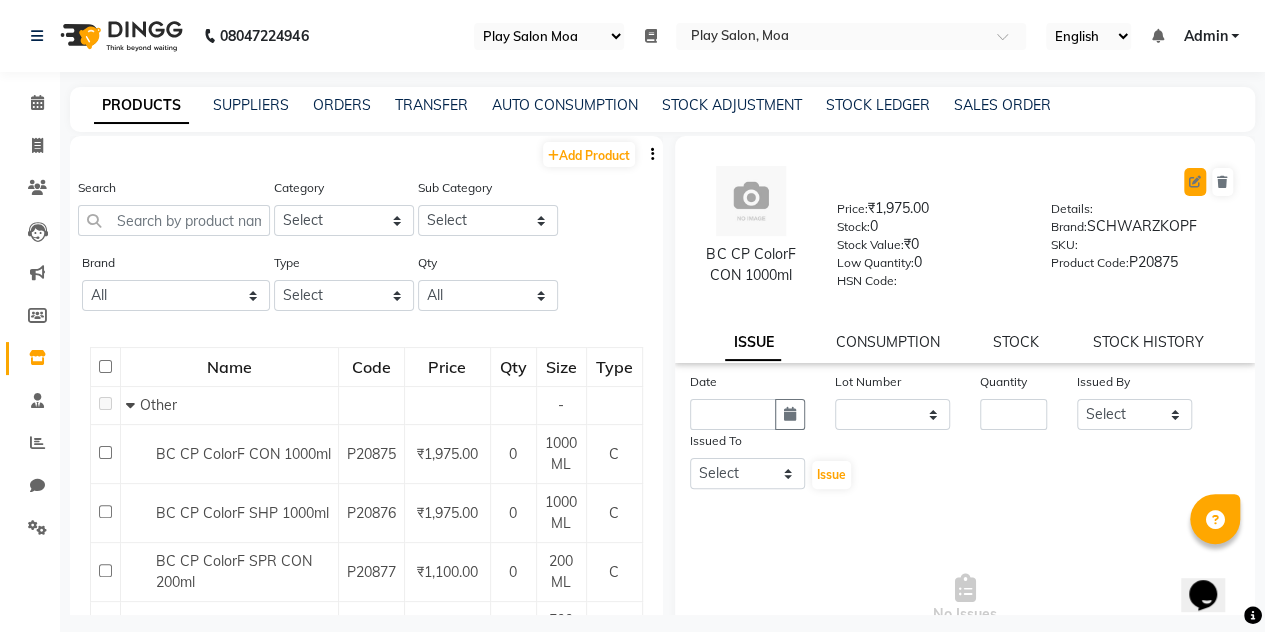 click 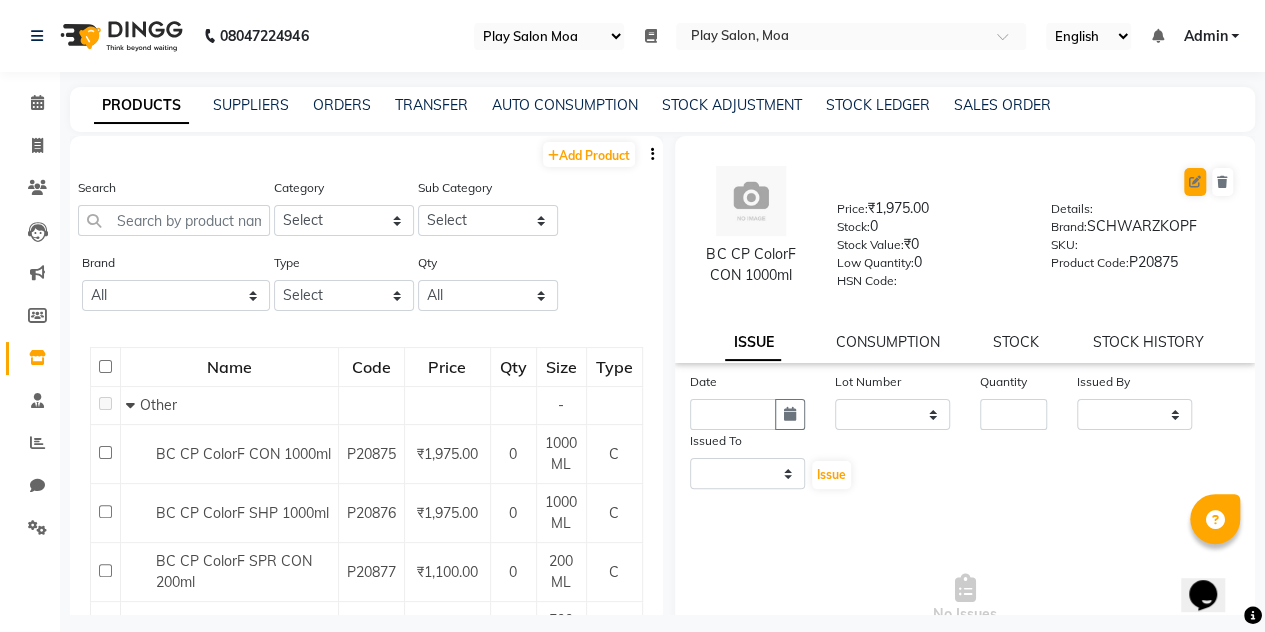 select on "C" 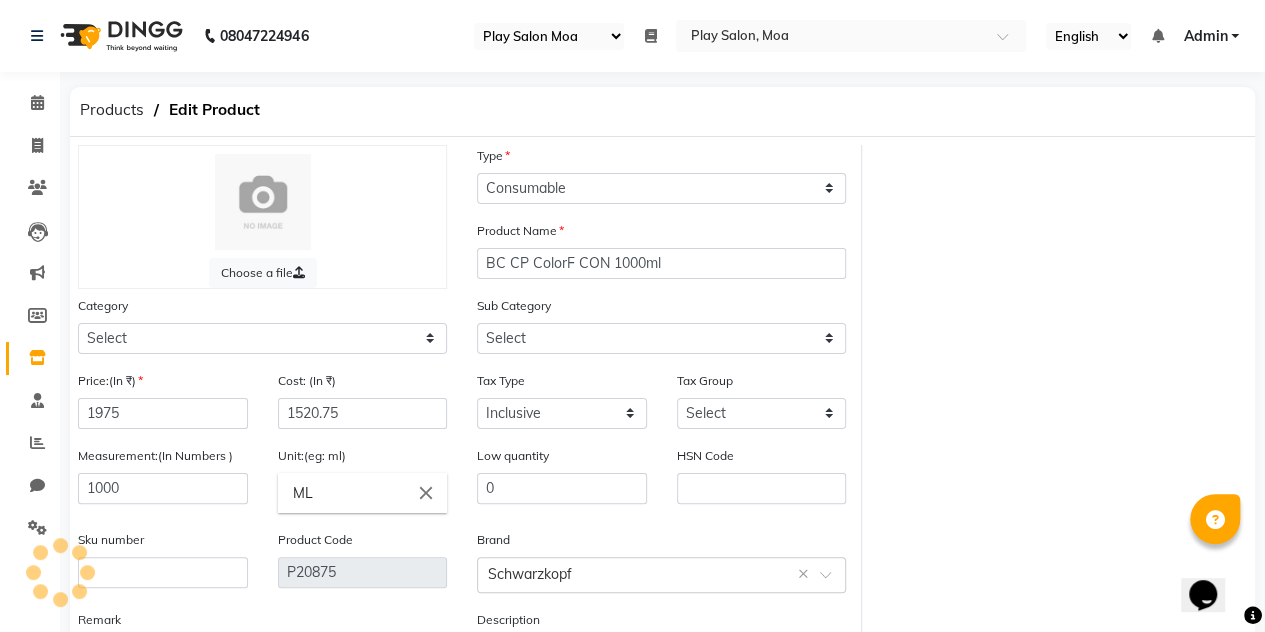 select on "1597901000" 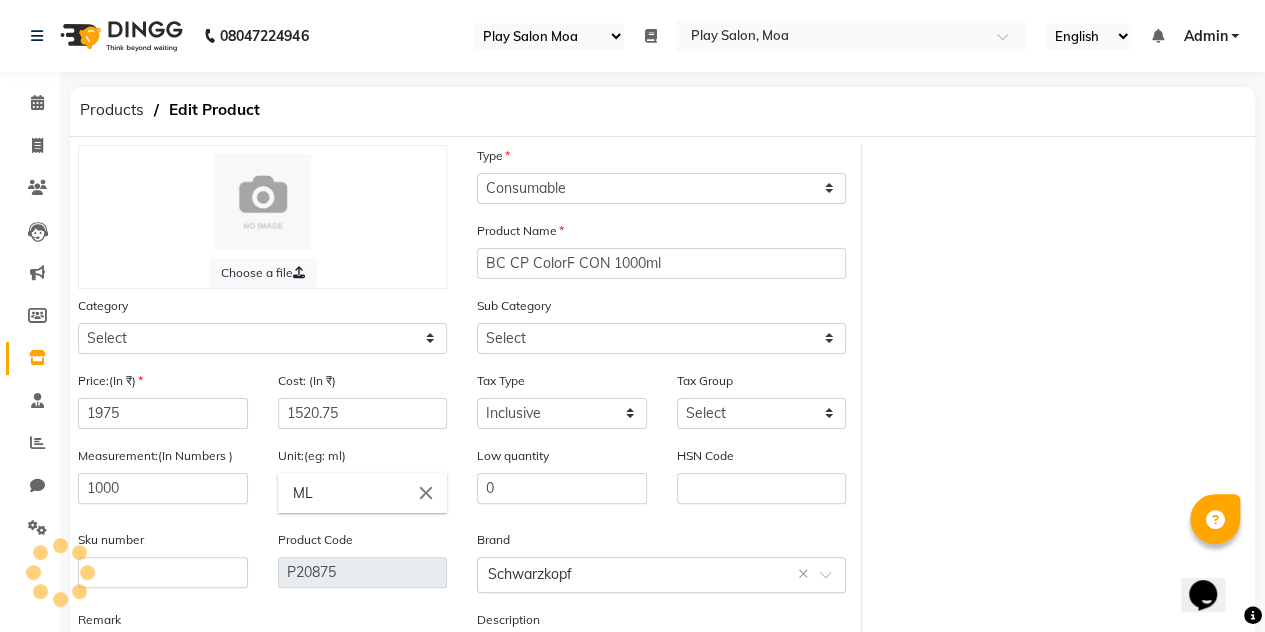 select on "1597901002" 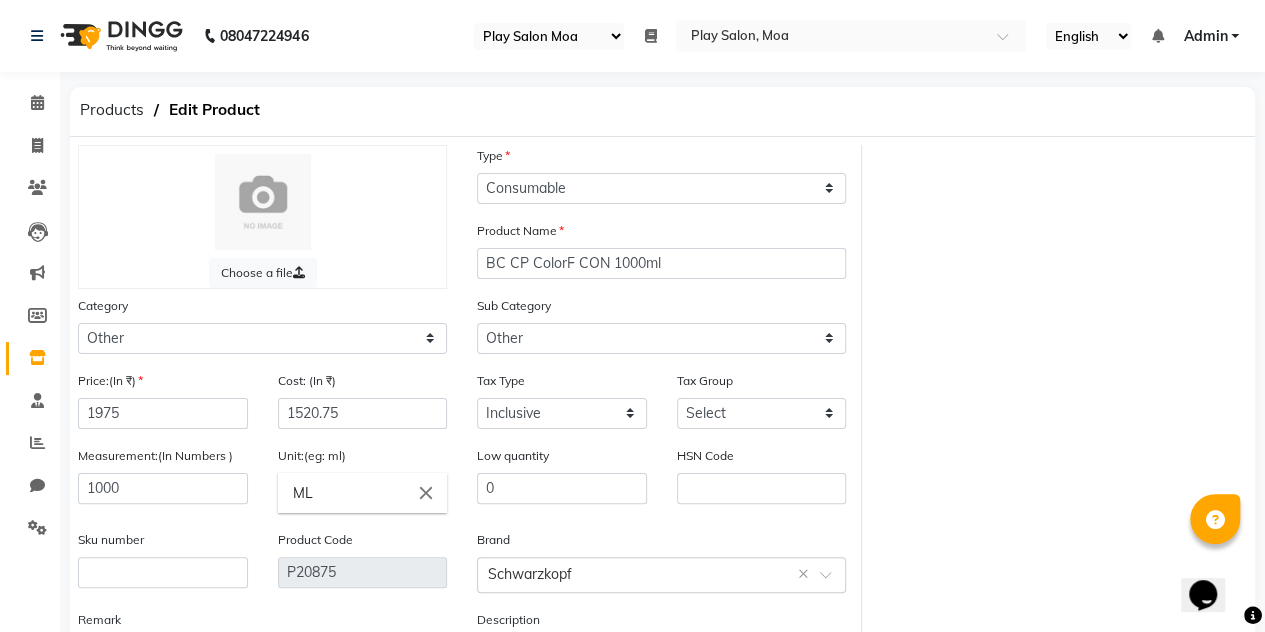 scroll, scrollTop: 166, scrollLeft: 0, axis: vertical 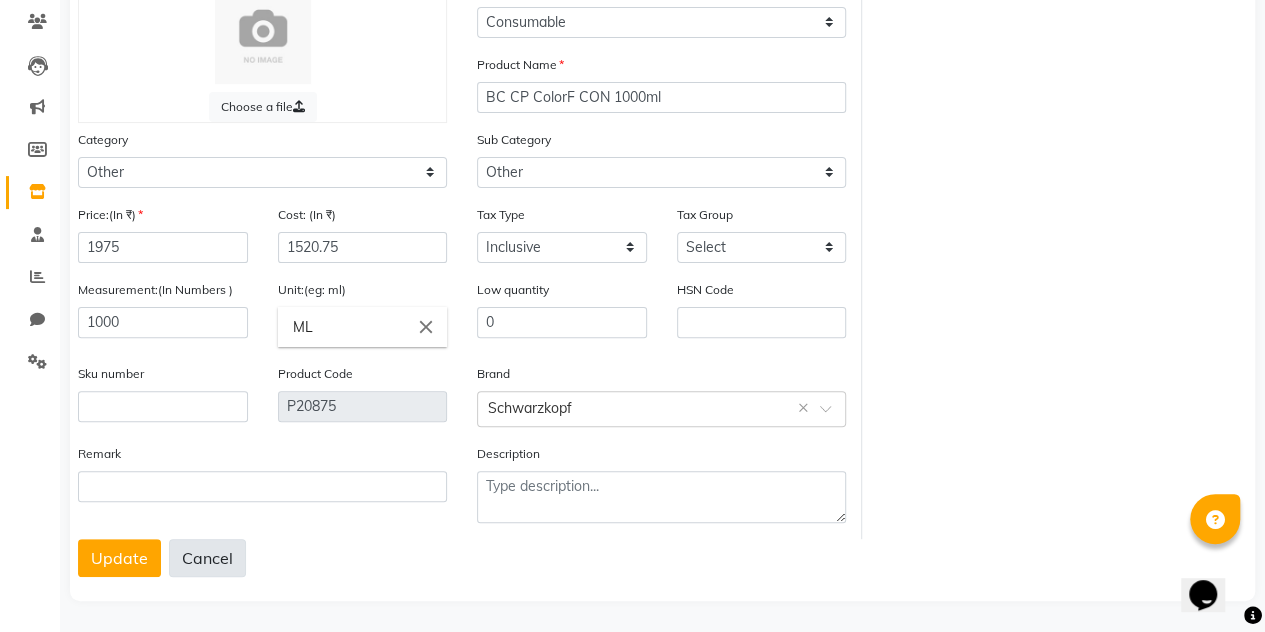 click on "Cancel" 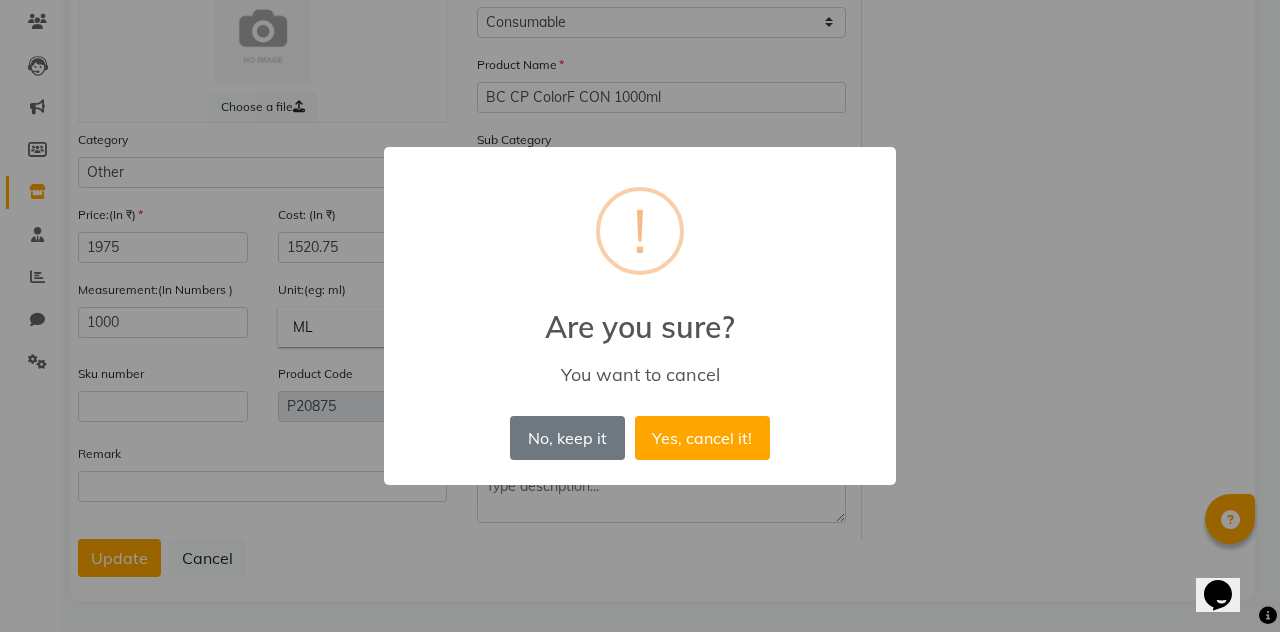 drag, startPoint x: 558, startPoint y: 451, endPoint x: 733, endPoint y: 277, distance: 246.78128 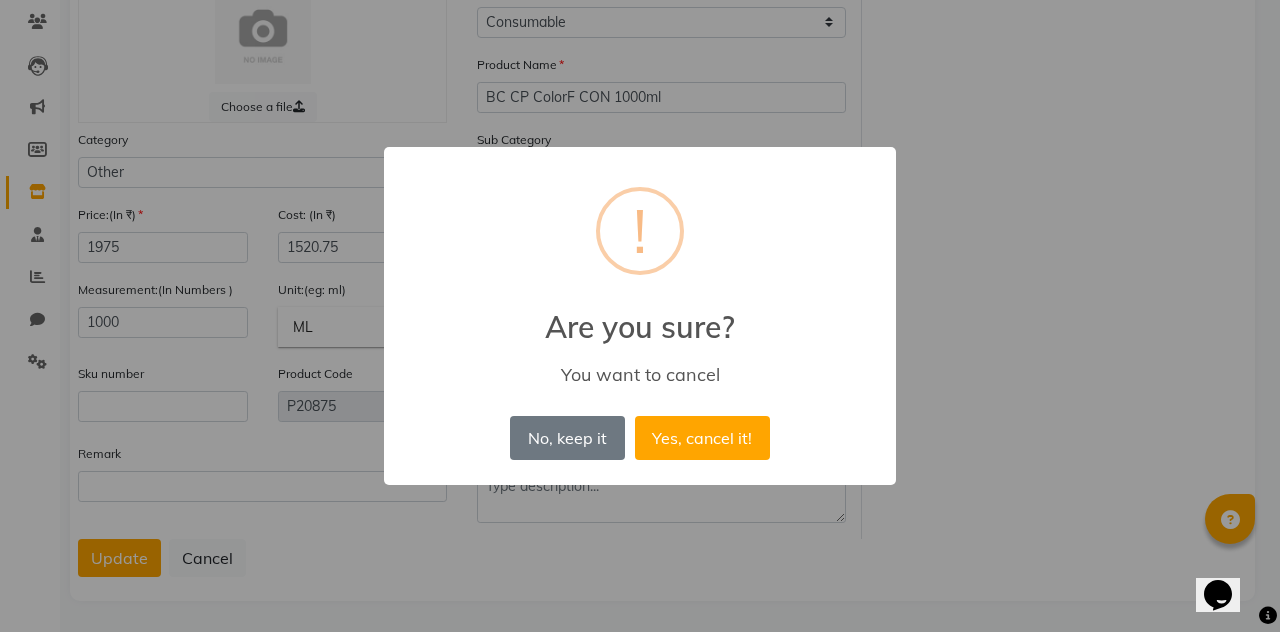 click on "× ! Are you sure? You want to cancel No, keep it No Yes, cancel it!" at bounding box center (640, 316) 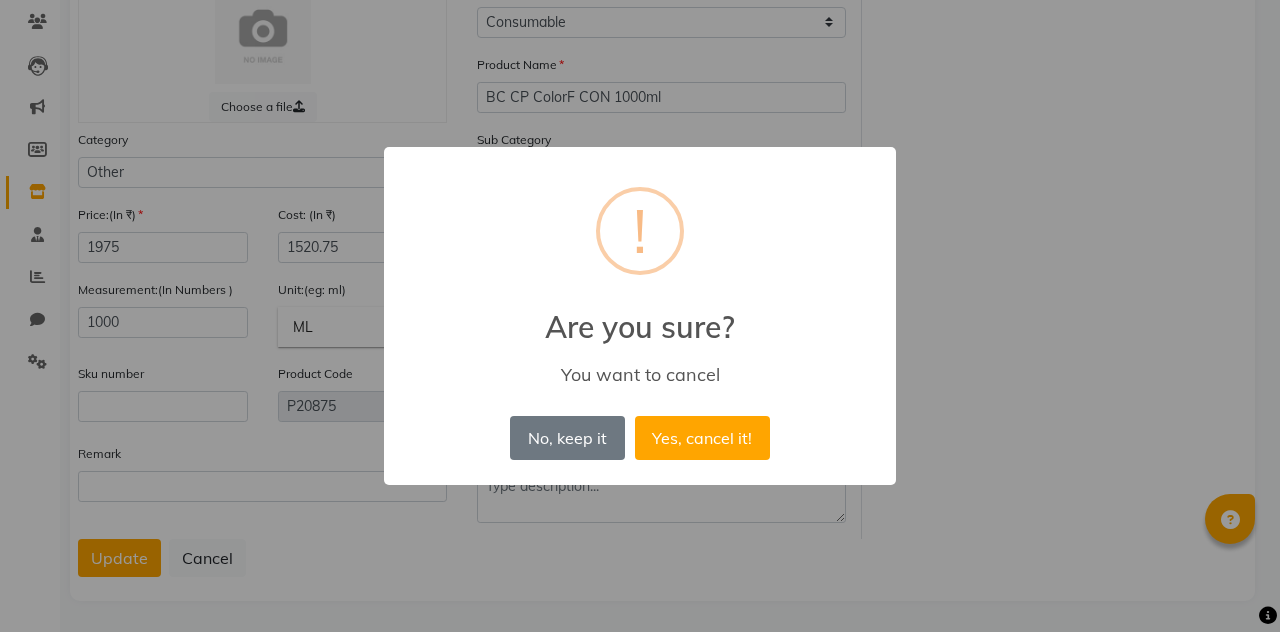 type 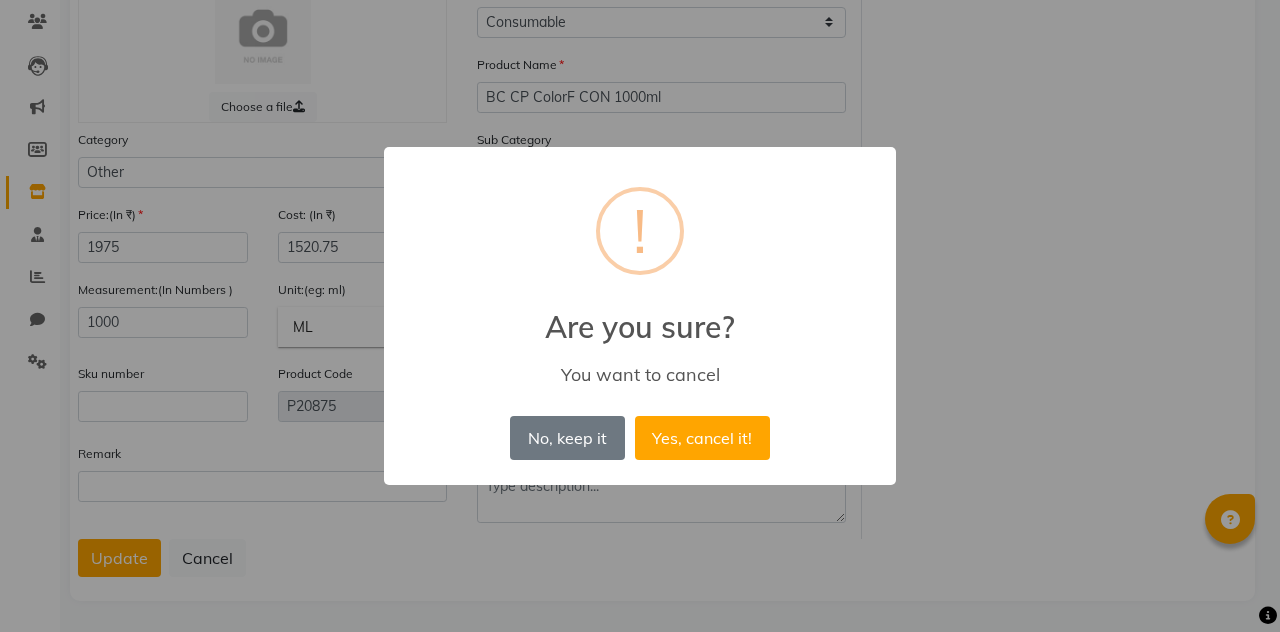 click on "Are you sure?" at bounding box center [640, 315] 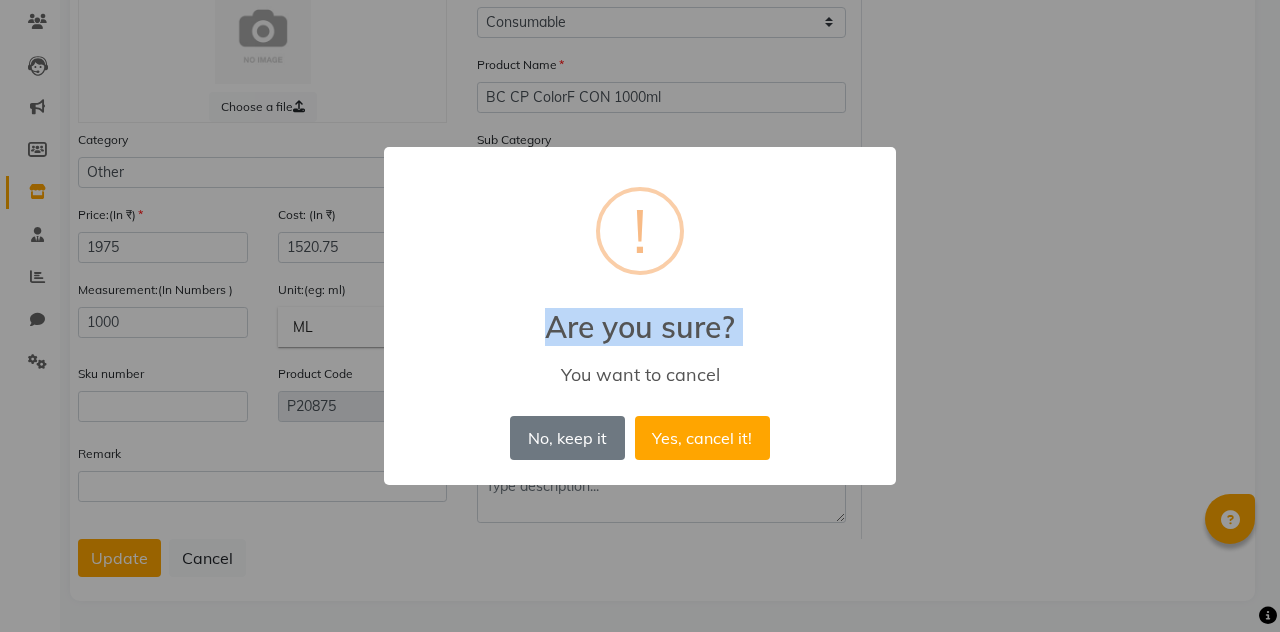 drag, startPoint x: 851, startPoint y: 299, endPoint x: 582, endPoint y: 632, distance: 428.0771 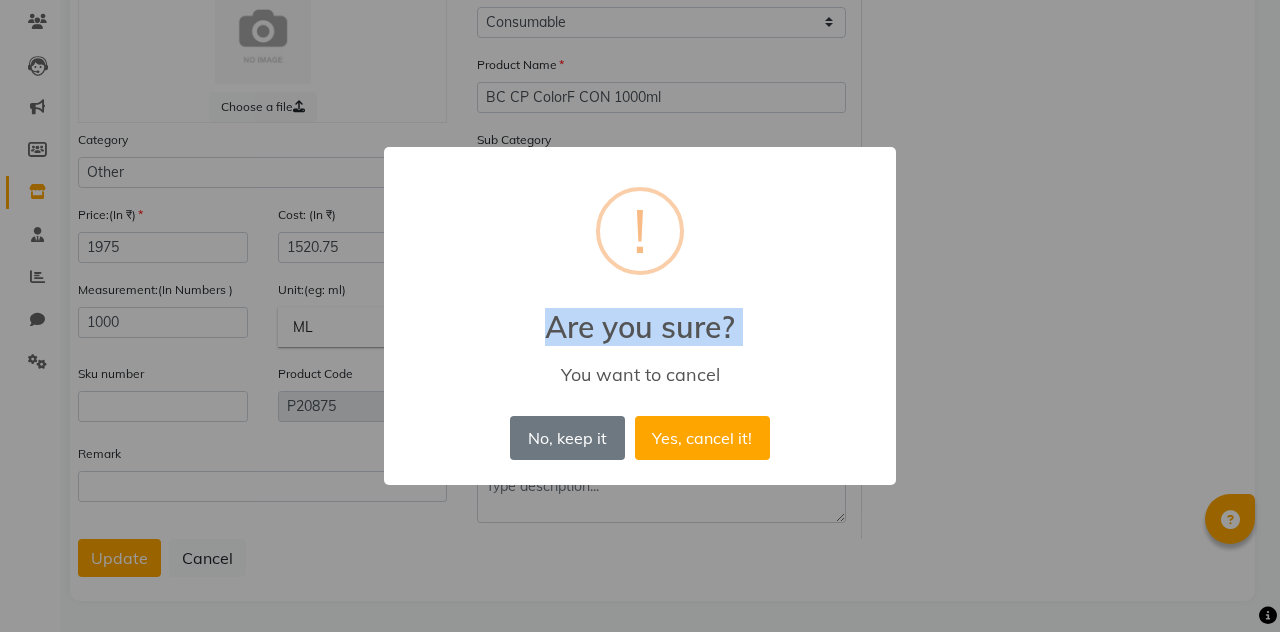 click on "08047224946 Select Register Play Salon Moa Daily Open Registers nothing to show Select Location × Play Salon, Moa English ENGLISH Español العربية मराठी हिंदी ગુજરાતી தமிழ் 中文 Notifications nothing to show Admin Manage Profile Change Password Sign out  Version:3.15.4  ☀ Play salon, 77 East ☀ Play Salon, [GEOGRAPHIC_DATA] ☀ Play Salon, Mantri mall ☀ Play Salon HO, [GEOGRAPHIC_DATA]  ☀ Play Salon, [GEOGRAPHIC_DATA] mall ☀ Play Salon, [GEOGRAPHIC_DATA] ☀ Play Salon, HSR ☀ Play Salon, Nexus Whitefield ☀ [PERSON_NAME] spa, [PERSON_NAME] nagar  Calendar  Invoice  Clients  Leads   Marketing  Members  Inventory  Staff  Reports  Chat  Settings Completed InProgress Upcoming Dropped Tentative Check-In Confirm Bookings Generate Report Segments Page Builder  Products   Edit Product   Choose a file Type Select Type Both Retail Consumable Product Name BC CP ColorF CON 1000ml Category Select Hair Skin Makeup Personal Care Appliances [PERSON_NAME] Waxing Disposable Threading Hands and Feet Beauty Planet" at bounding box center (640, 150) 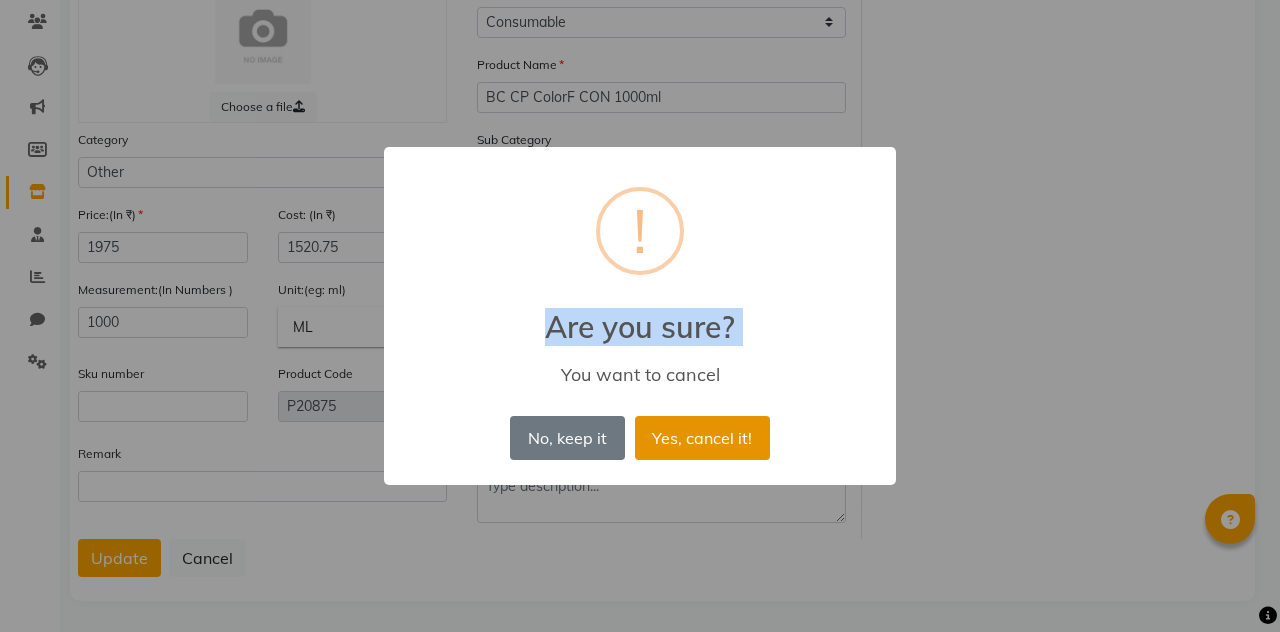 click on "Yes, cancel it!" at bounding box center (702, 438) 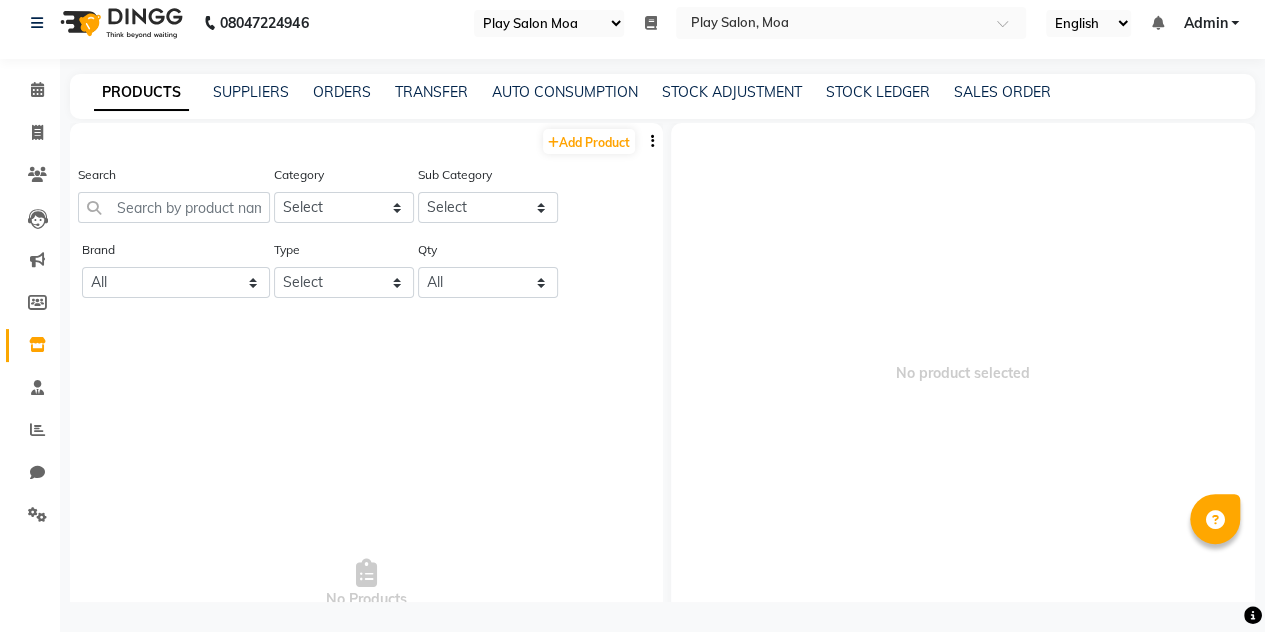 scroll, scrollTop: 13, scrollLeft: 0, axis: vertical 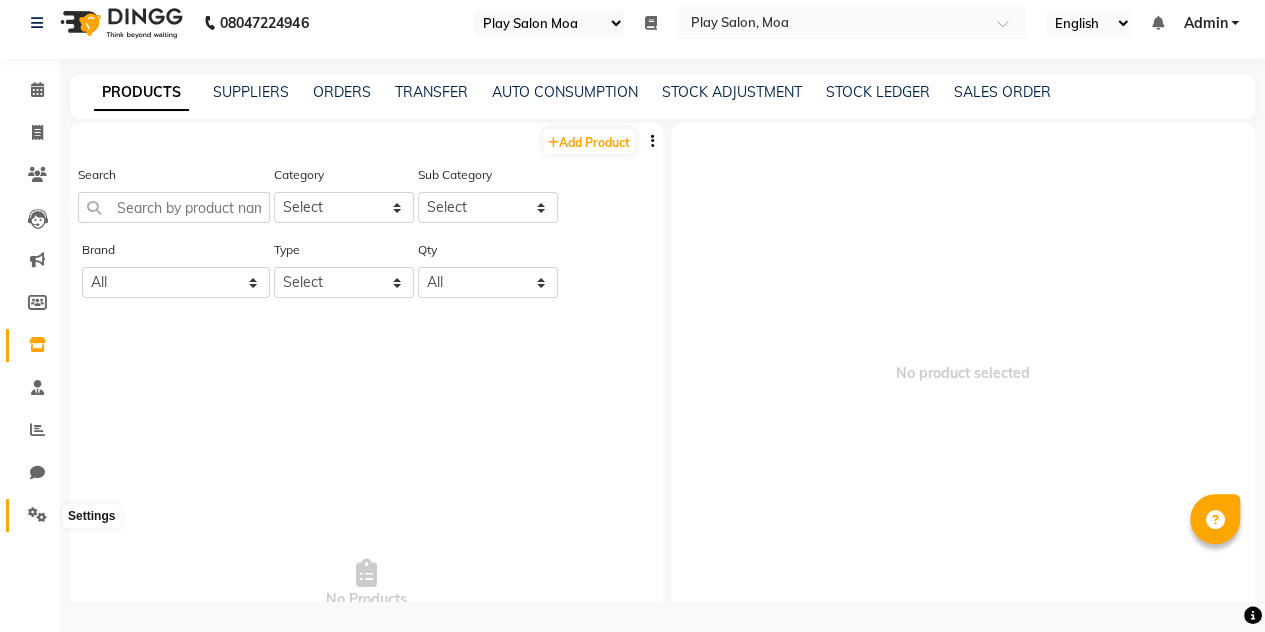 click 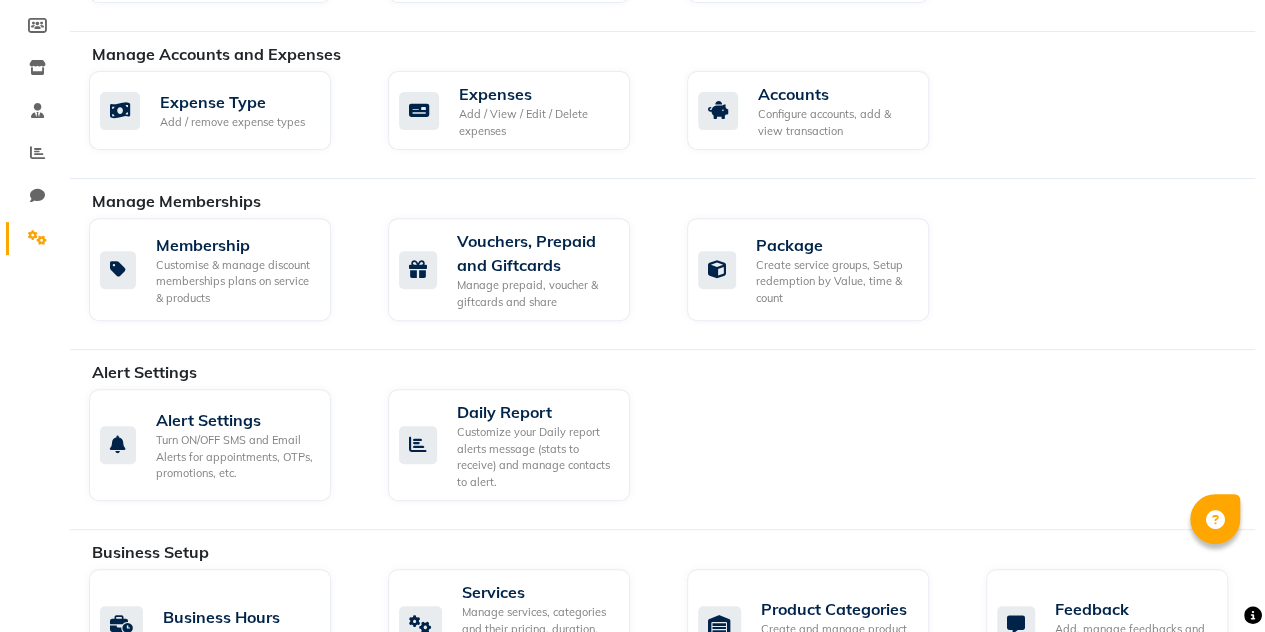 scroll, scrollTop: 292, scrollLeft: 0, axis: vertical 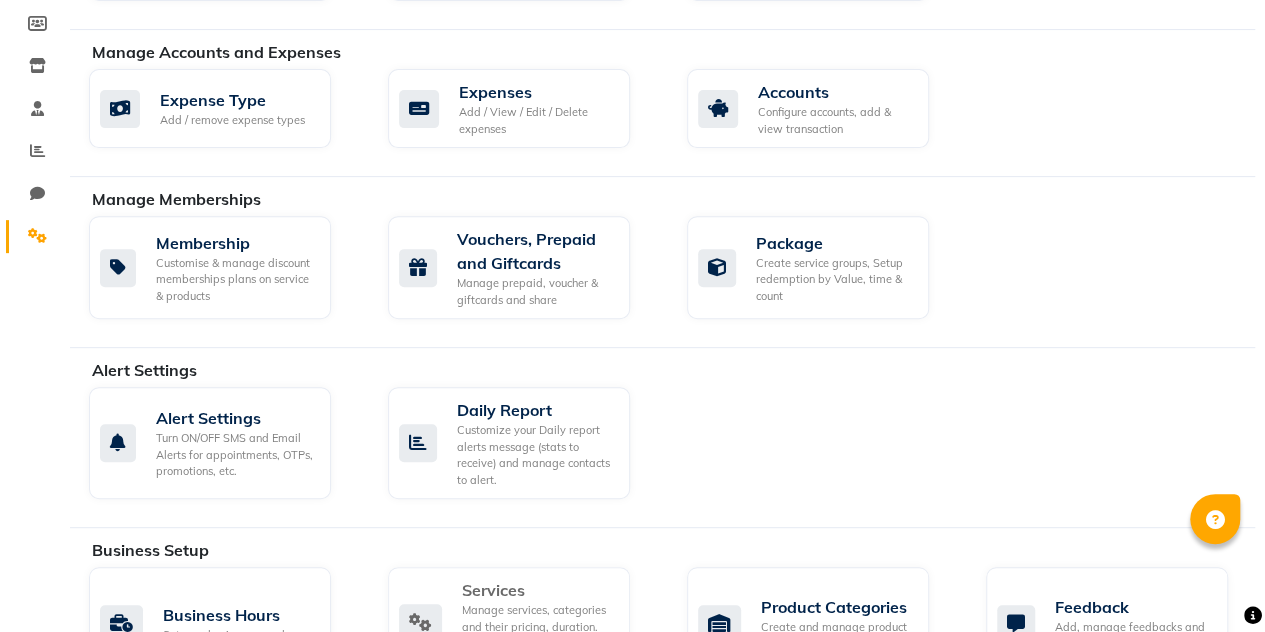 click on "Manage services, categories and their pricing, duration. Print menu, or import, export your services." 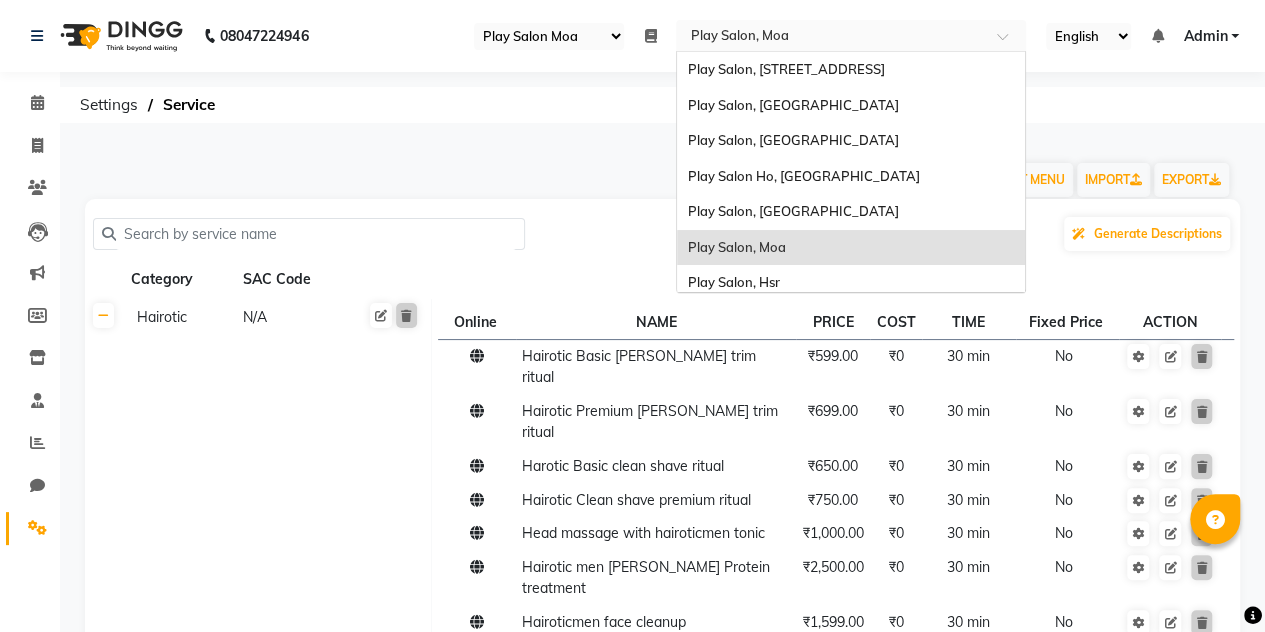 click at bounding box center (831, 35) 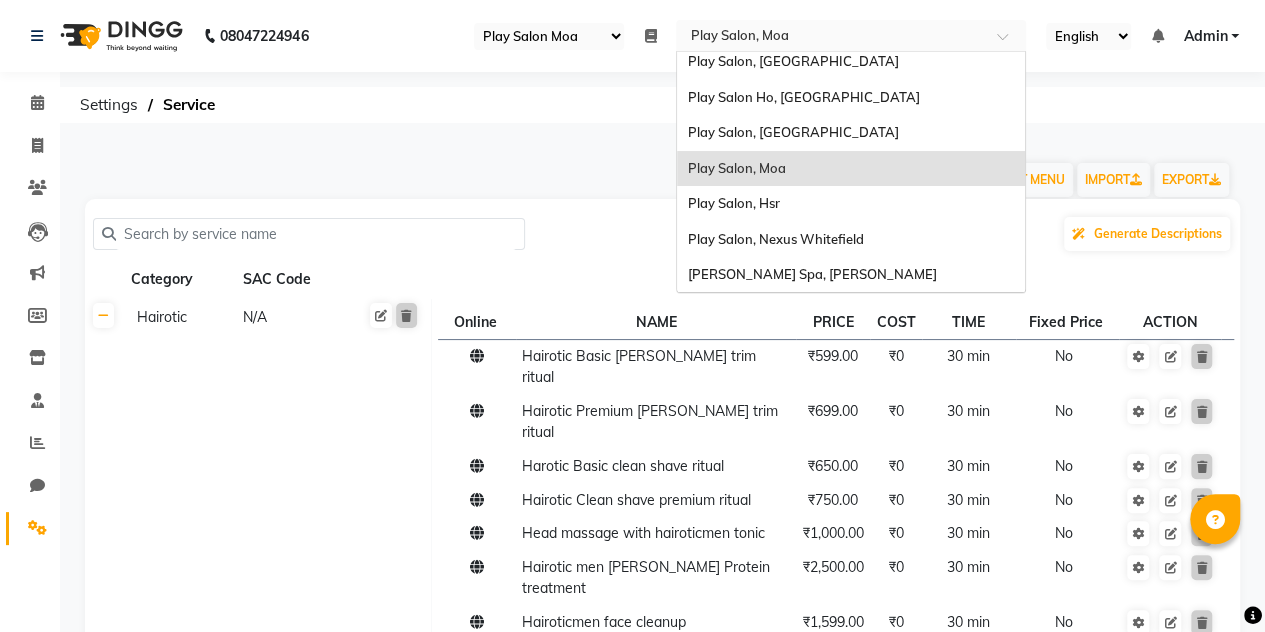 scroll, scrollTop: 0, scrollLeft: 0, axis: both 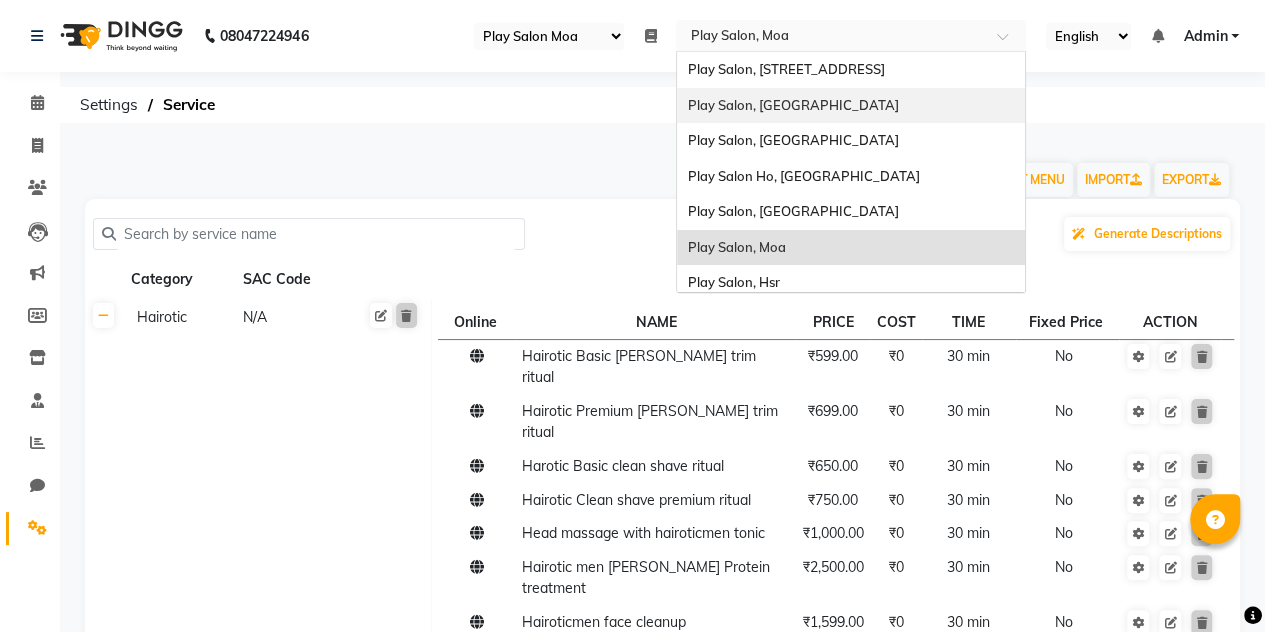 click on "Play Salon, [GEOGRAPHIC_DATA]" at bounding box center (792, 105) 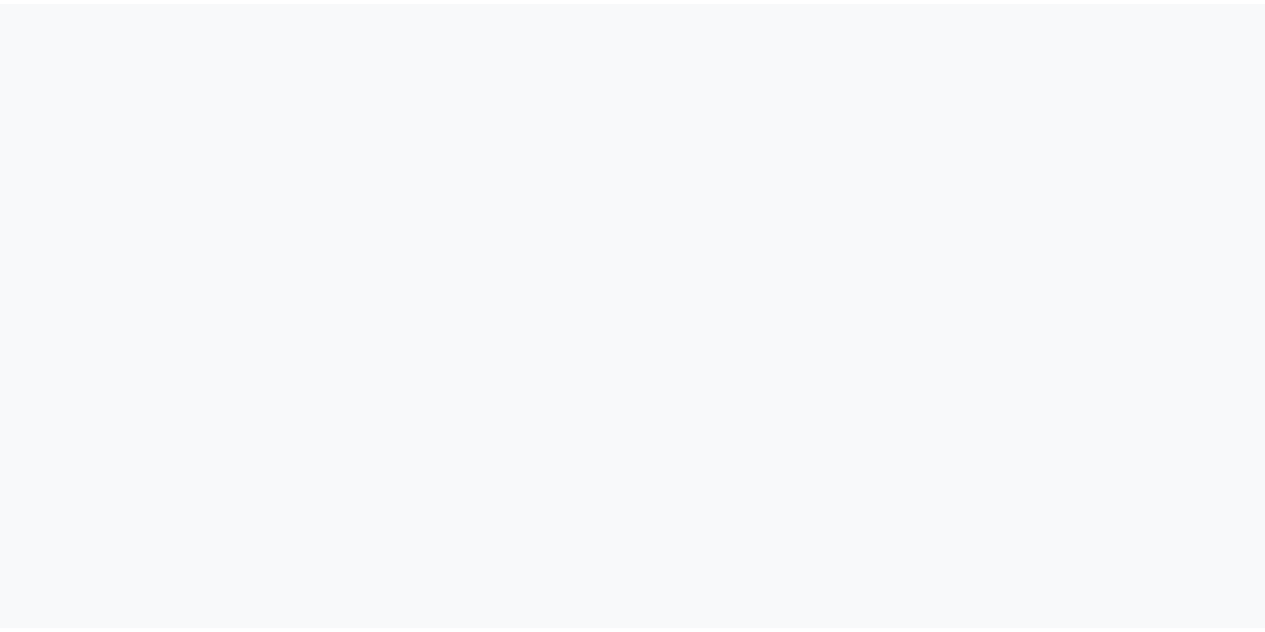scroll, scrollTop: 0, scrollLeft: 0, axis: both 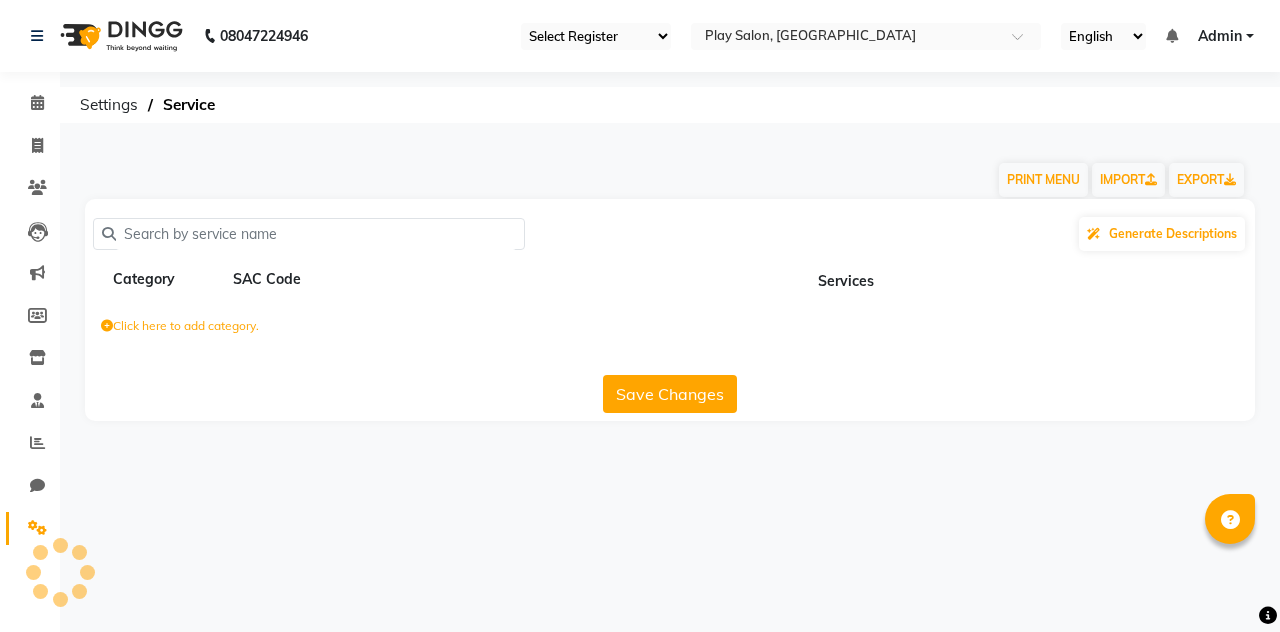 select on "en" 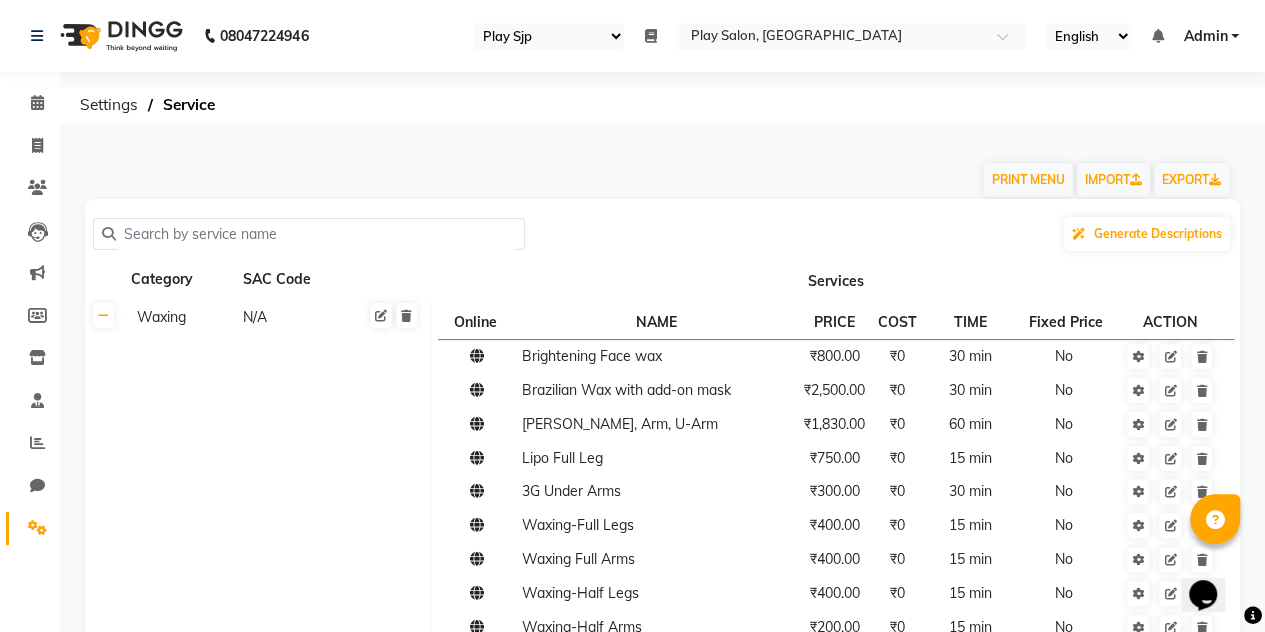 scroll, scrollTop: 0, scrollLeft: 0, axis: both 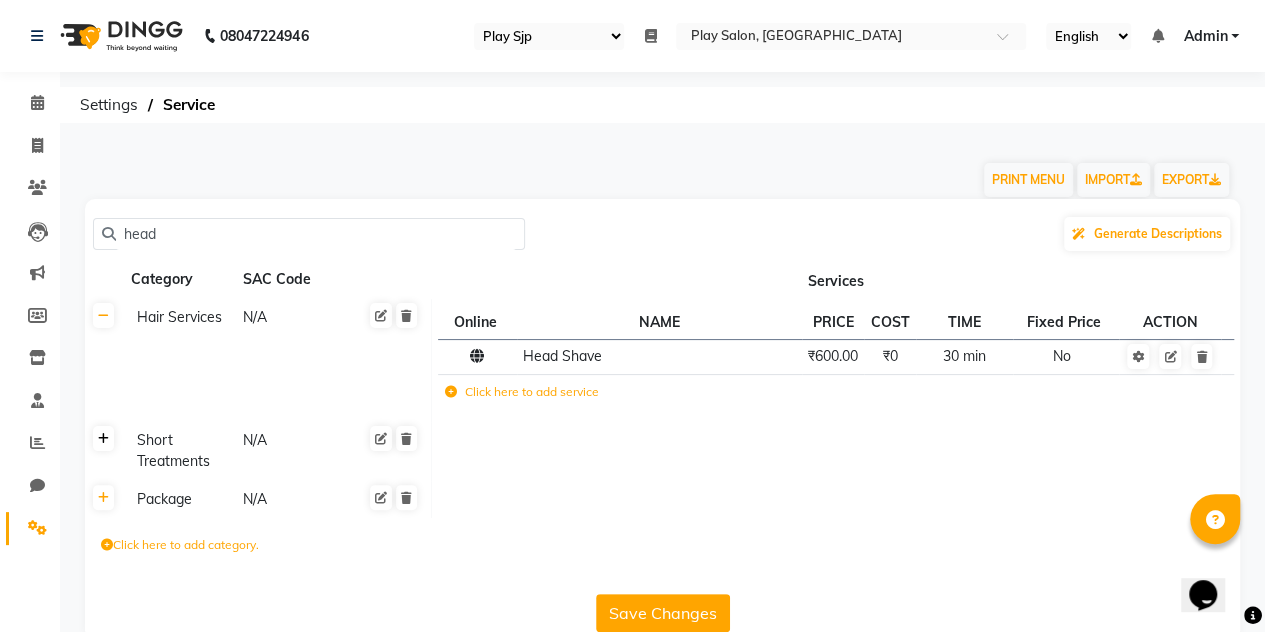 click 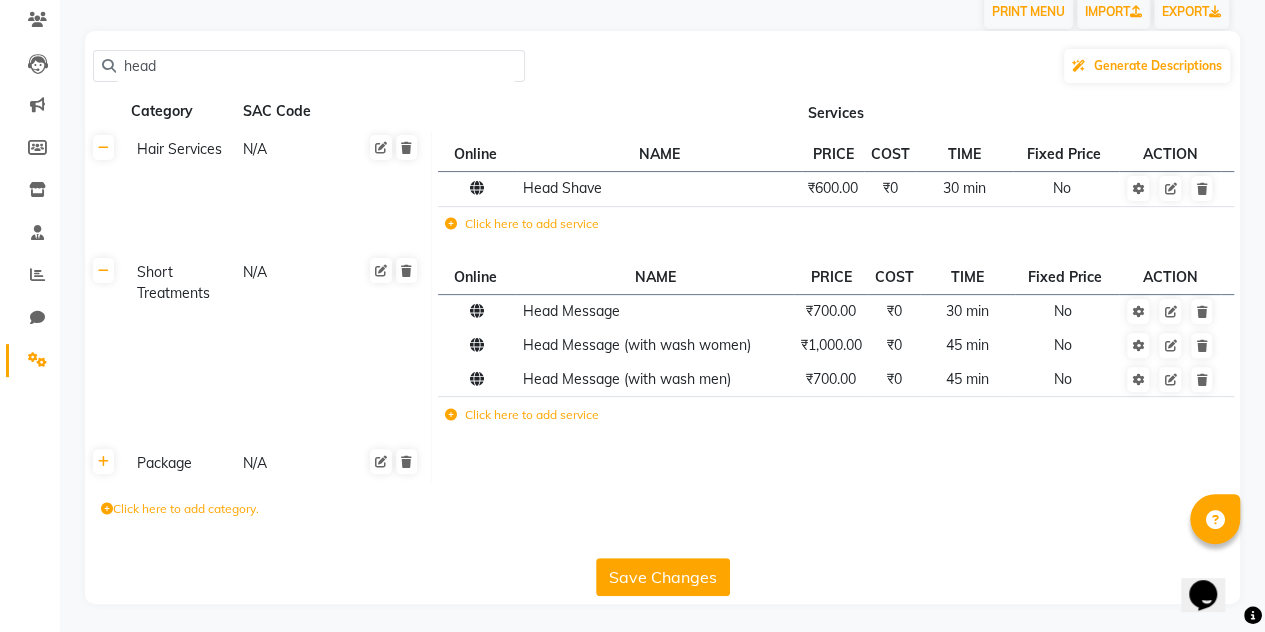 scroll, scrollTop: 0, scrollLeft: 0, axis: both 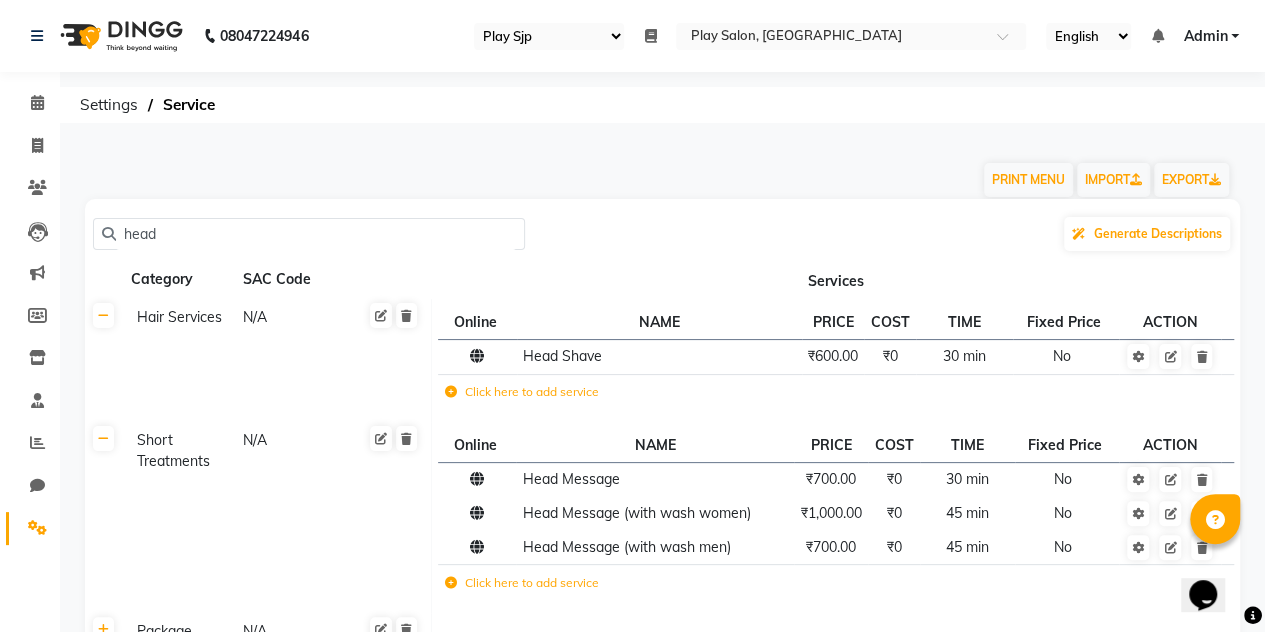click on "head" 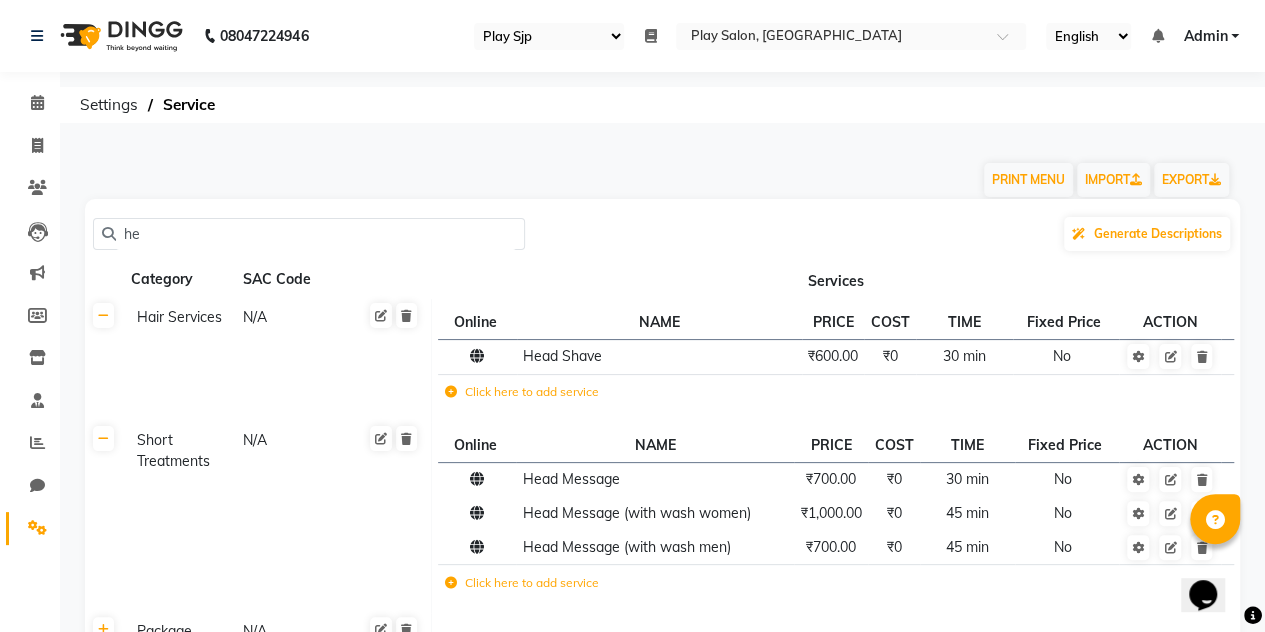 type on "h" 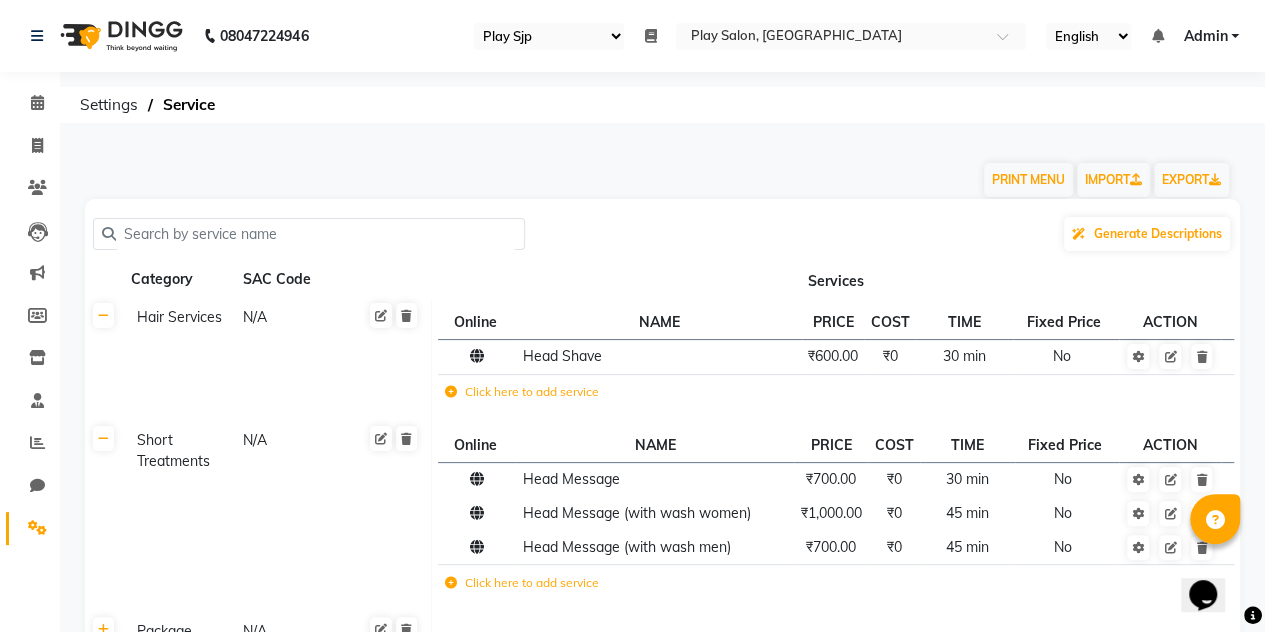 type 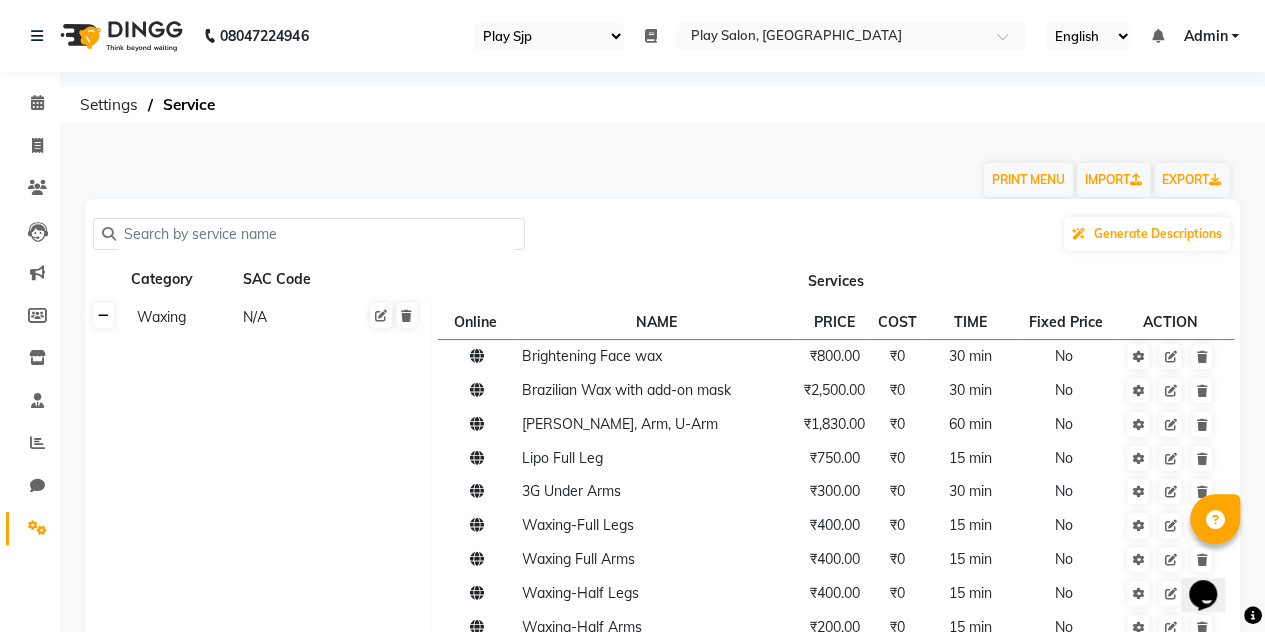 click 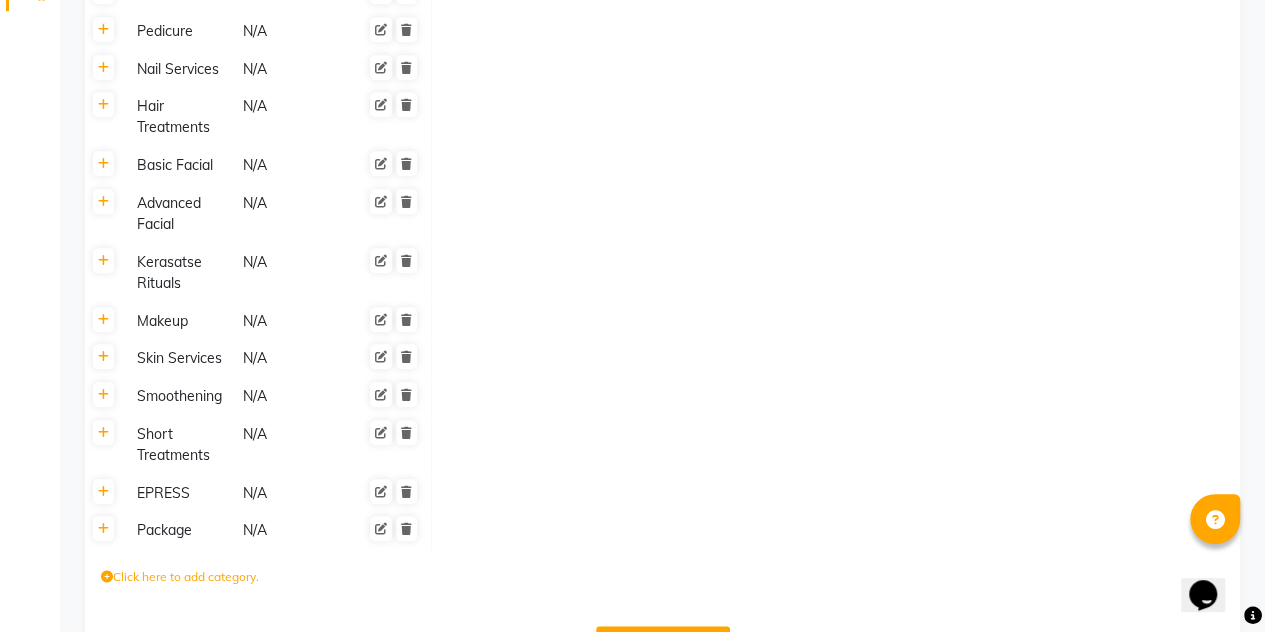 scroll, scrollTop: 550, scrollLeft: 0, axis: vertical 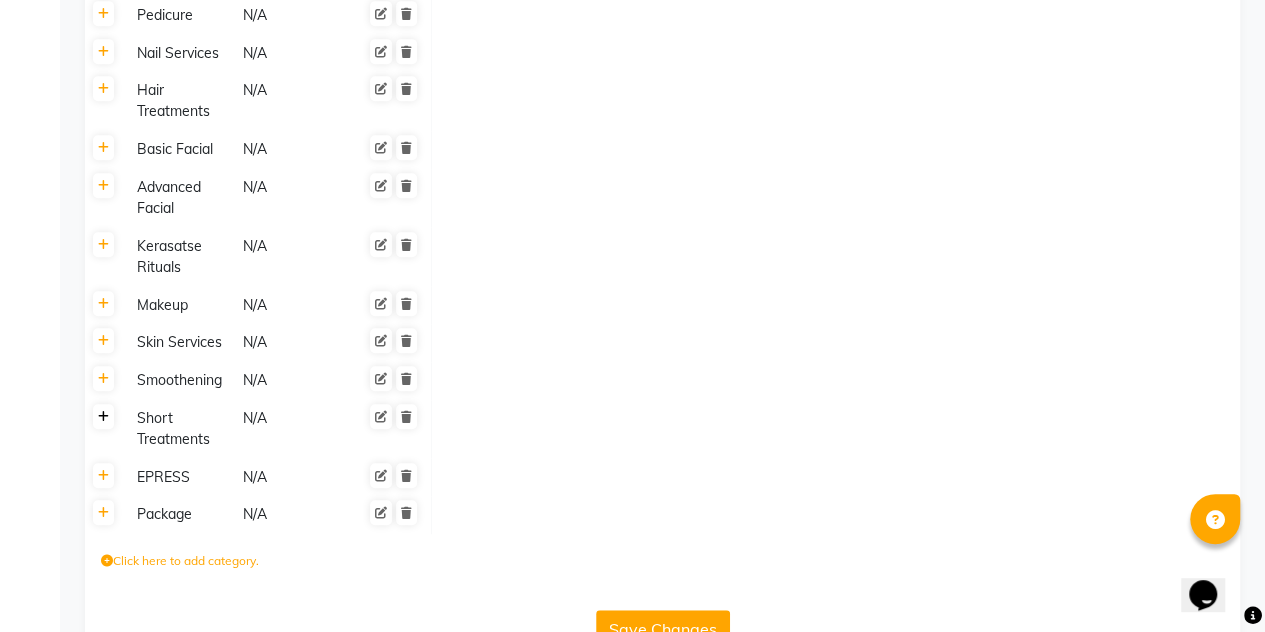 click 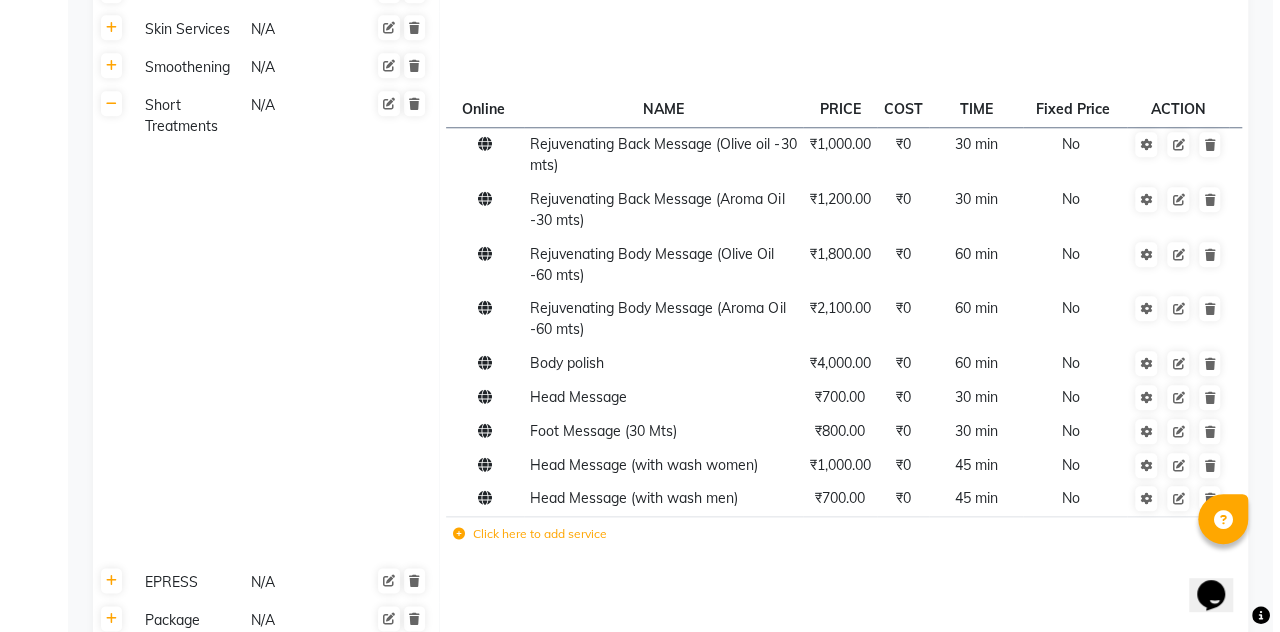 scroll, scrollTop: 865, scrollLeft: 0, axis: vertical 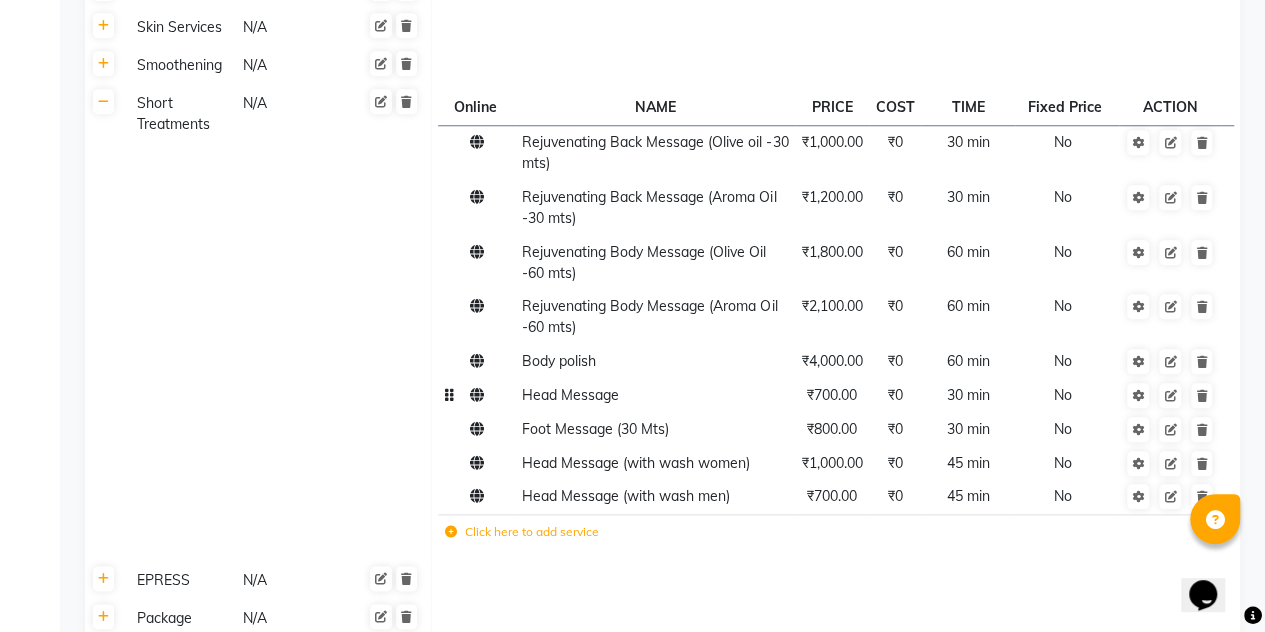 click 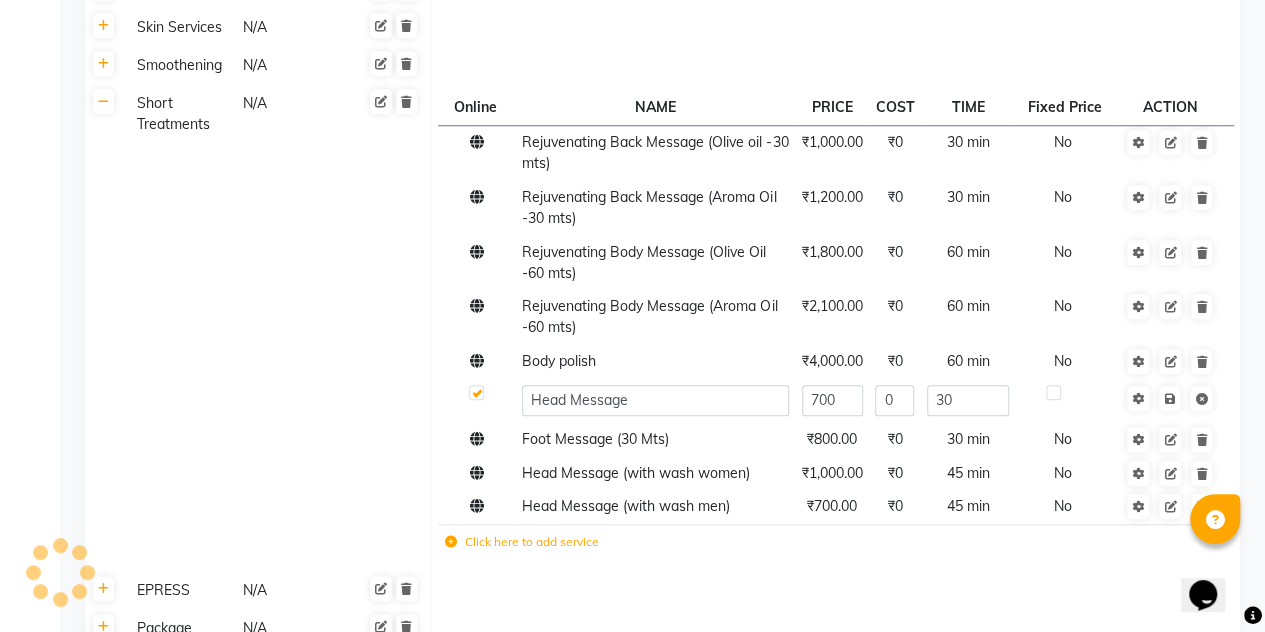 click 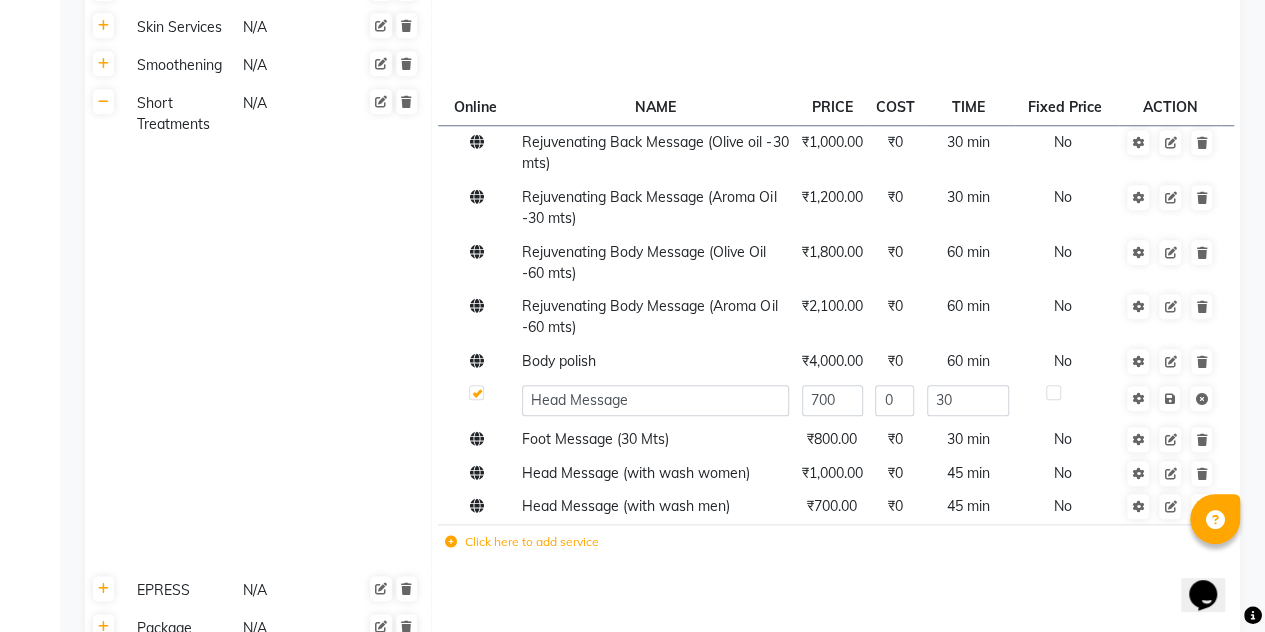 click 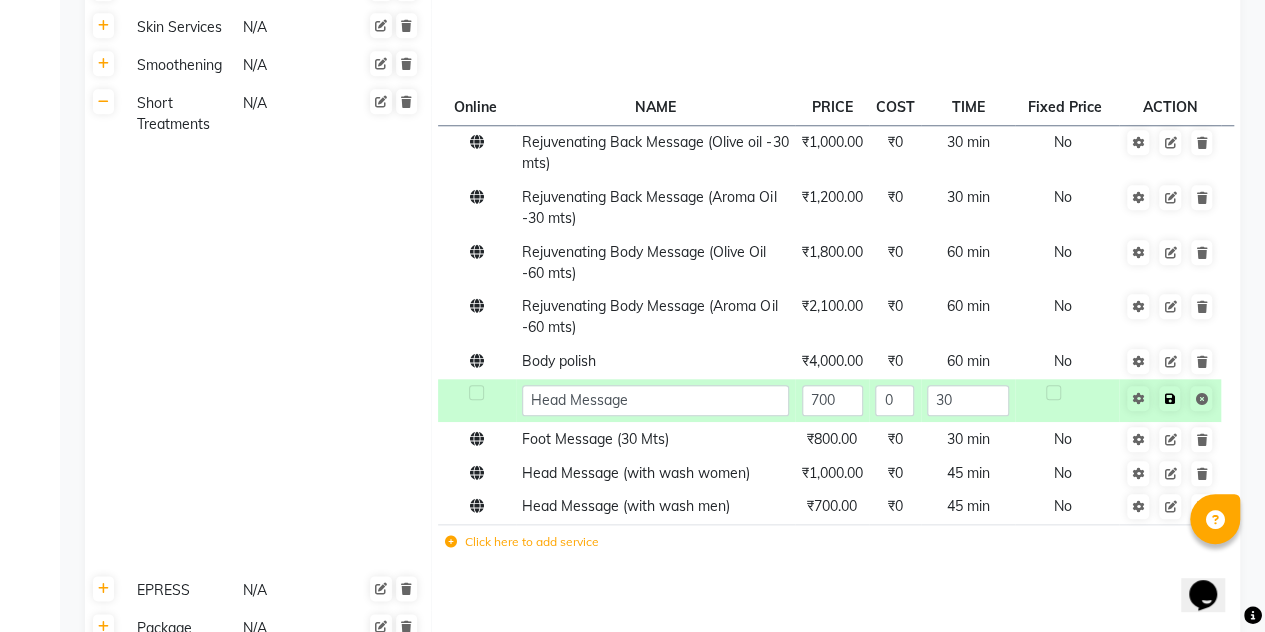 click 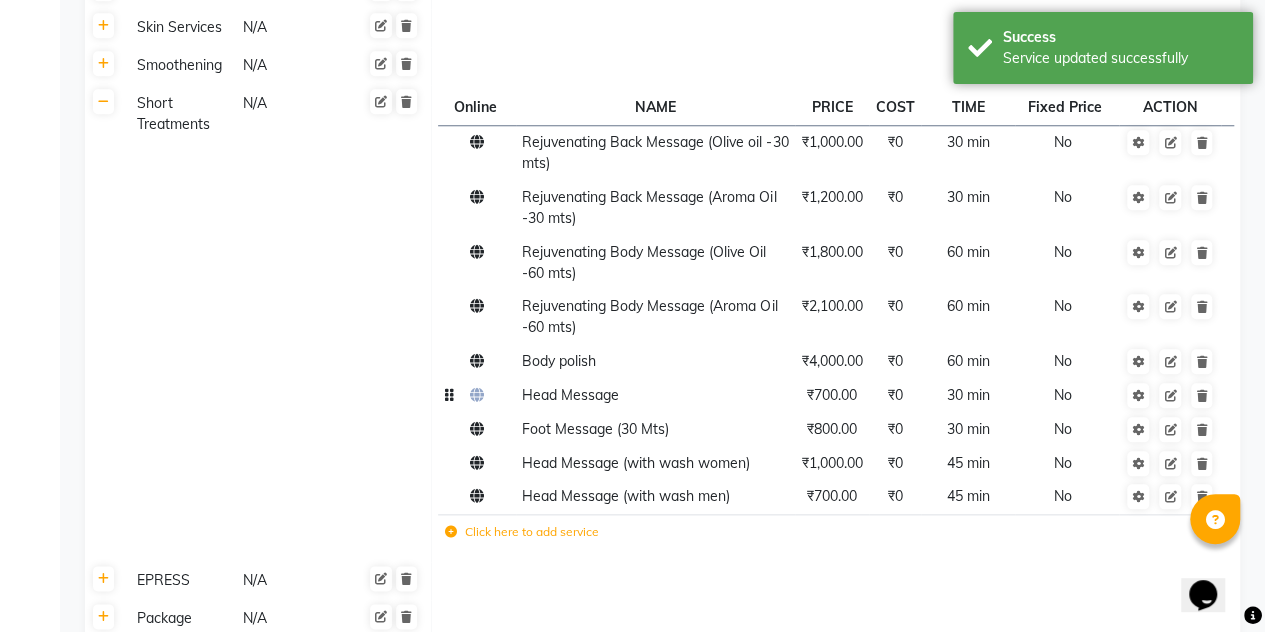 click 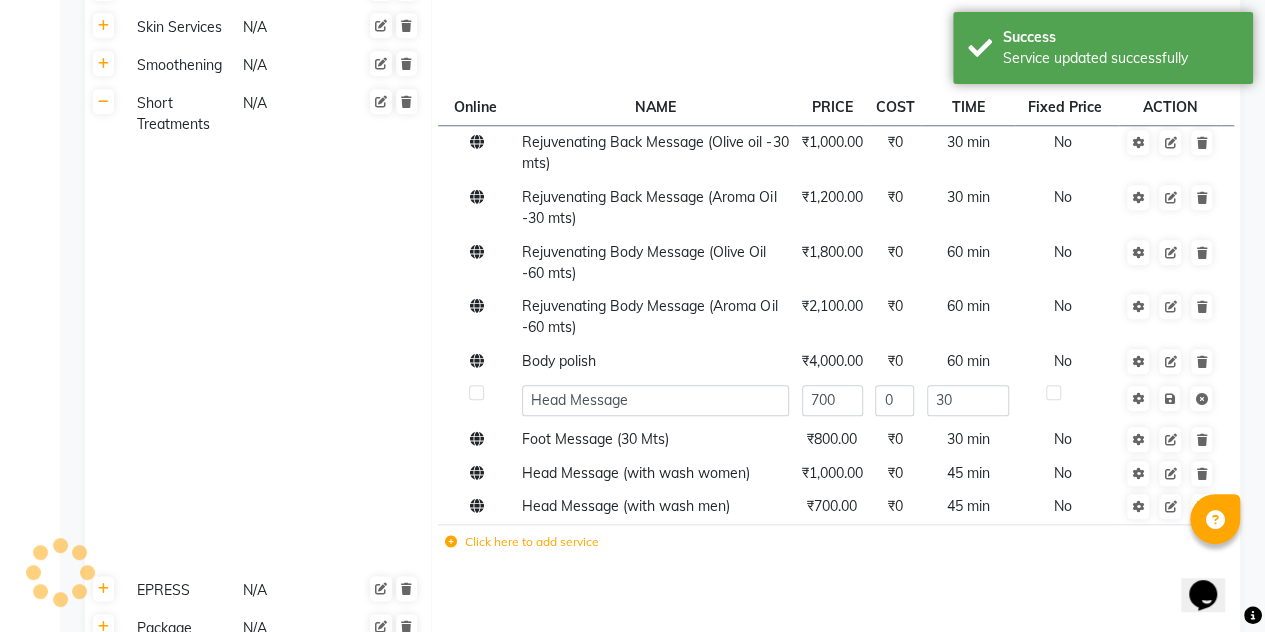 click 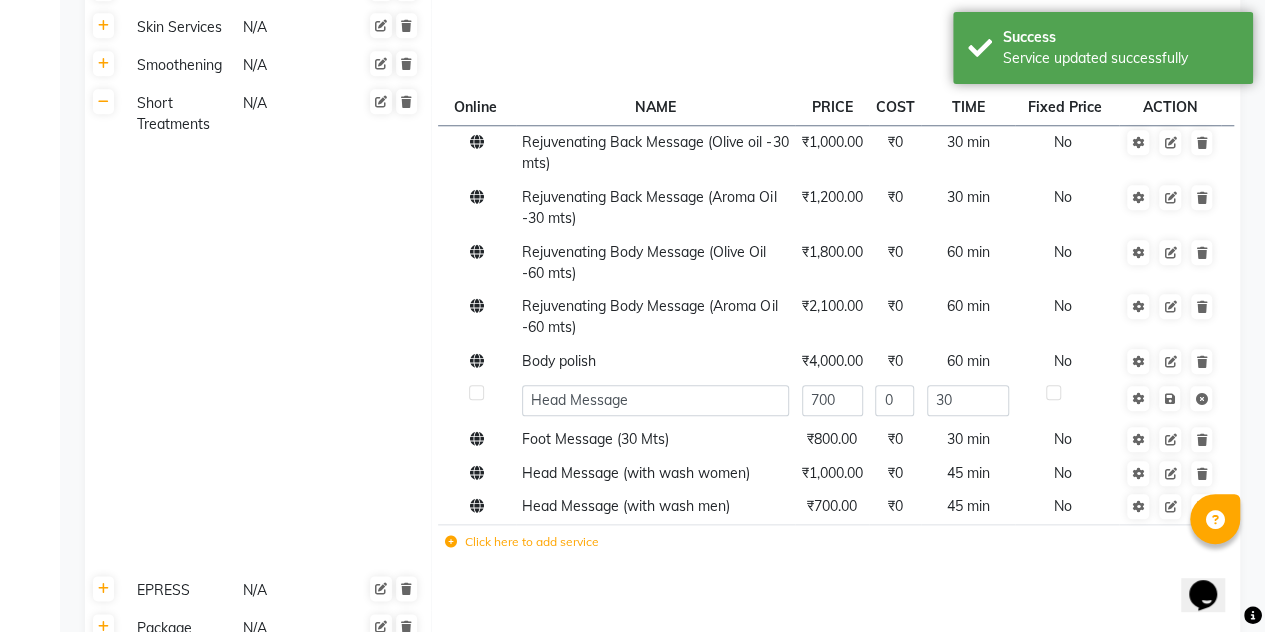 click 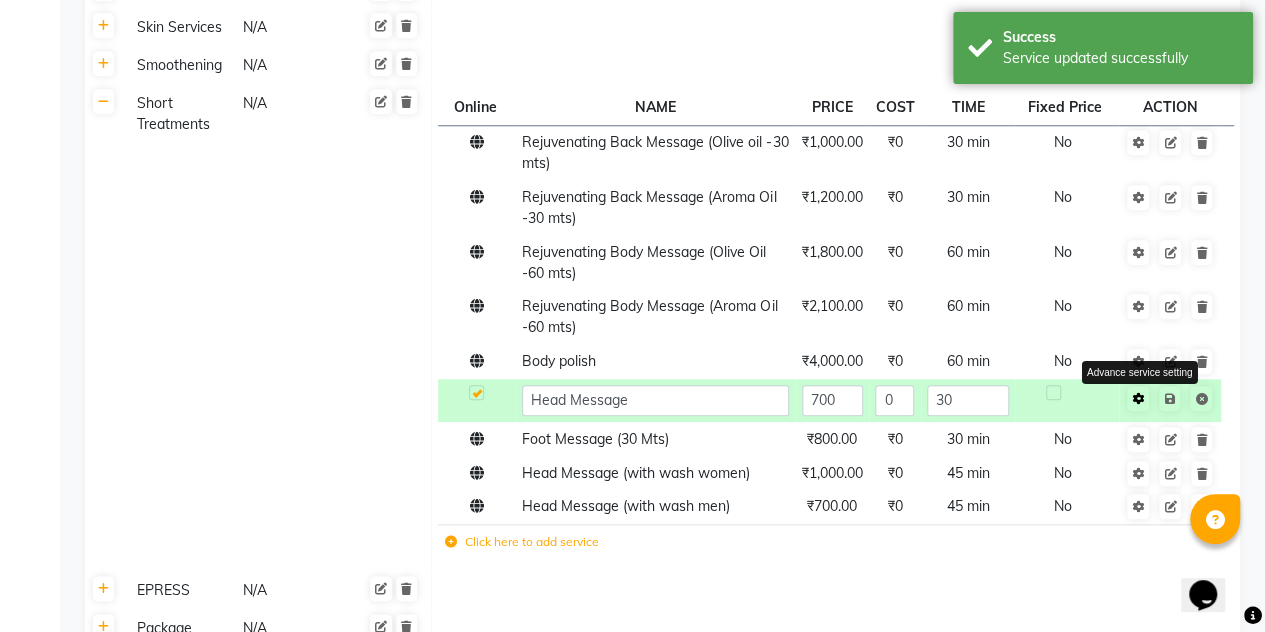 click 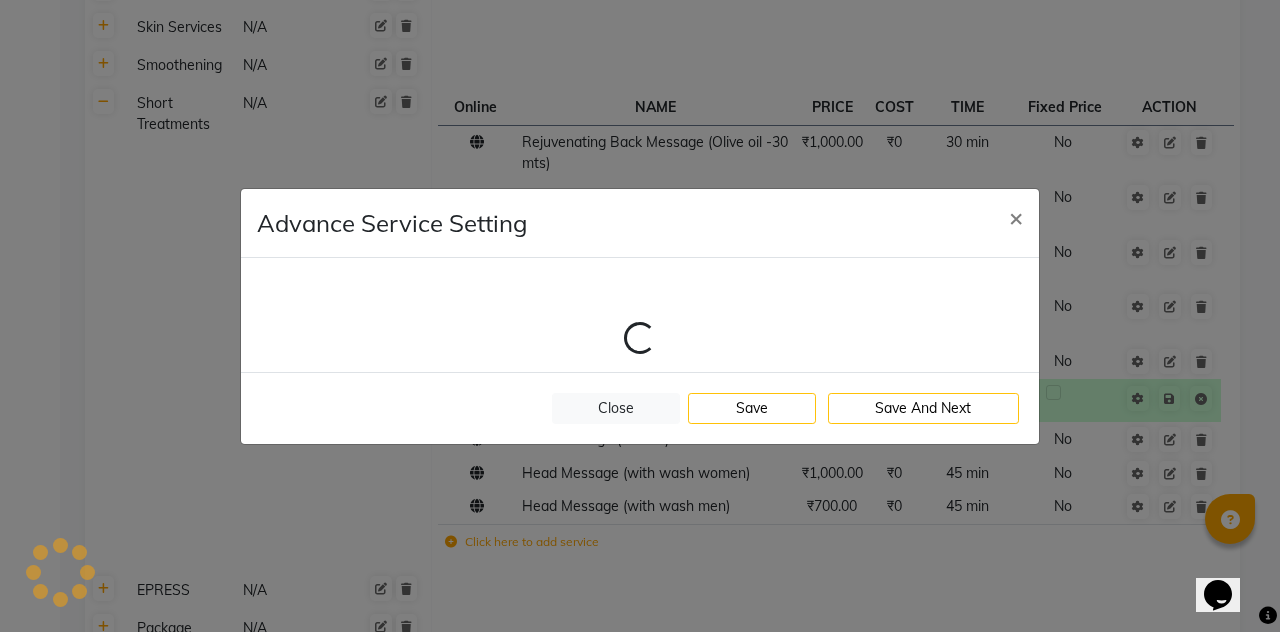 select on "16: 117255" 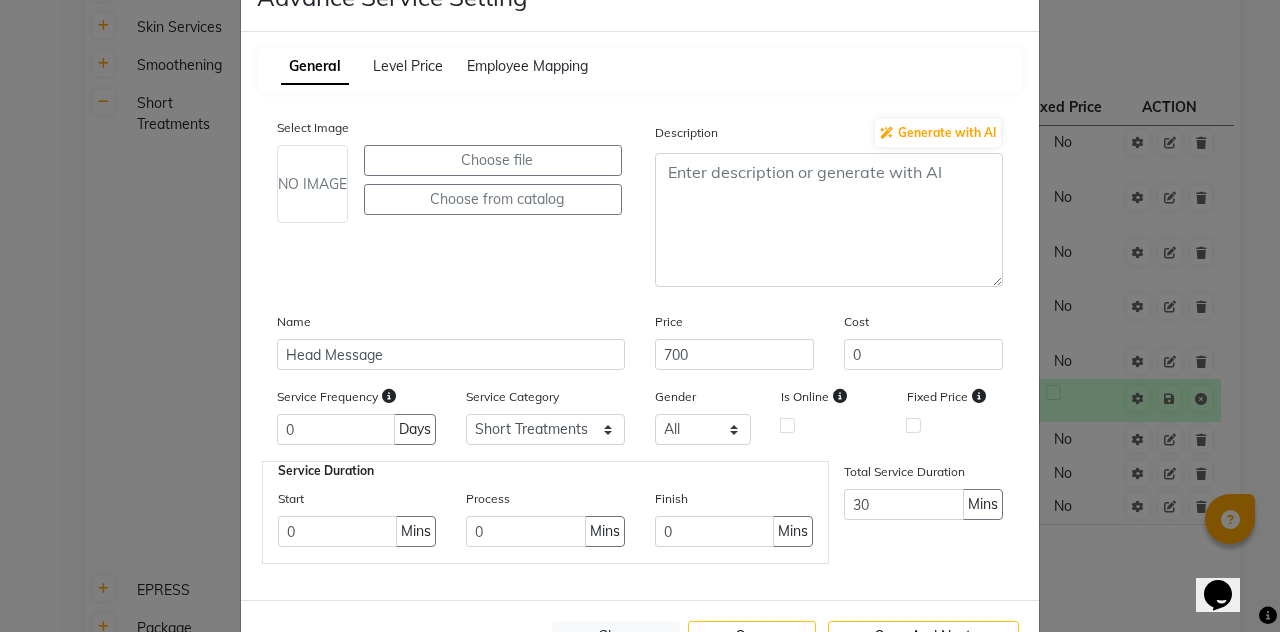 scroll, scrollTop: 132, scrollLeft: 0, axis: vertical 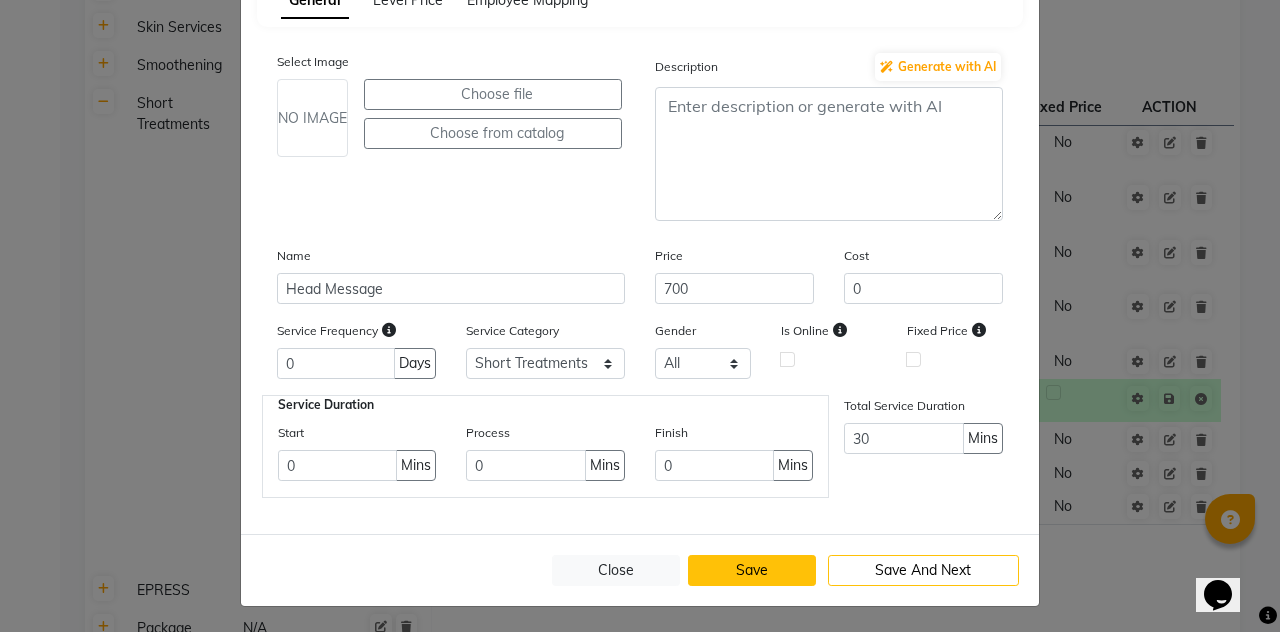 click on "Save" 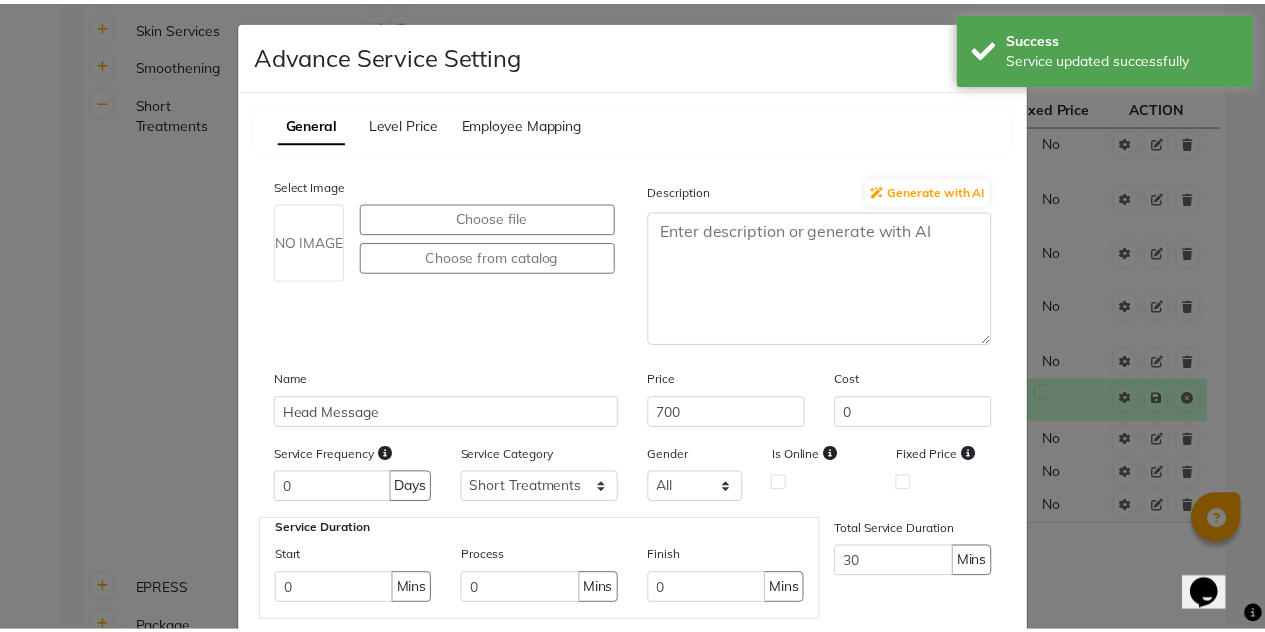 scroll, scrollTop: 6, scrollLeft: 0, axis: vertical 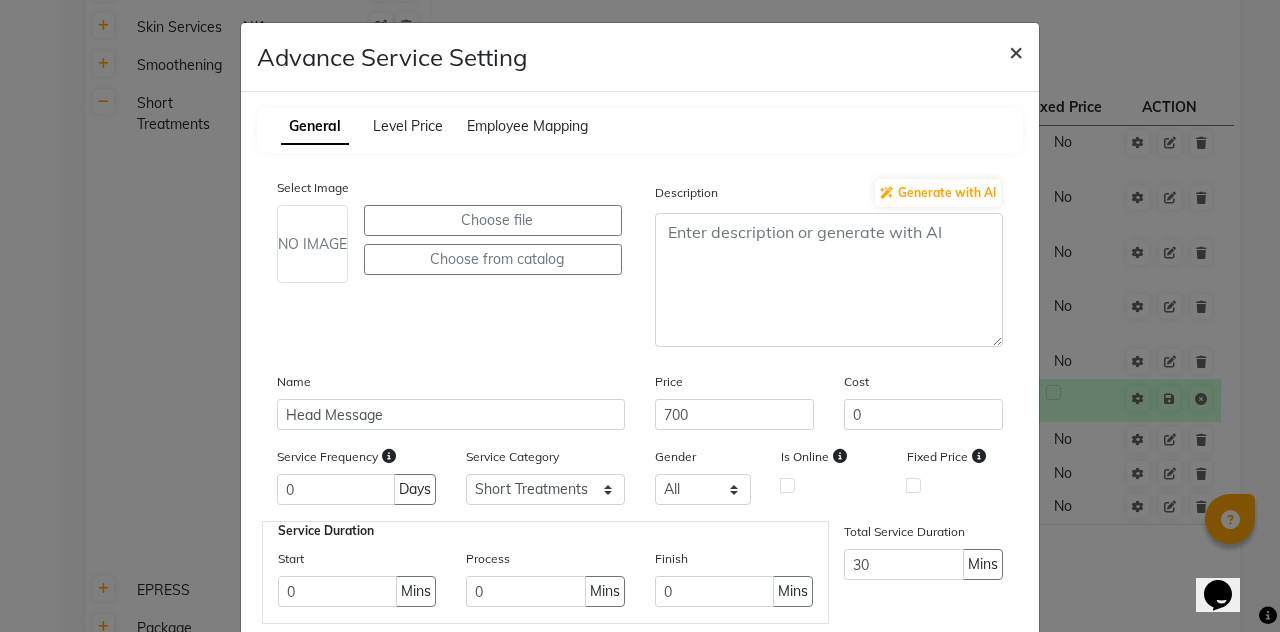 click on "×" 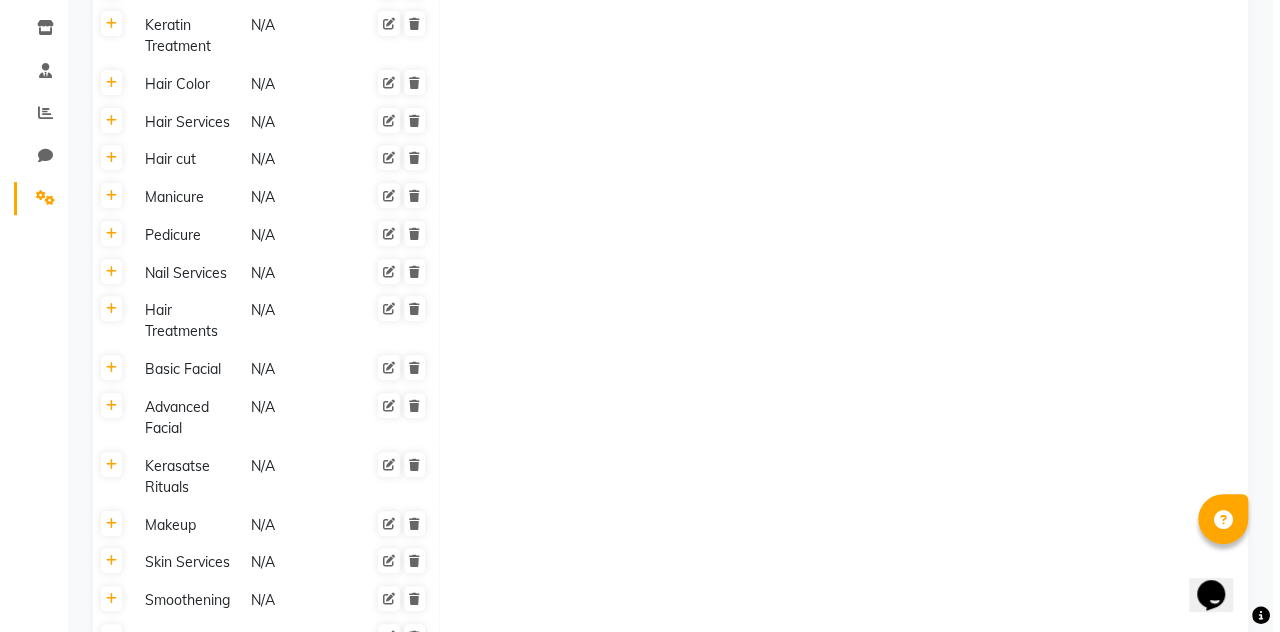 scroll, scrollTop: 0, scrollLeft: 0, axis: both 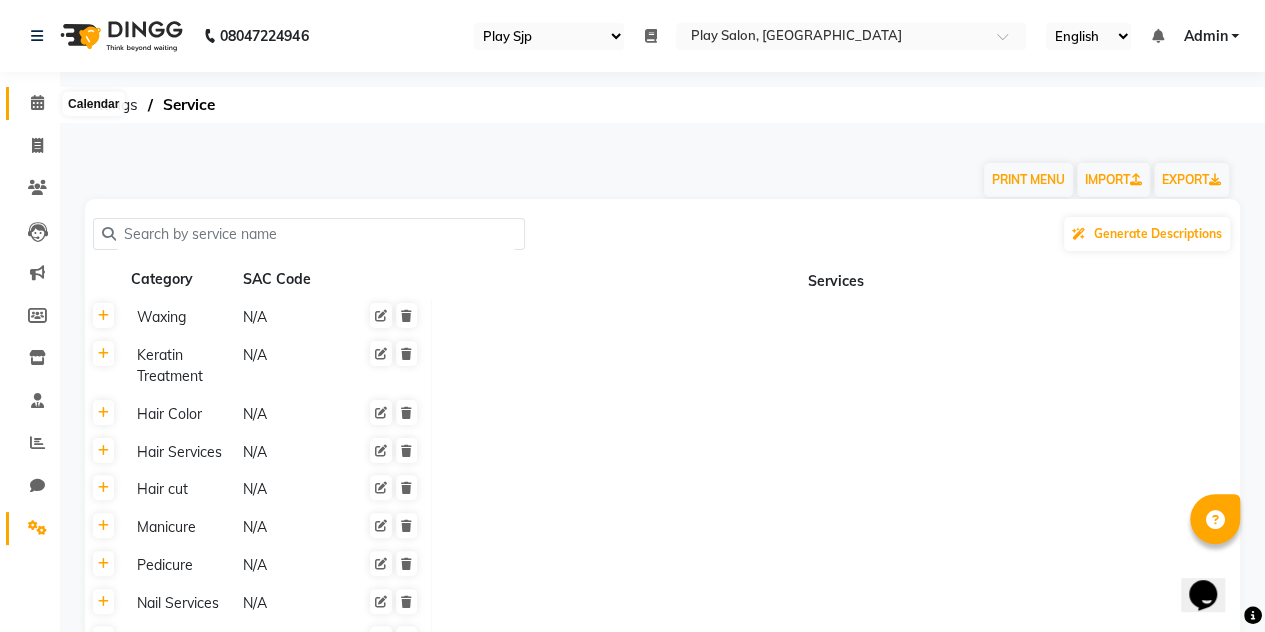 click 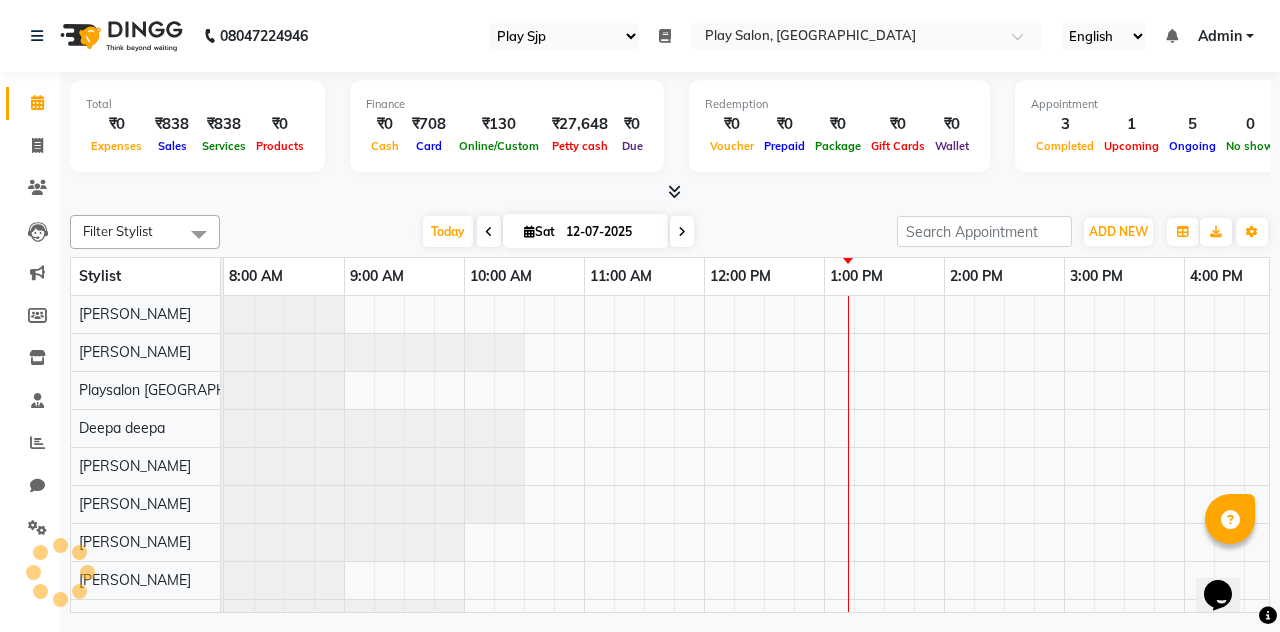 scroll, scrollTop: 0, scrollLeft: 0, axis: both 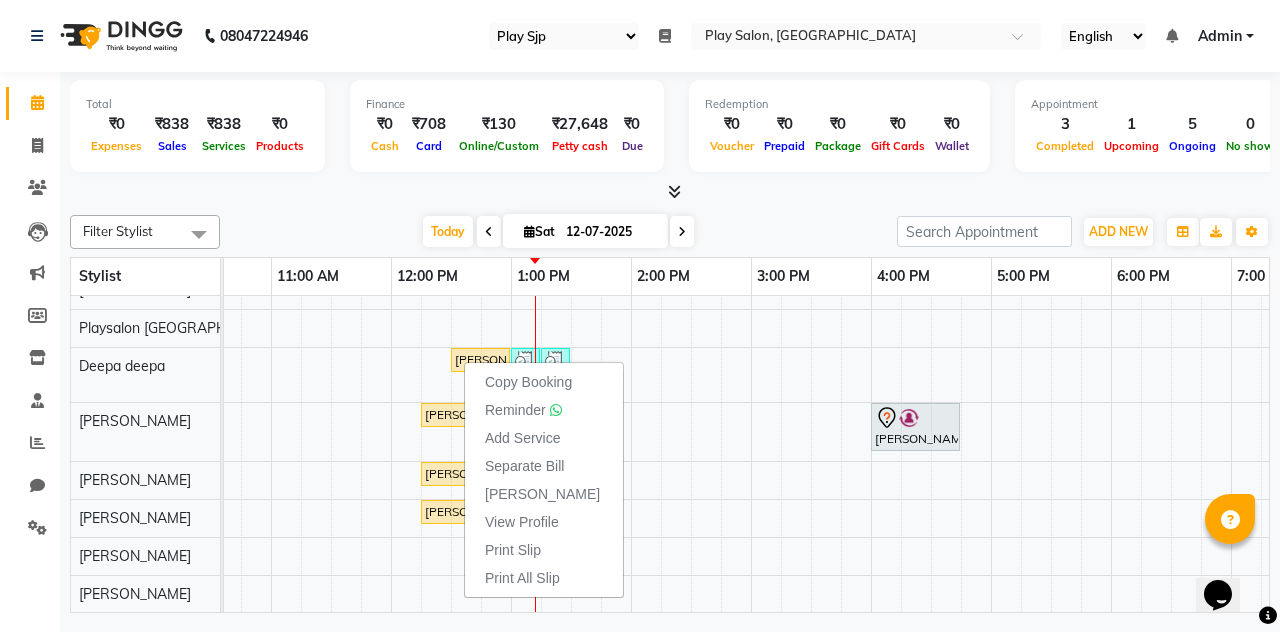 click on "Copy Booking Reminder   Add Service Separate Bill Mark Done View Profile Print Slip Print All Slip" at bounding box center (544, 479) 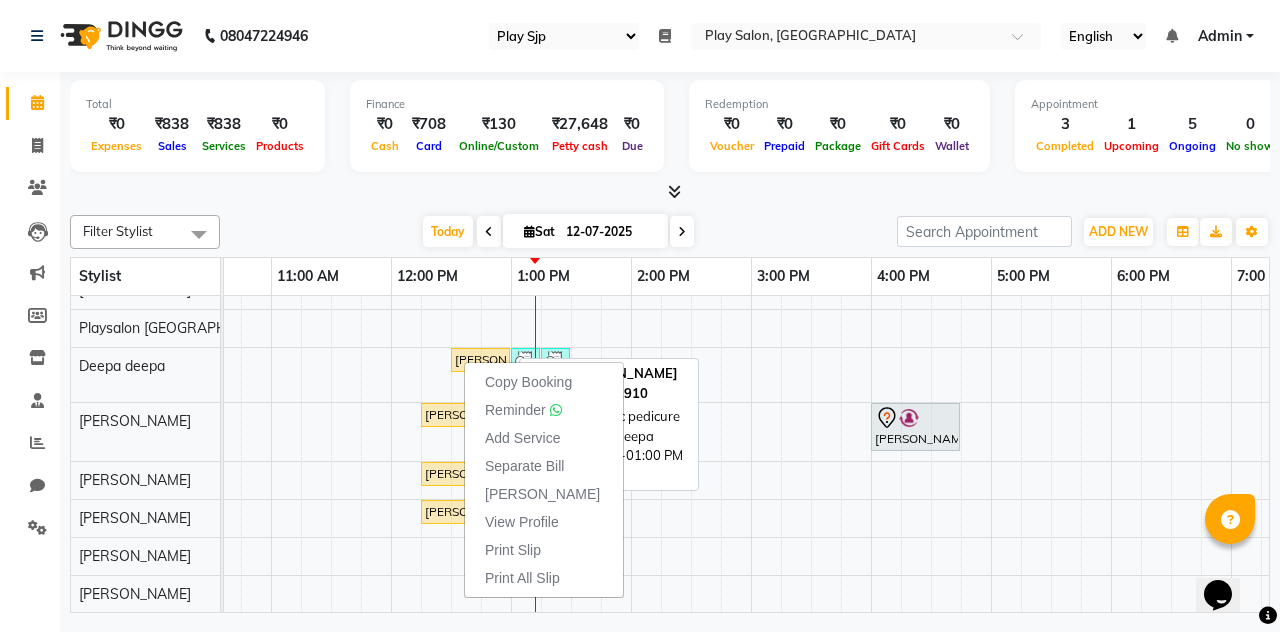 click on "Anubhav Archarya, TK05, 12:30 PM-01:00 PM, Classic pedicure" at bounding box center (480, 360) 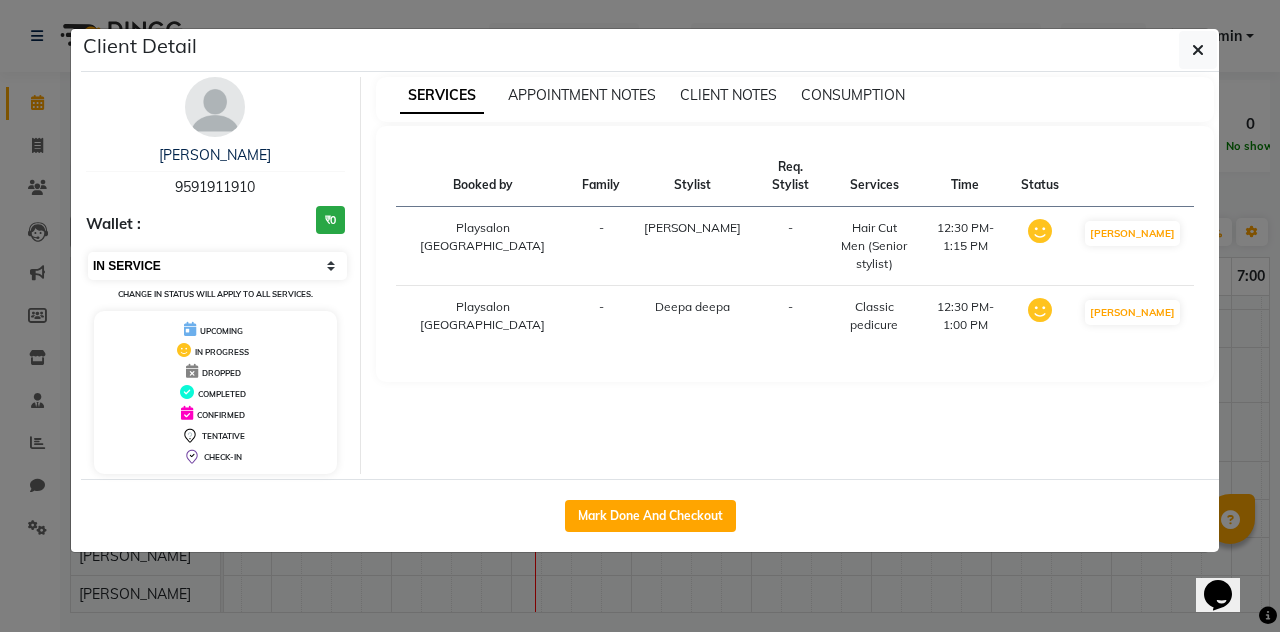 click on "Select IN SERVICE CONFIRMED TENTATIVE CHECK IN MARK DONE DROPPED UPCOMING" at bounding box center [217, 266] 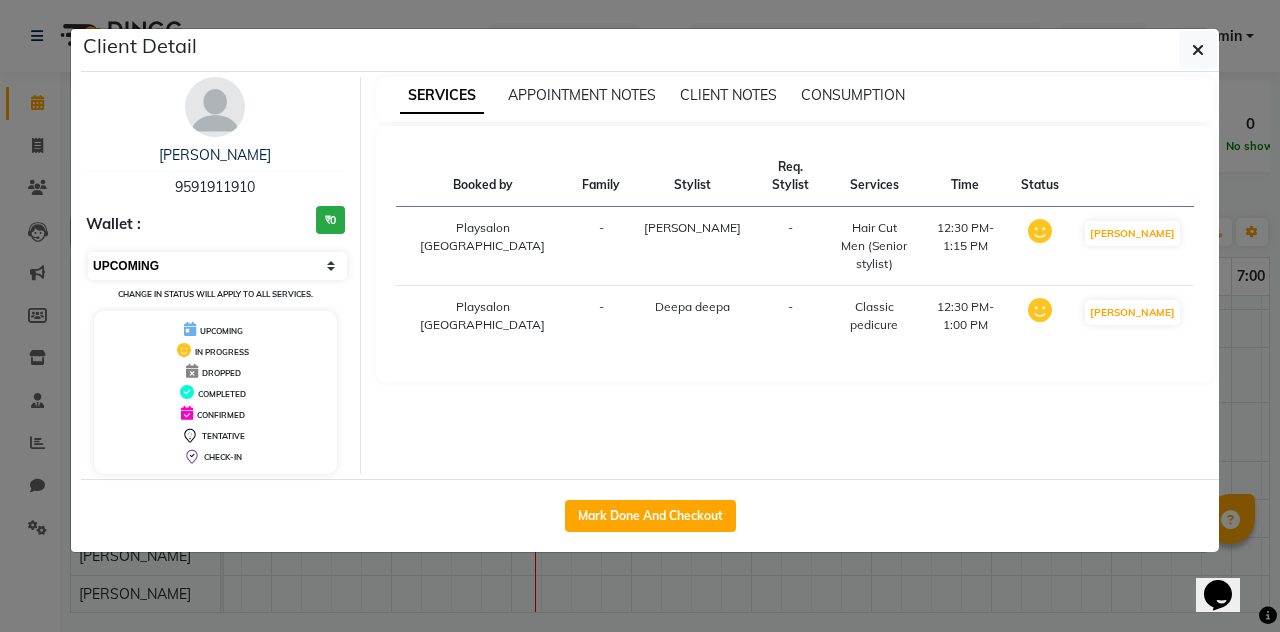 click on "Select IN SERVICE CONFIRMED TENTATIVE CHECK IN MARK DONE DROPPED UPCOMING" at bounding box center (217, 266) 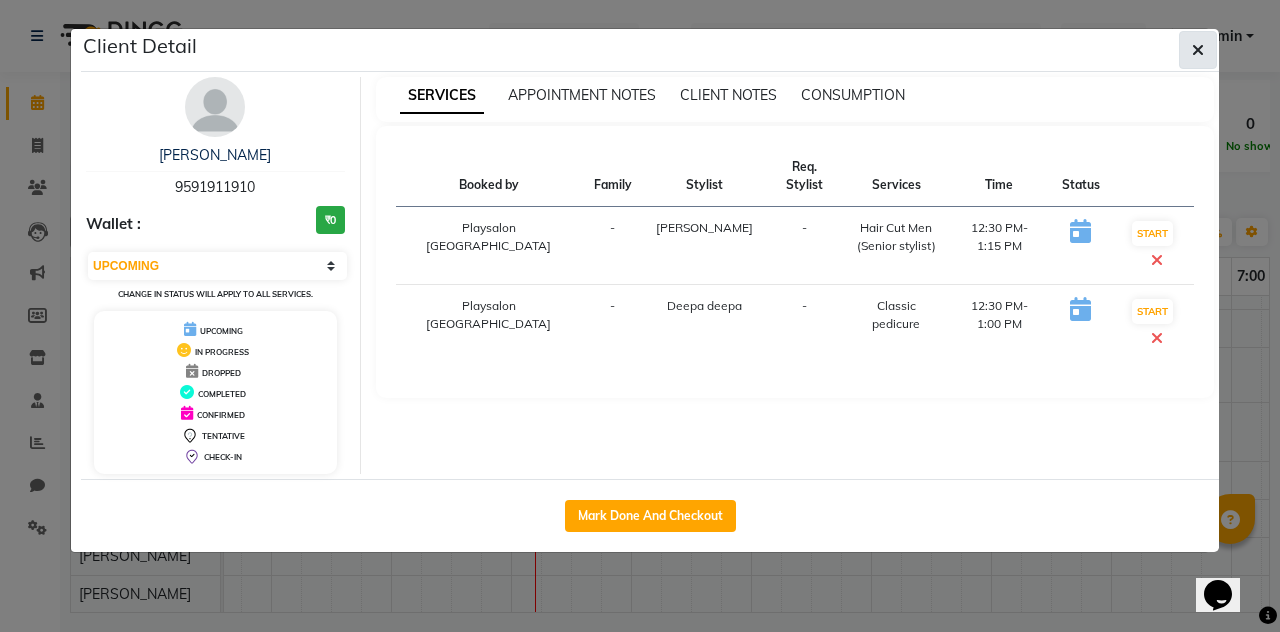 click 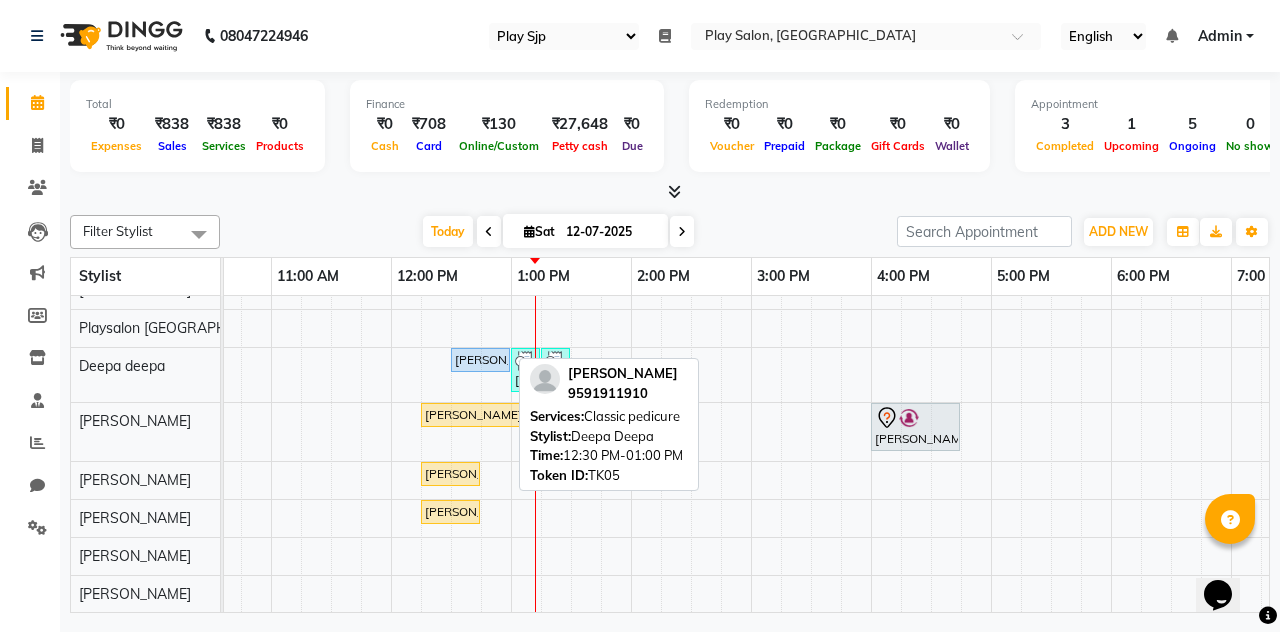 click on "Anubhav Archarya, TK05, 12:30 PM-01:00 PM, Classic pedicure" at bounding box center [480, 360] 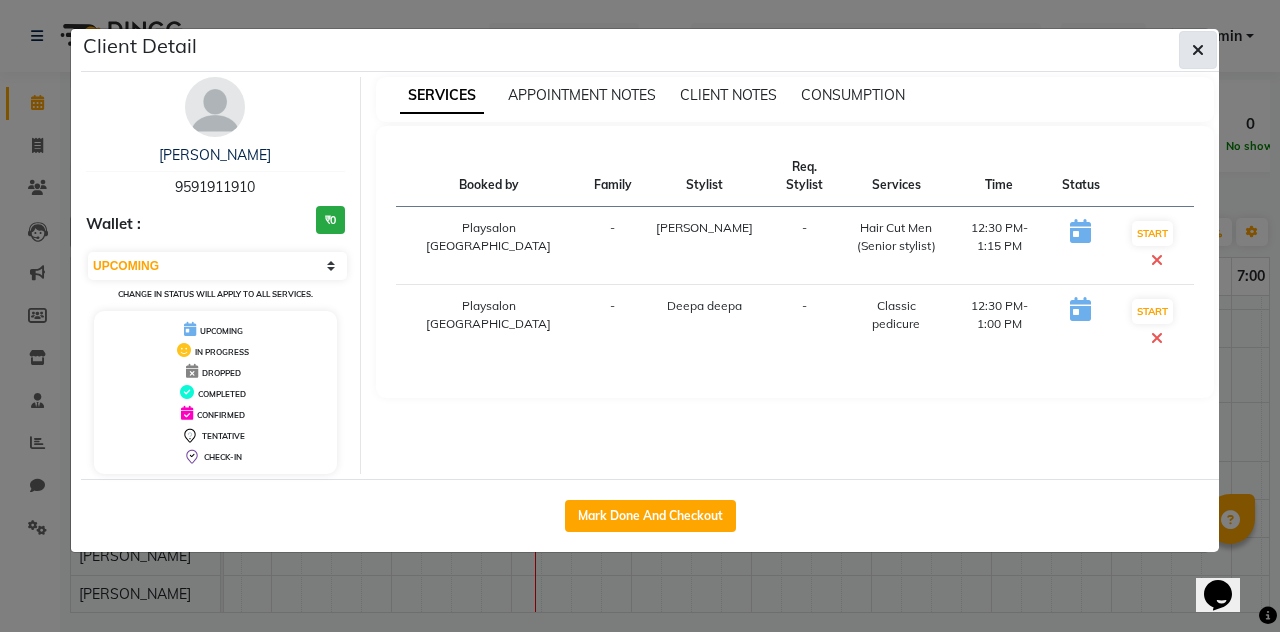 click 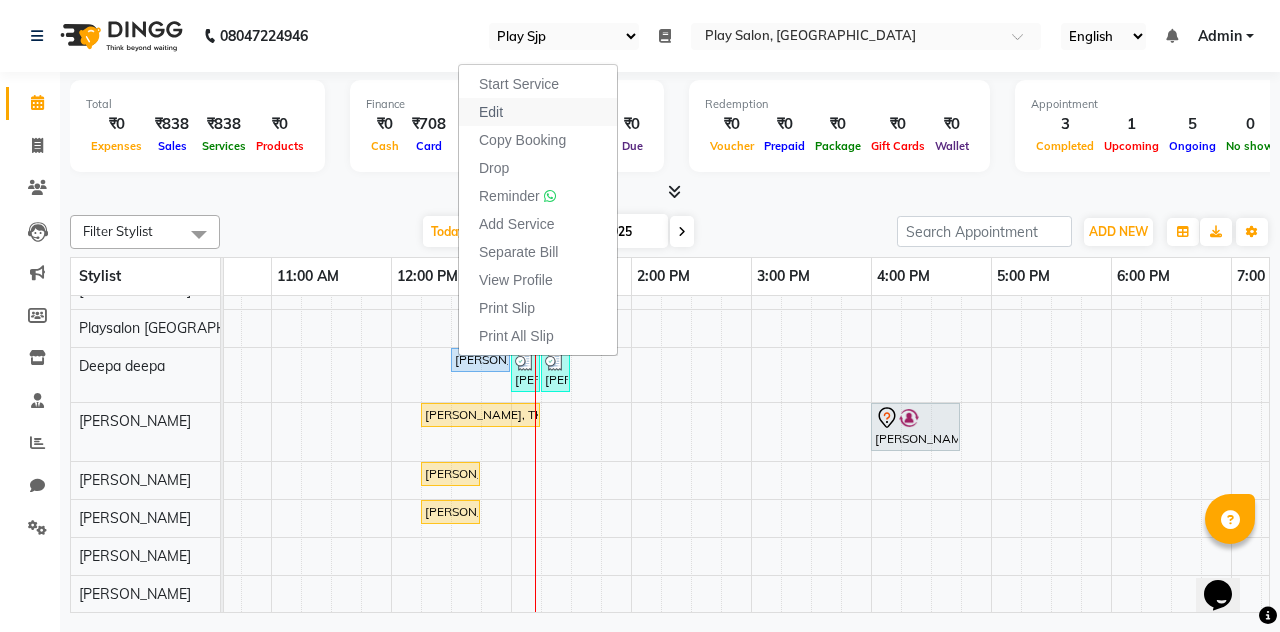 click on "Edit" at bounding box center [538, 112] 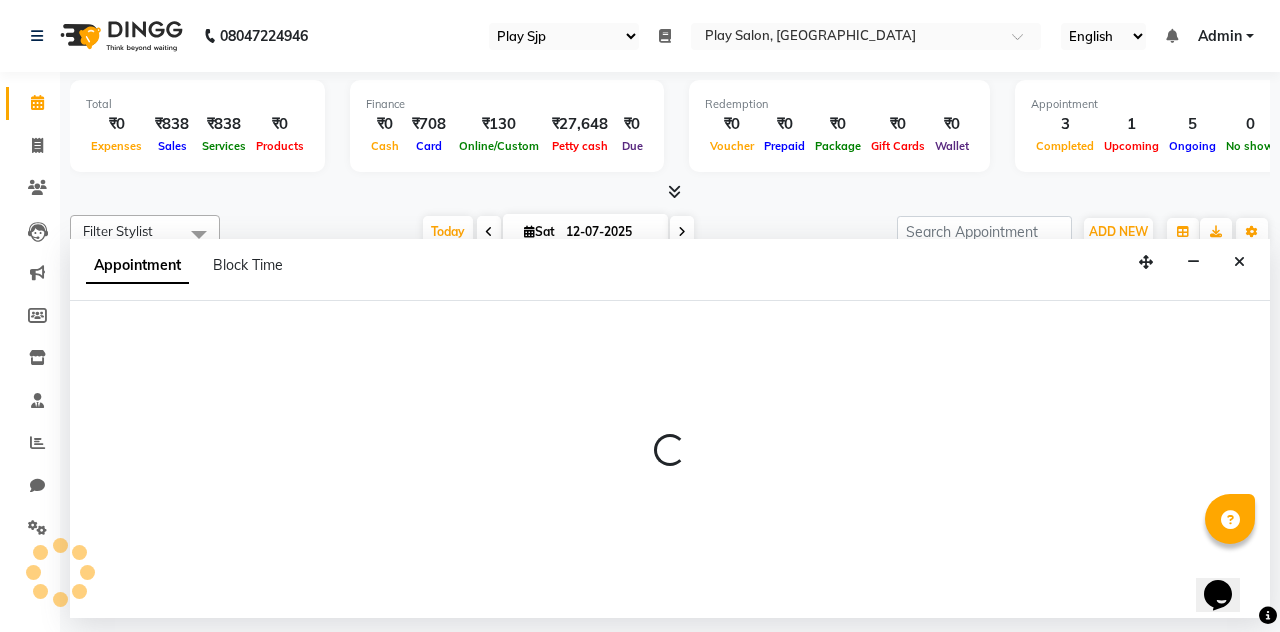 select on "tentative" 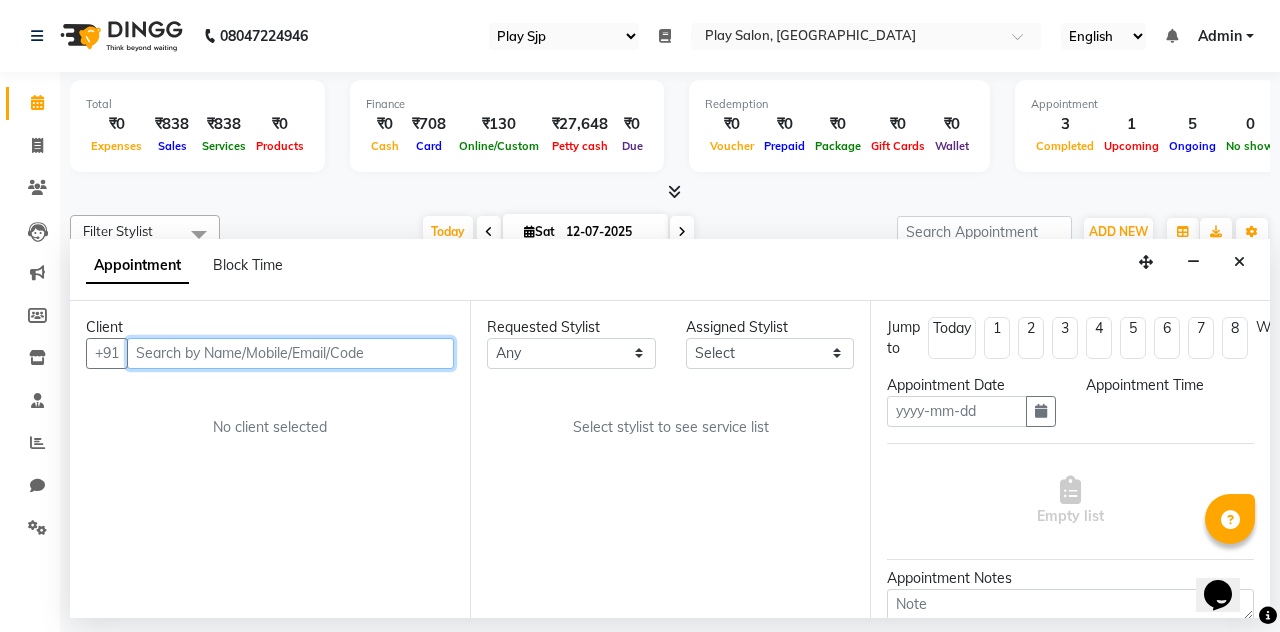 type on "12-07-2025" 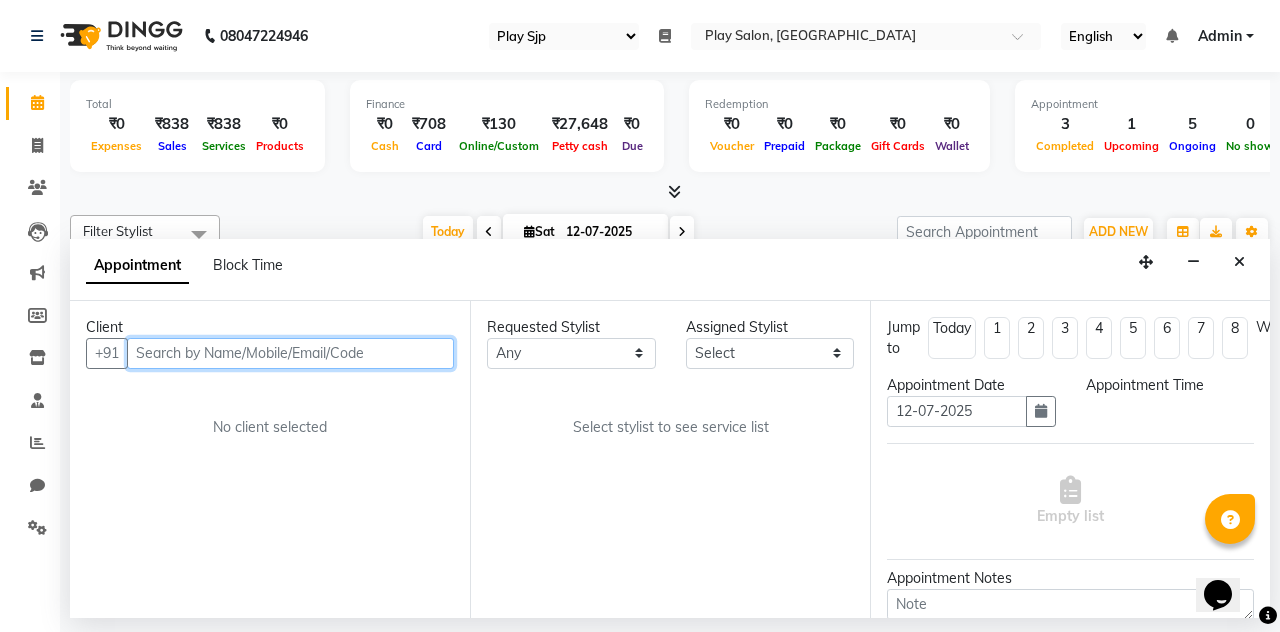 select on "upcoming" 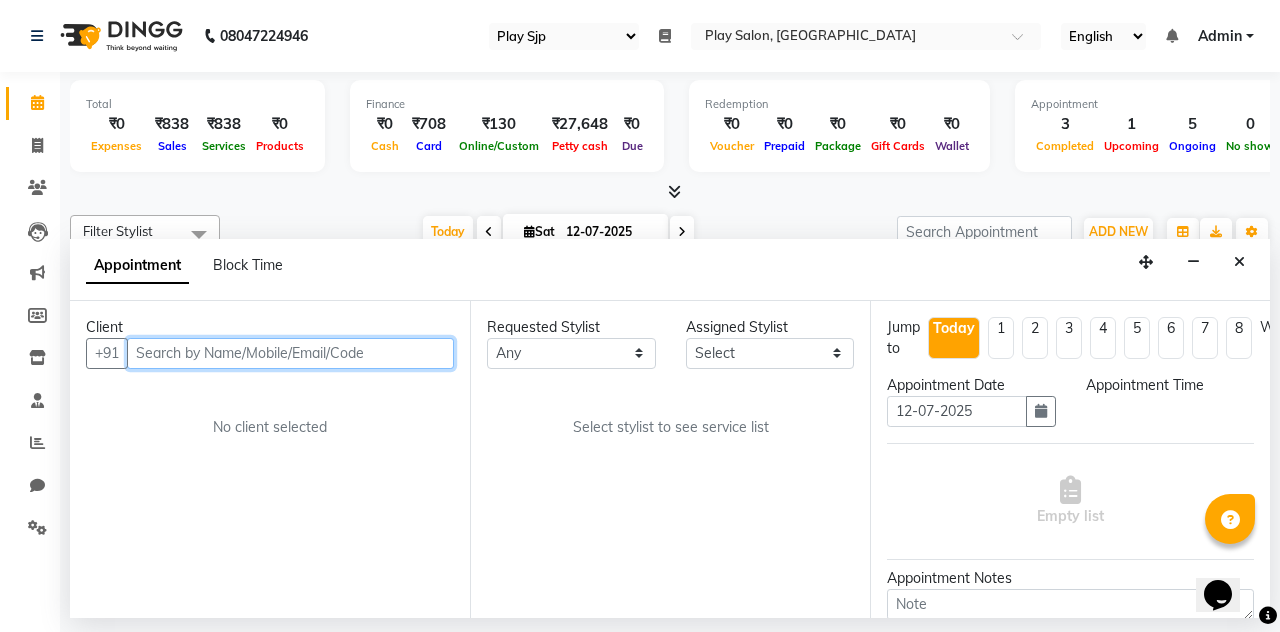scroll, scrollTop: 0, scrollLeft: 0, axis: both 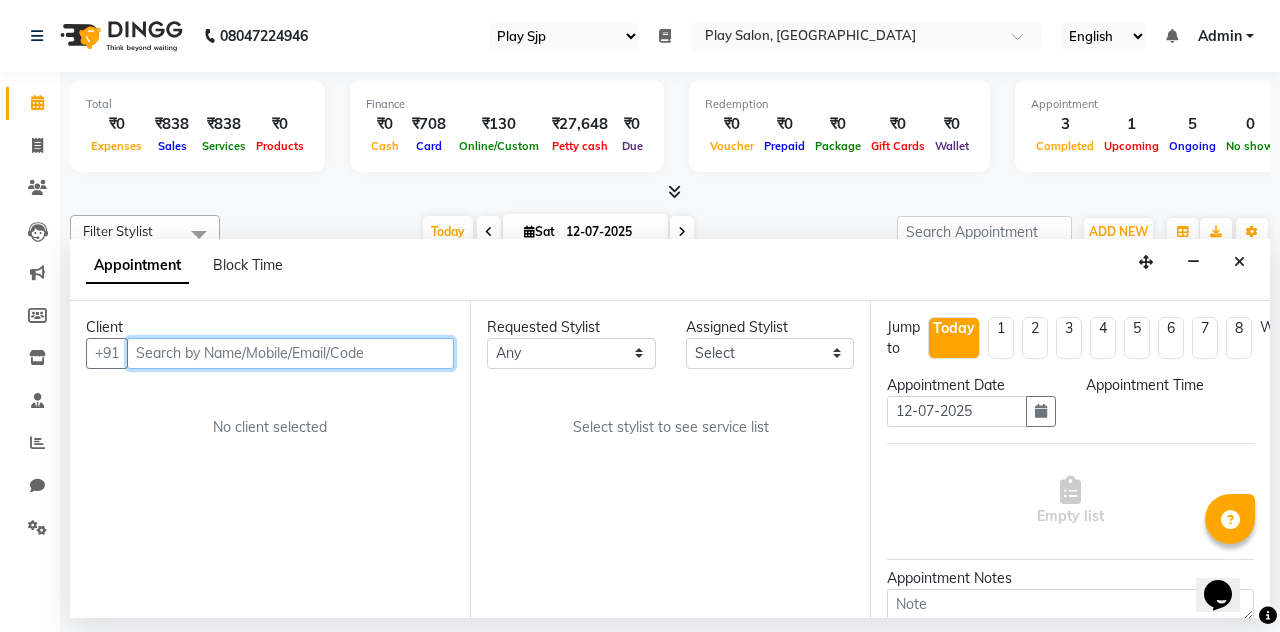 select on "750" 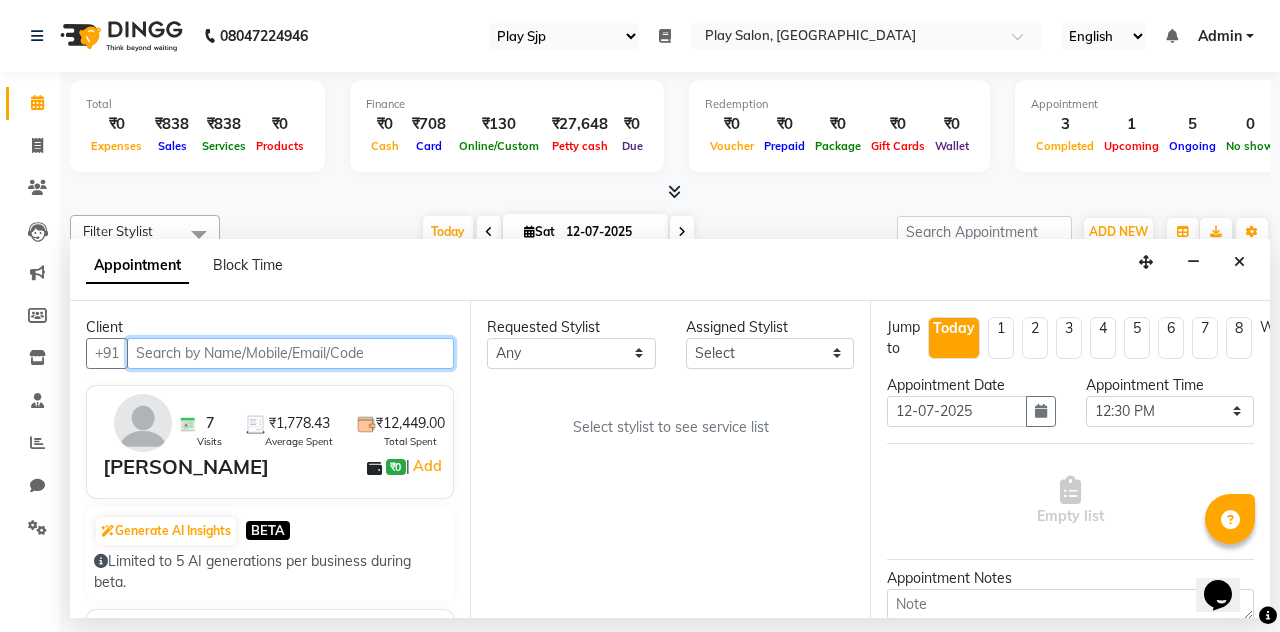 select on "85544" 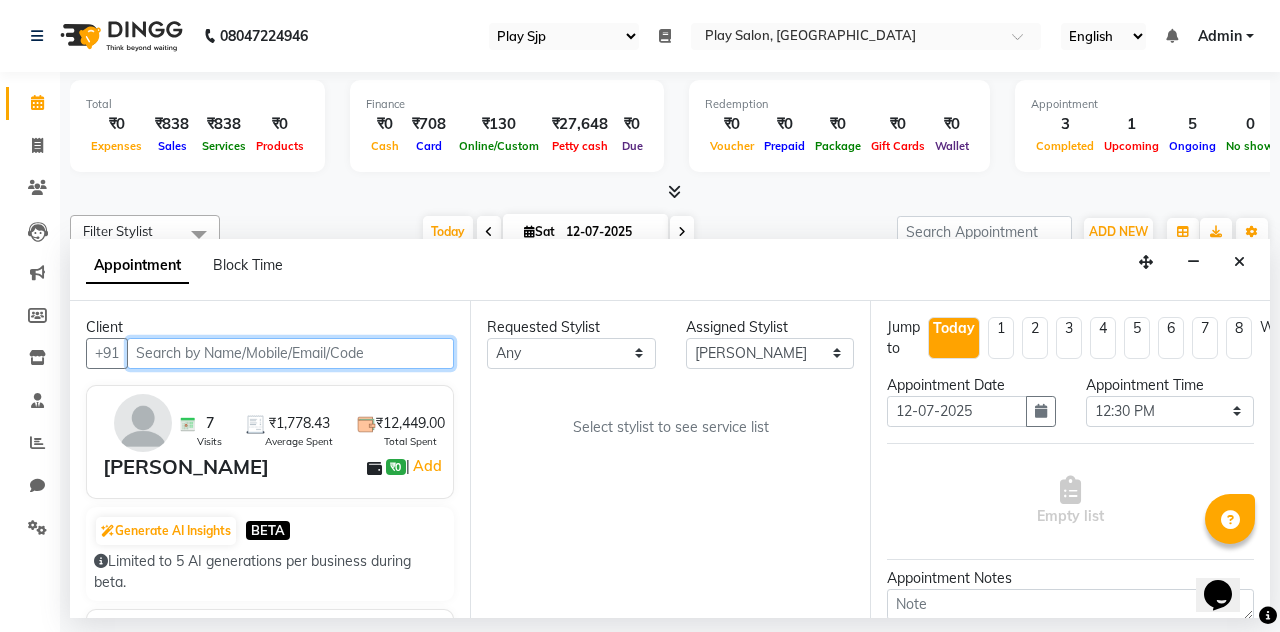 scroll, scrollTop: 0, scrollLeft: 514, axis: horizontal 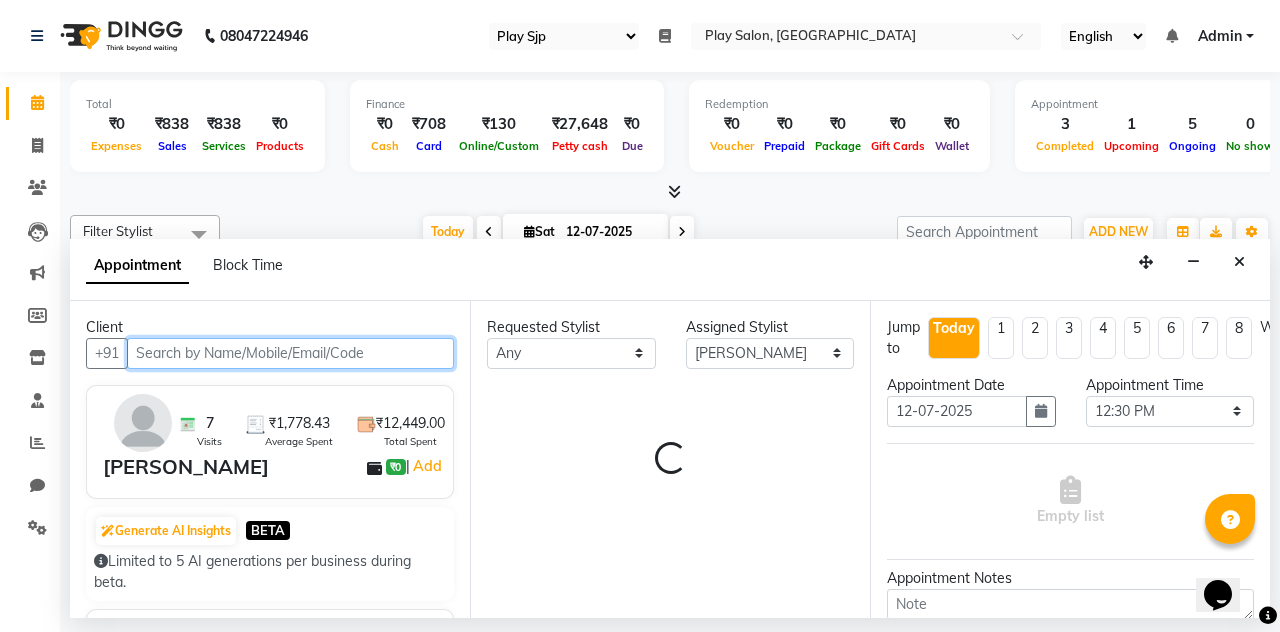 select on "4188" 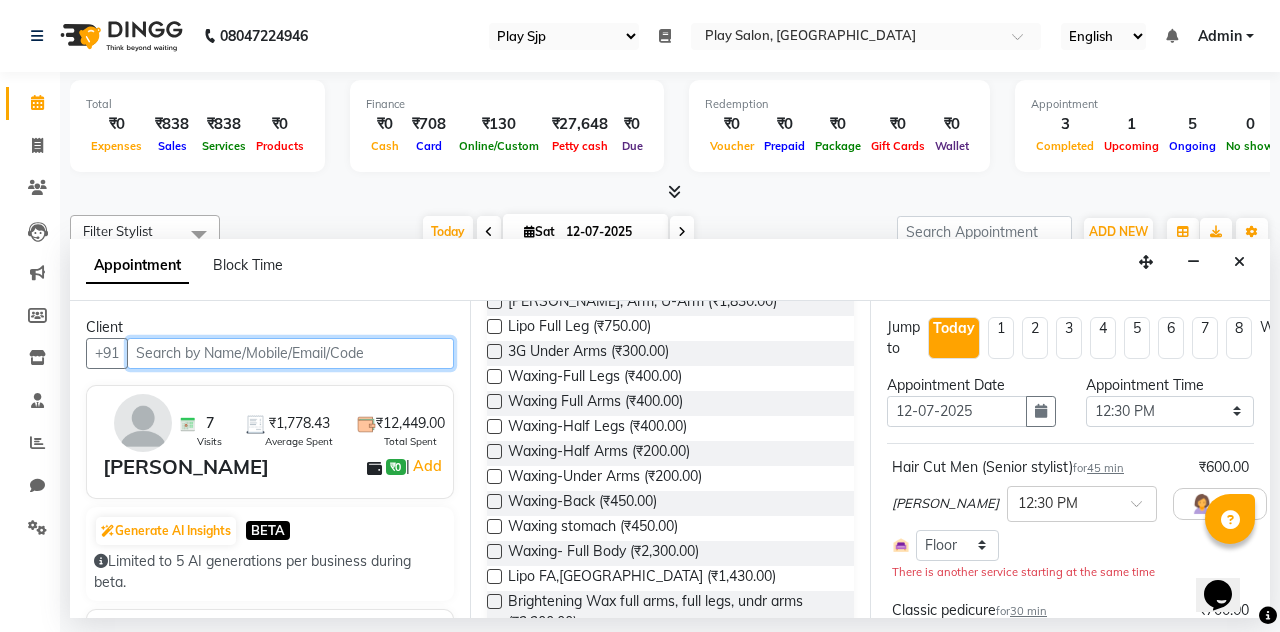 scroll, scrollTop: 244, scrollLeft: 0, axis: vertical 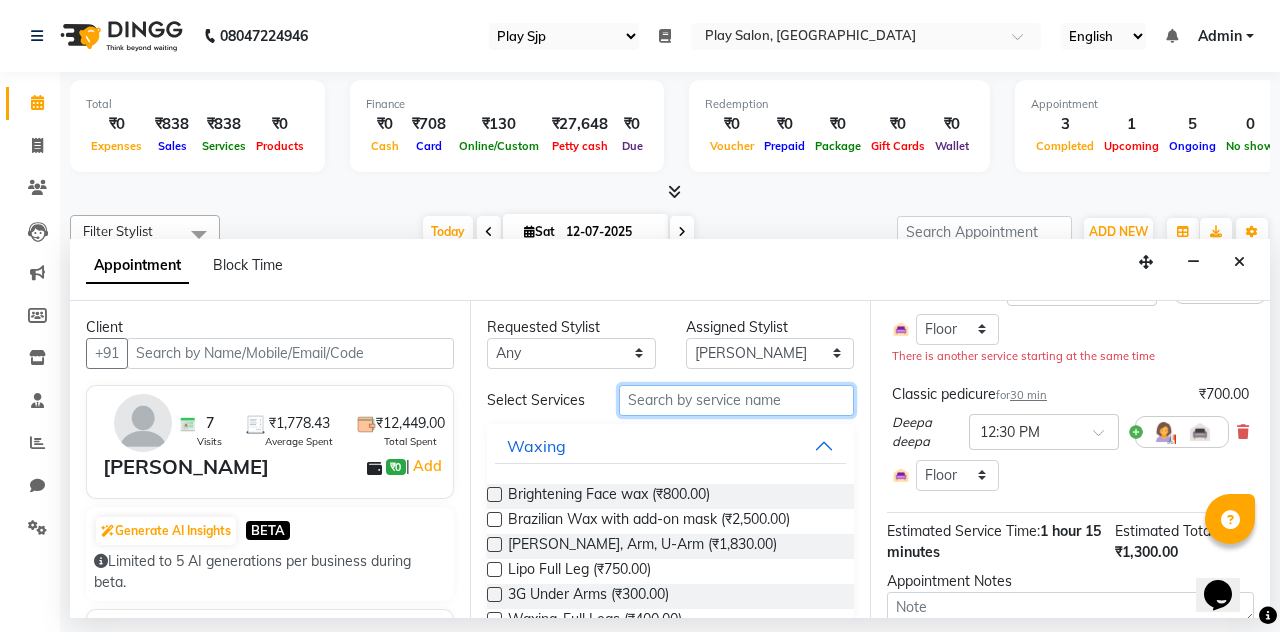 click at bounding box center (736, 400) 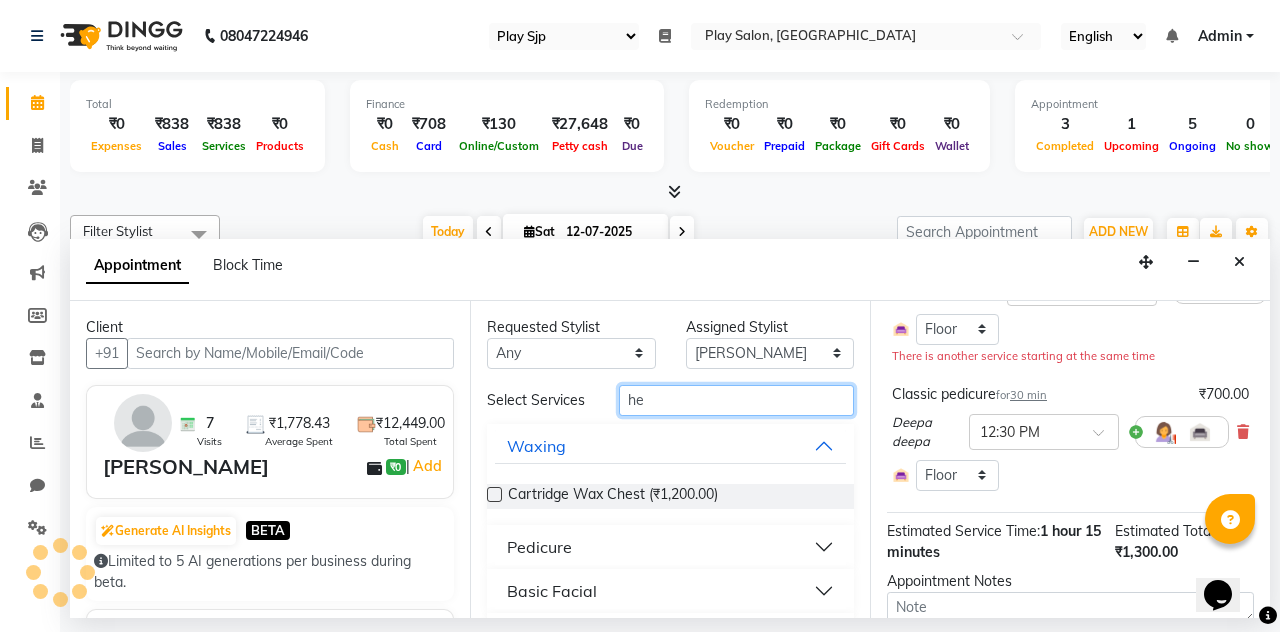 type on "h" 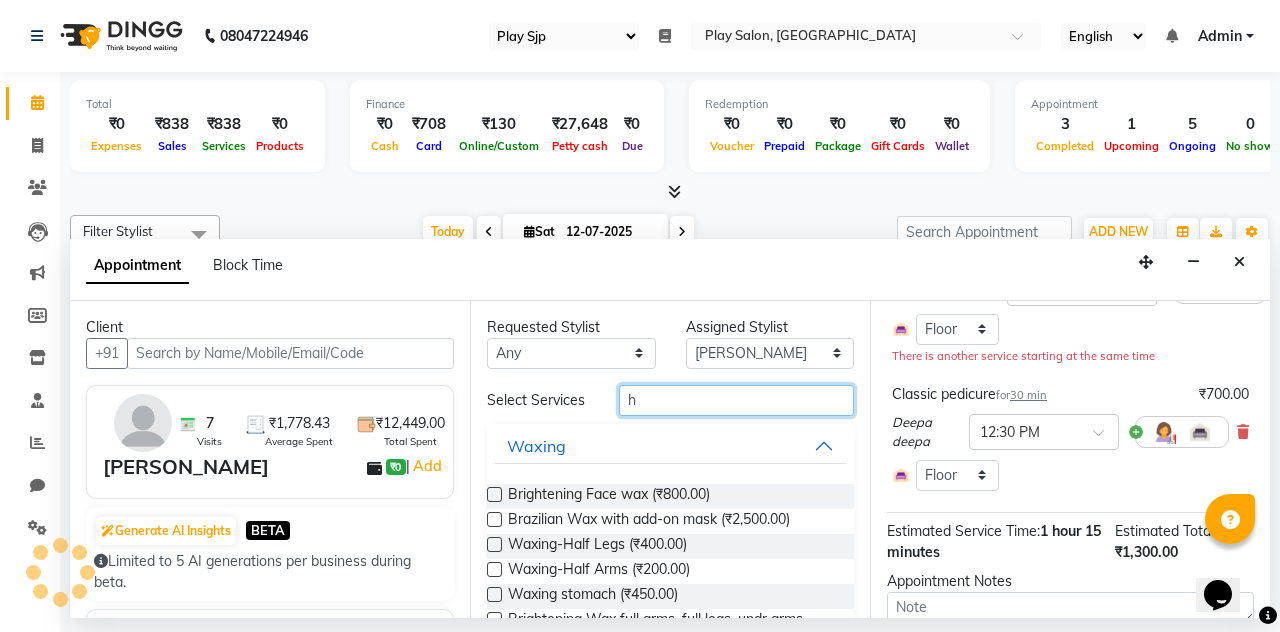 type 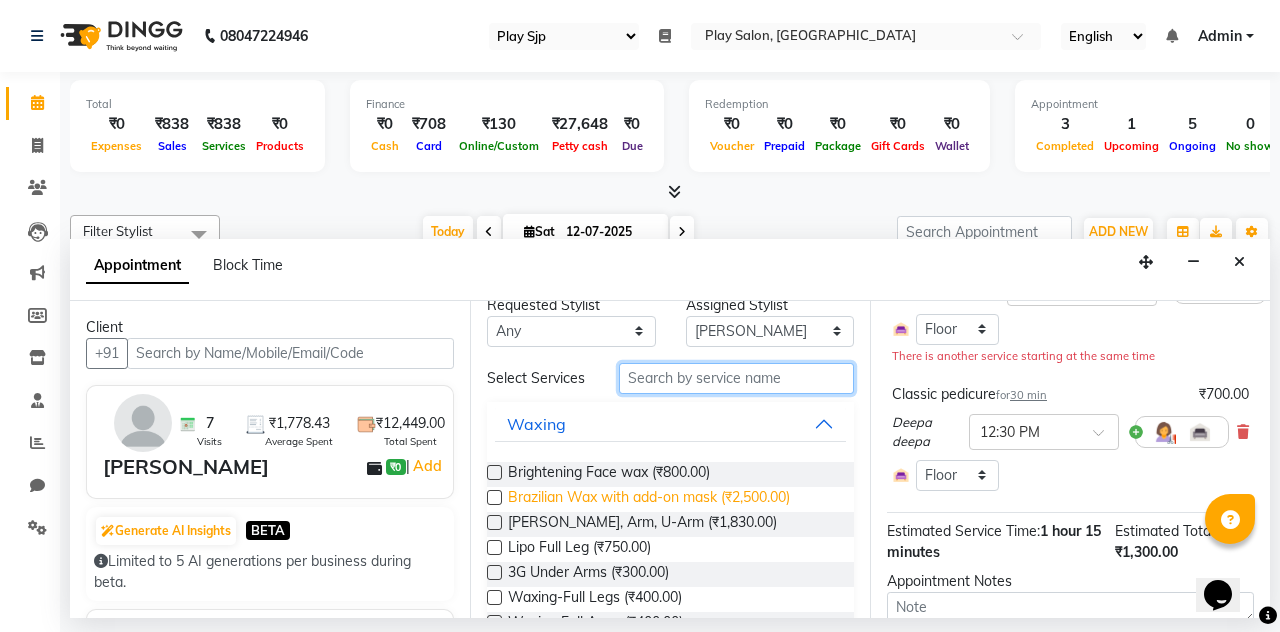 scroll, scrollTop: 0, scrollLeft: 0, axis: both 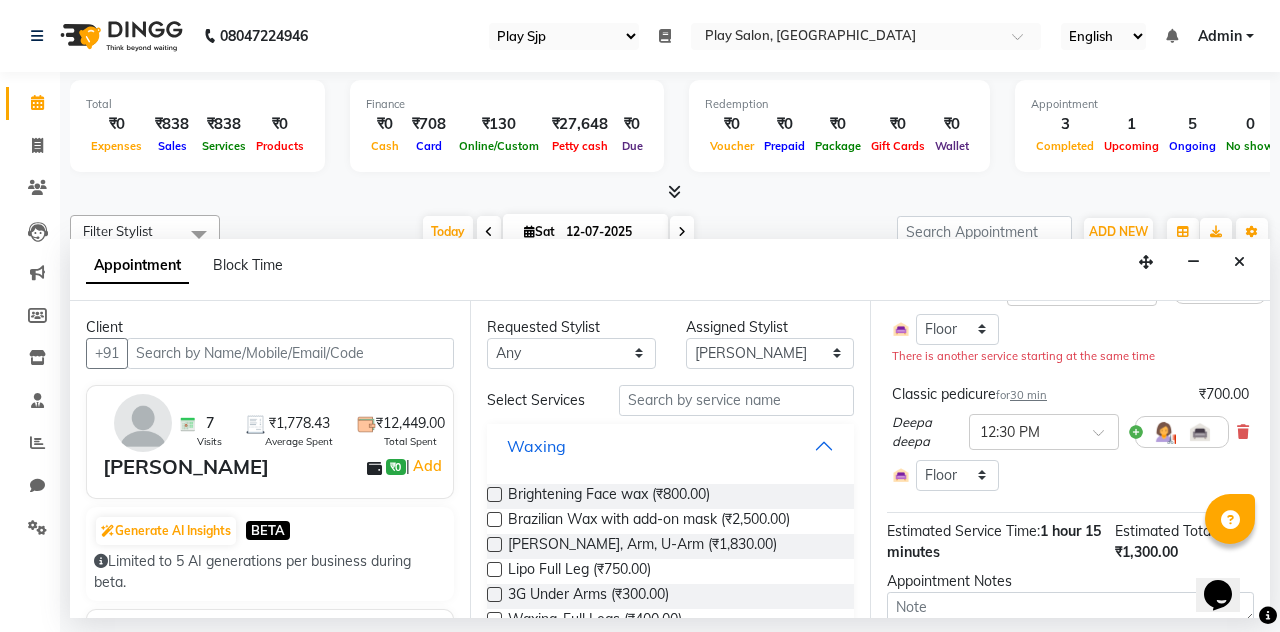 click on "Waxing" at bounding box center [670, 446] 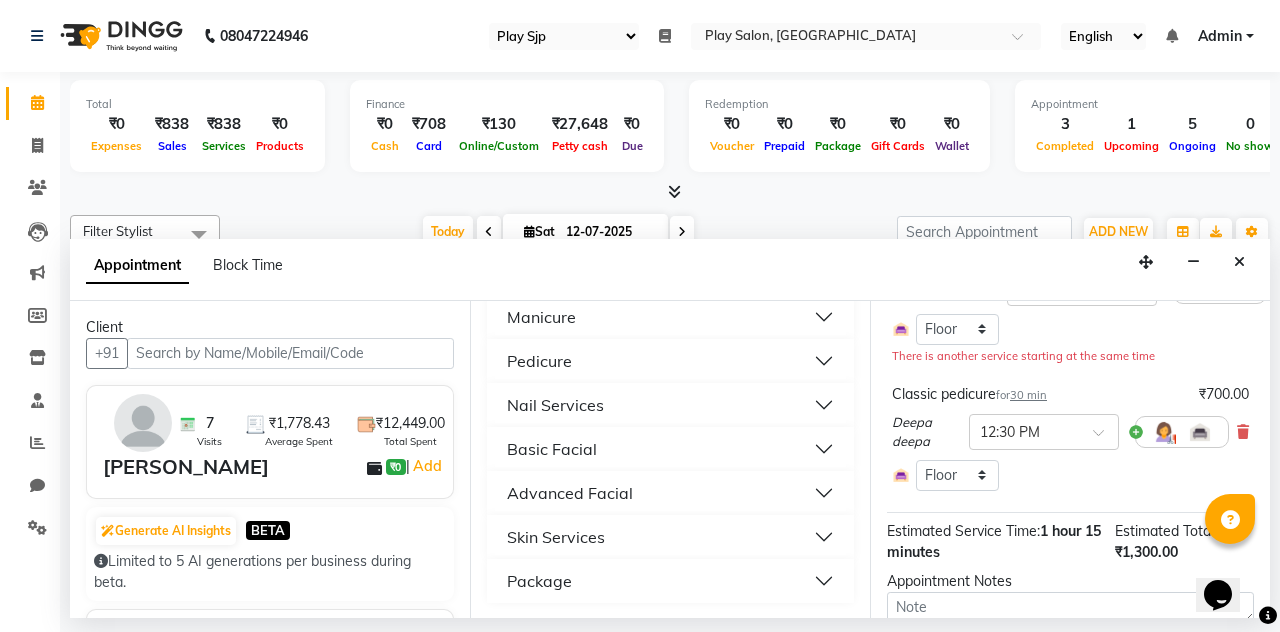 scroll, scrollTop: 0, scrollLeft: 0, axis: both 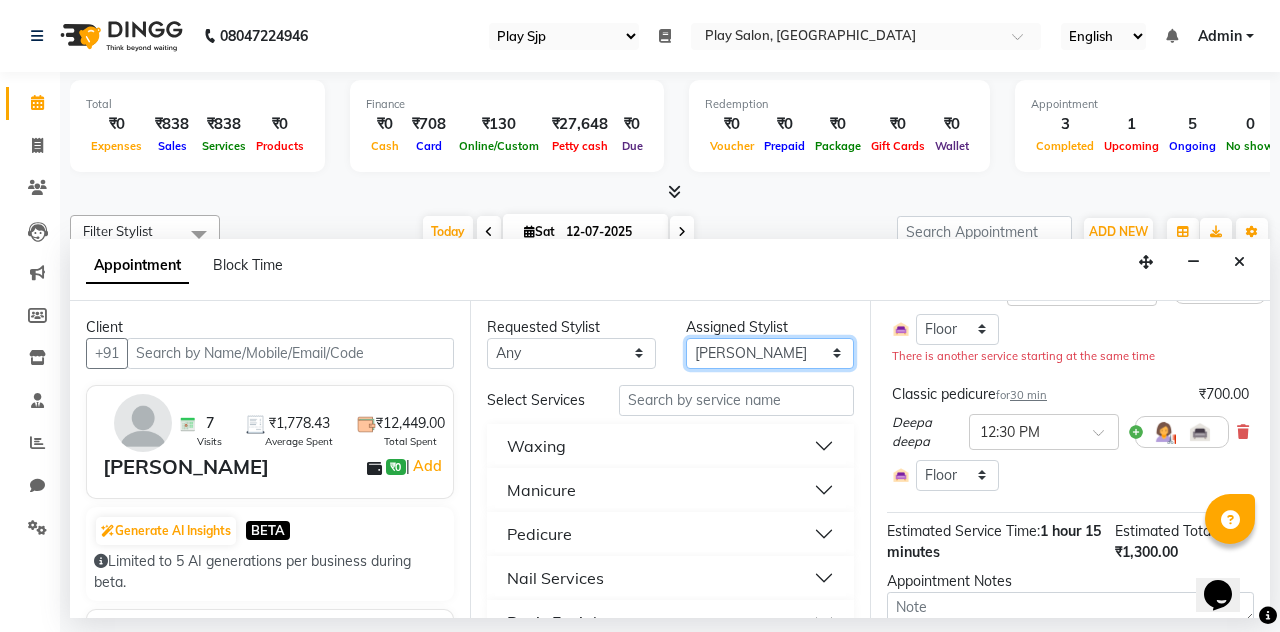 click on "Select Ashik Lama Bhawana Biak Lun Deepa deepa Julesh Thapa Kirila Yimkhiung Mojesh  Chhetri Playsalon Sarjapur Ritesh Sam Pradhan Simran Rai Smriti Chettri" at bounding box center (770, 353) 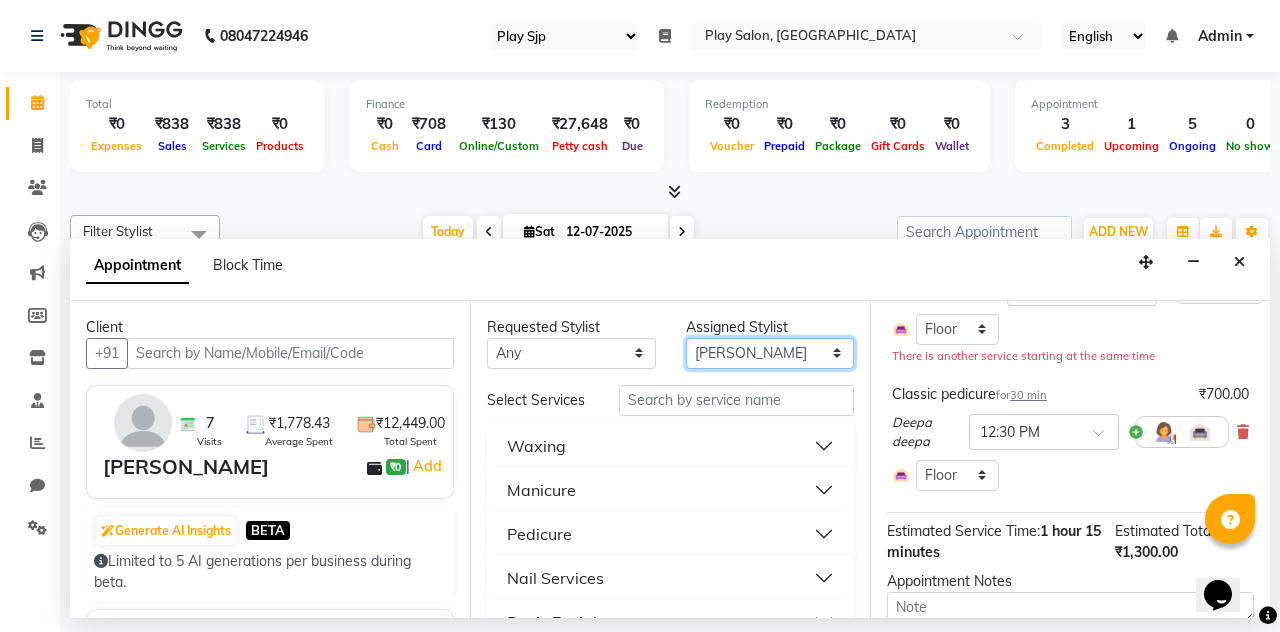 select on "80384" 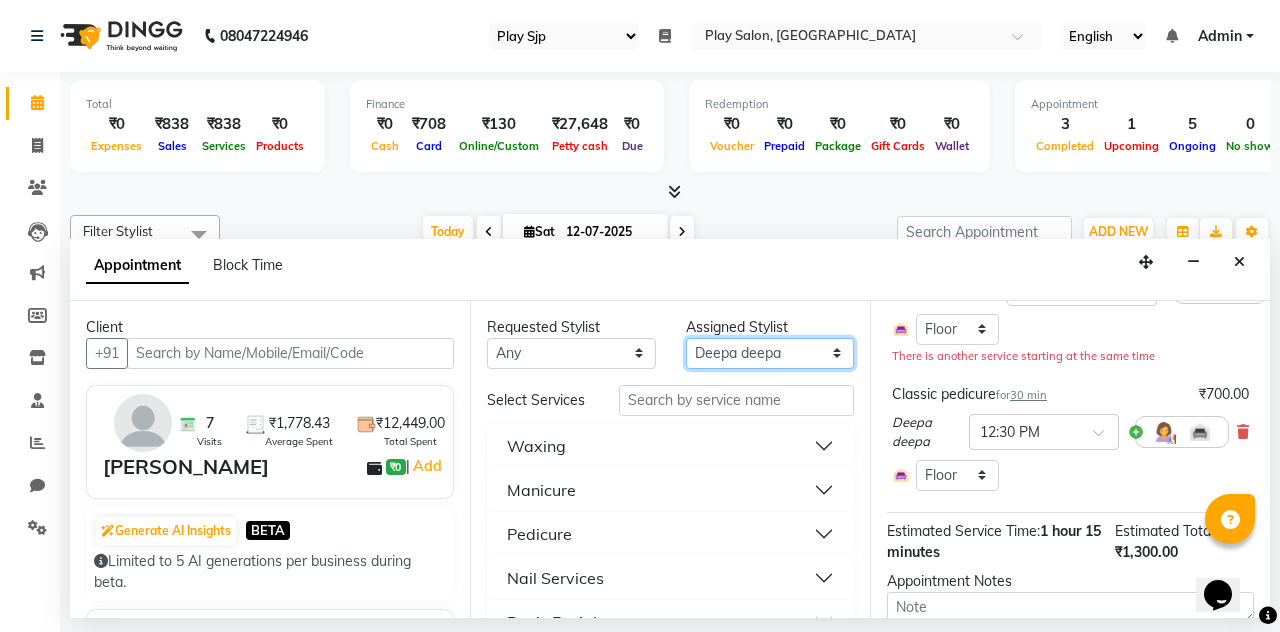 click on "Select Ashik Lama Bhawana Biak Lun Deepa deepa Julesh Thapa Kirila Yimkhiung Mojesh  Chhetri Playsalon Sarjapur Ritesh Sam Pradhan Simran Rai Smriti Chettri" at bounding box center [770, 353] 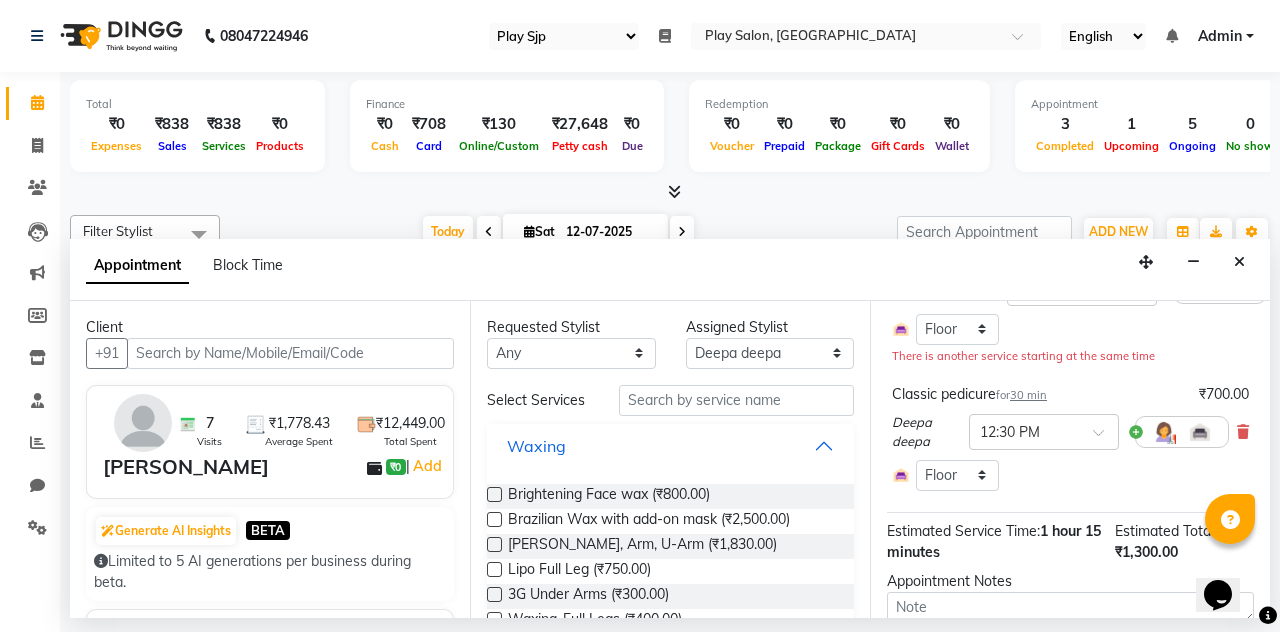 click on "Waxing" at bounding box center [670, 446] 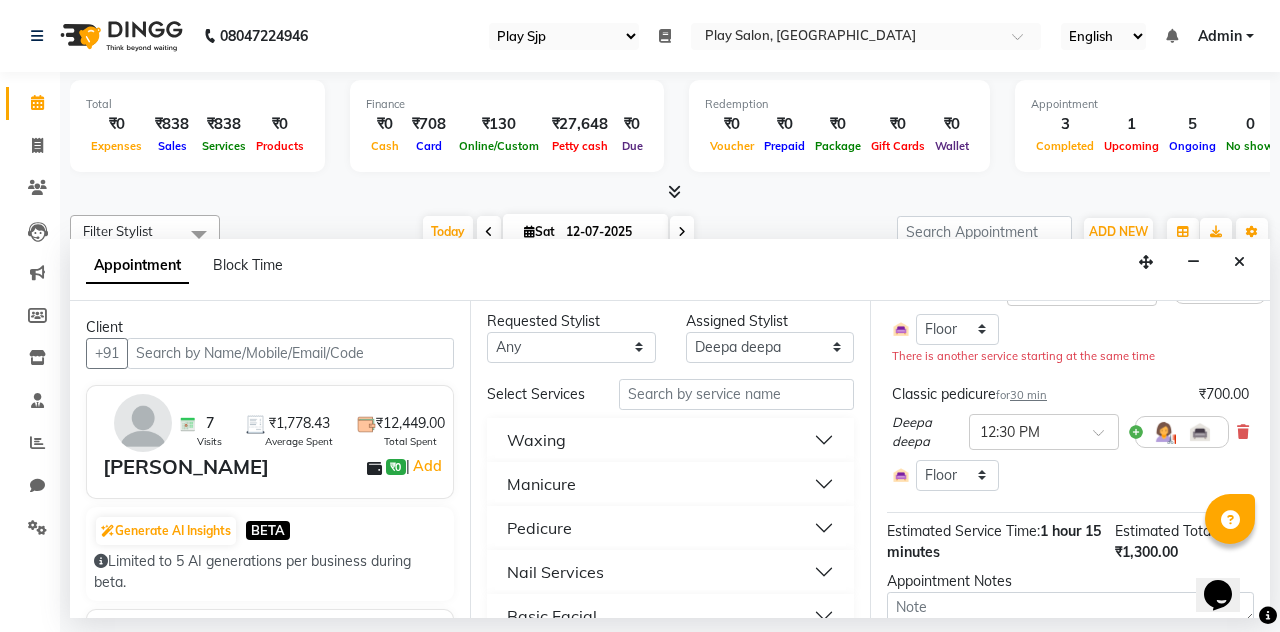 scroll, scrollTop: 0, scrollLeft: 0, axis: both 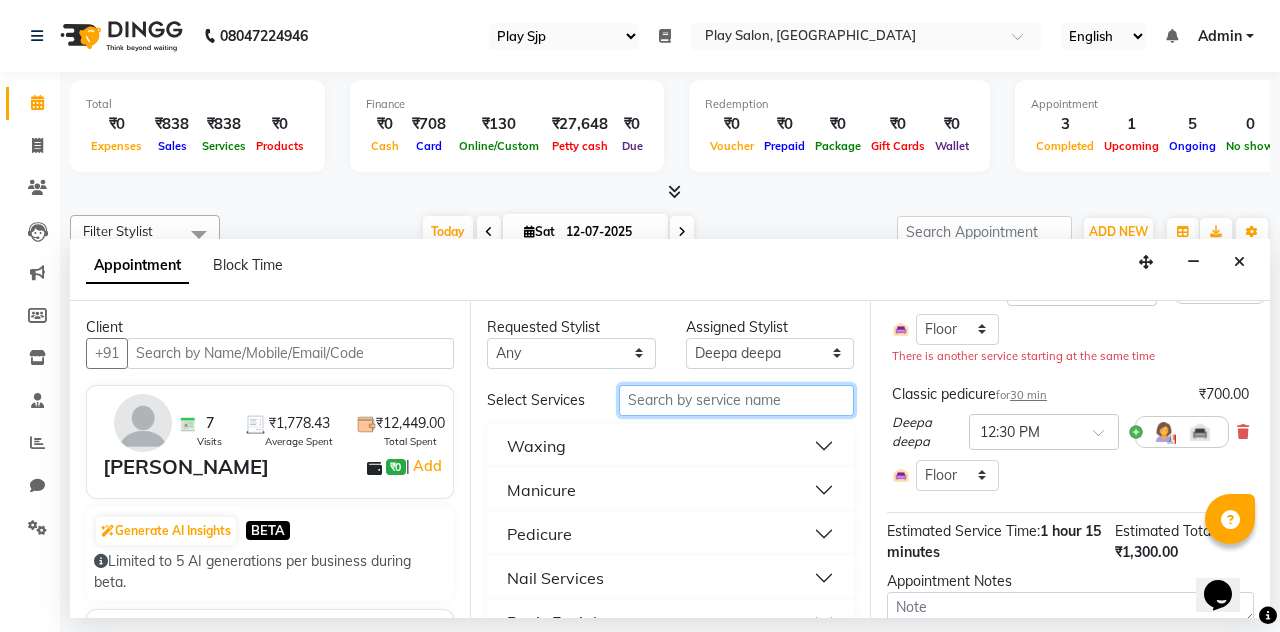 click at bounding box center (736, 400) 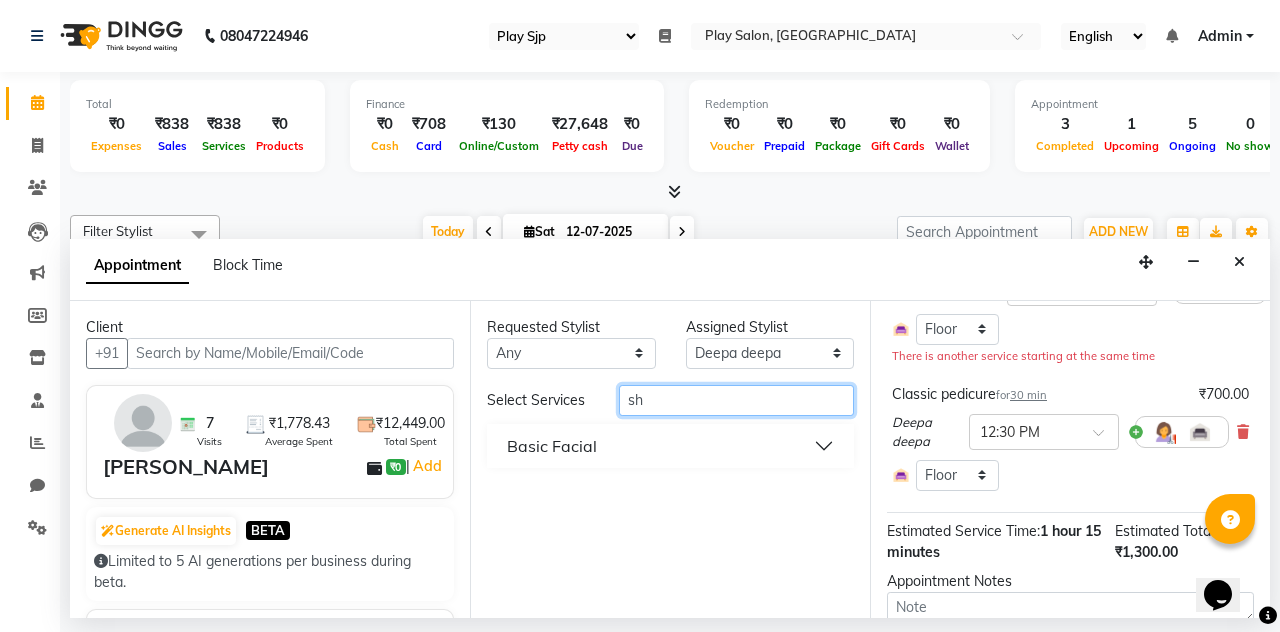 type on "s" 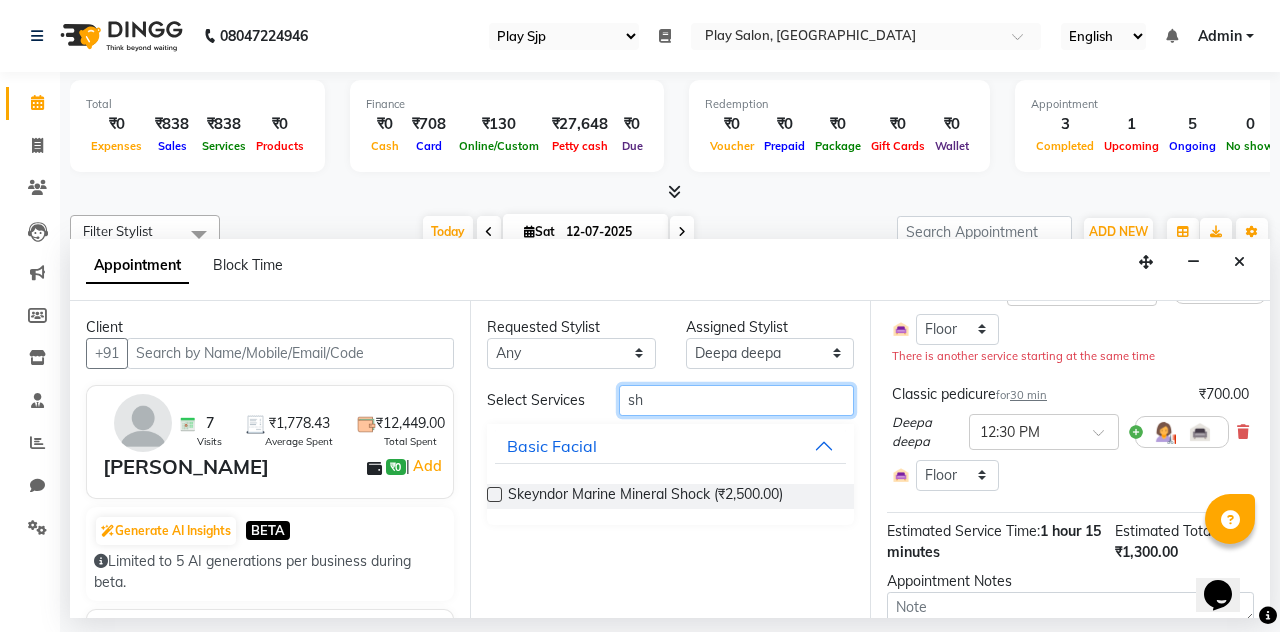 type on "s" 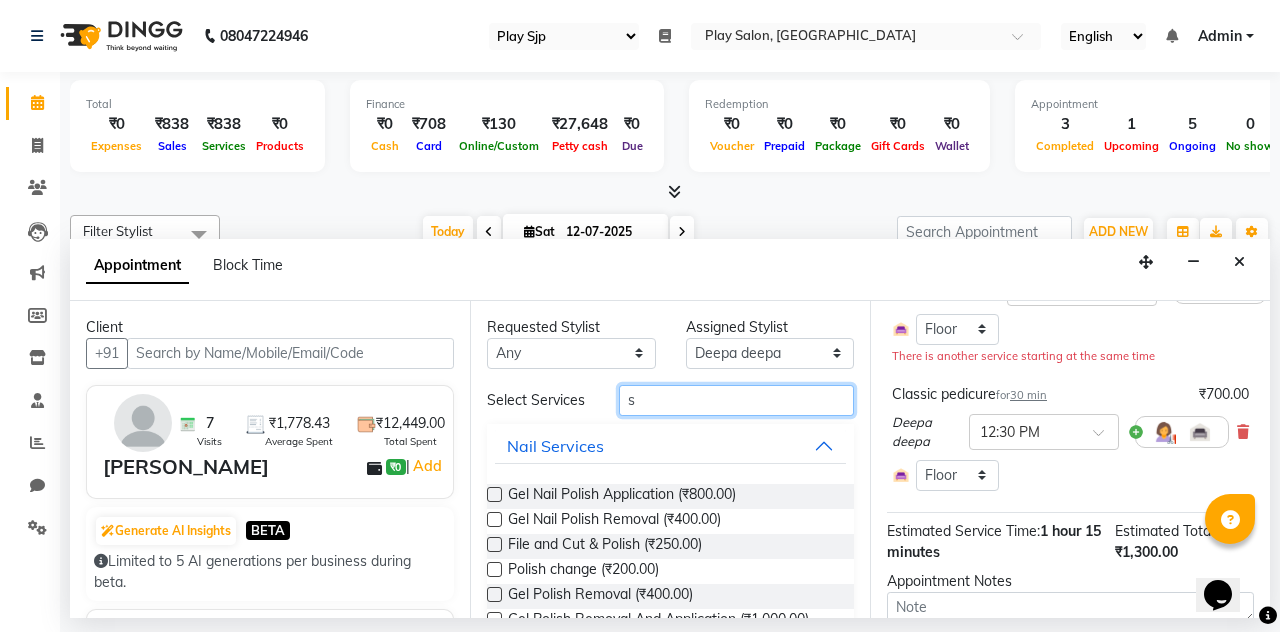 type 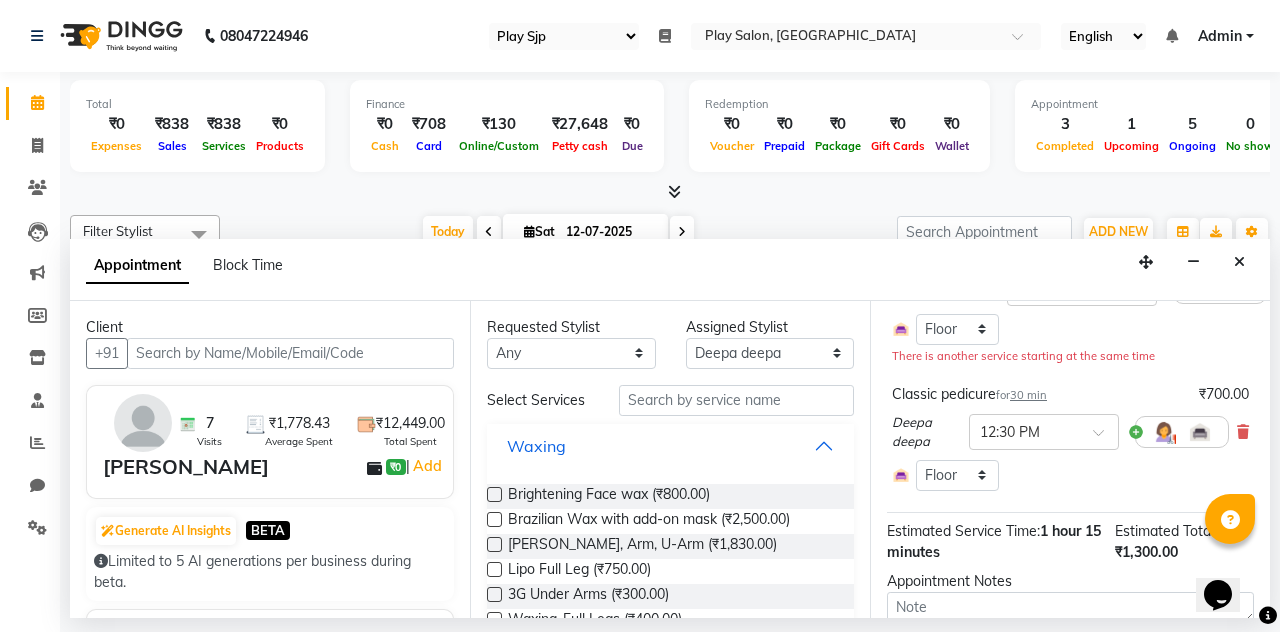 click on "Waxing" at bounding box center [670, 446] 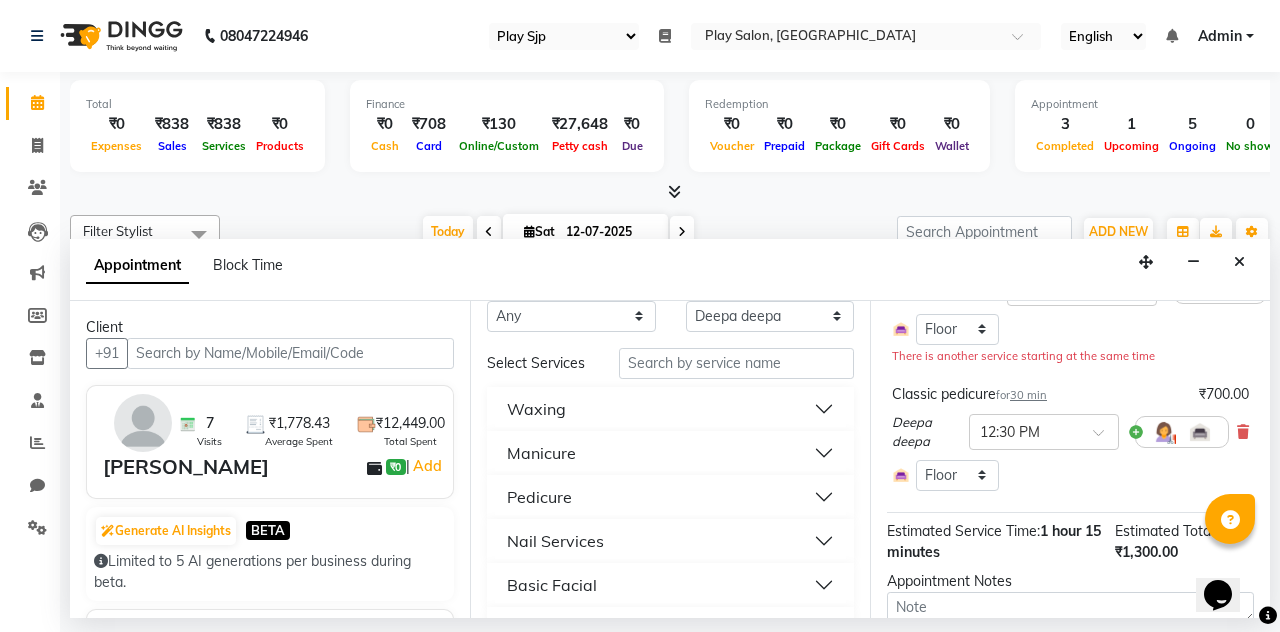 scroll, scrollTop: 0, scrollLeft: 0, axis: both 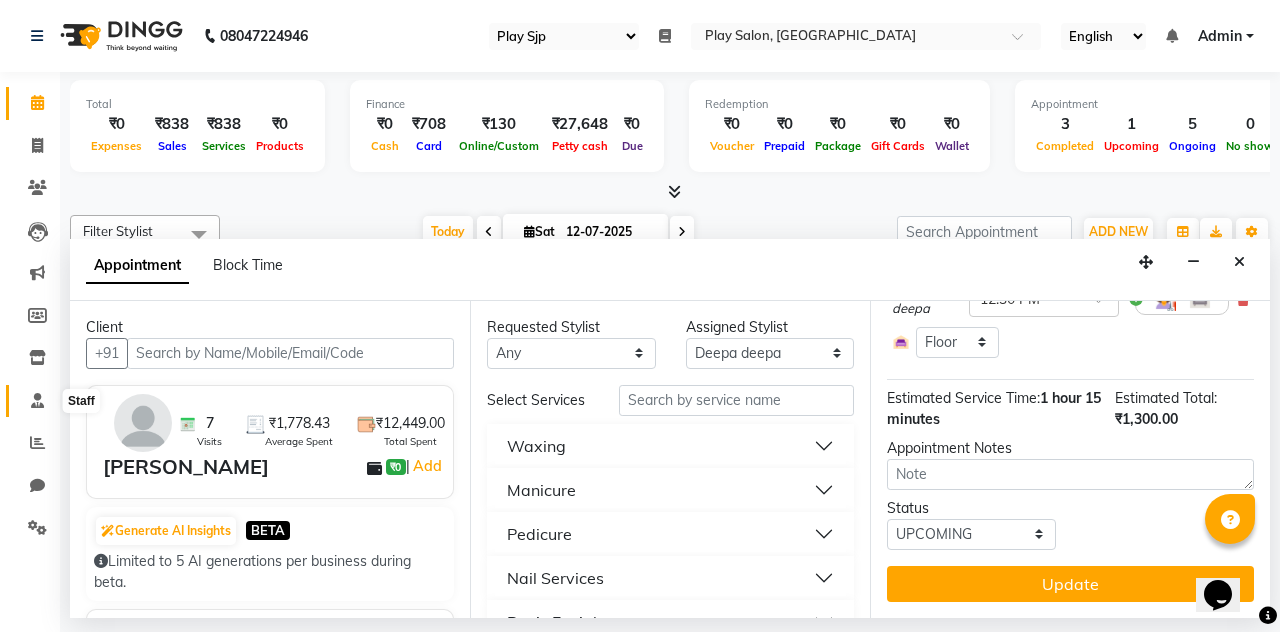 click 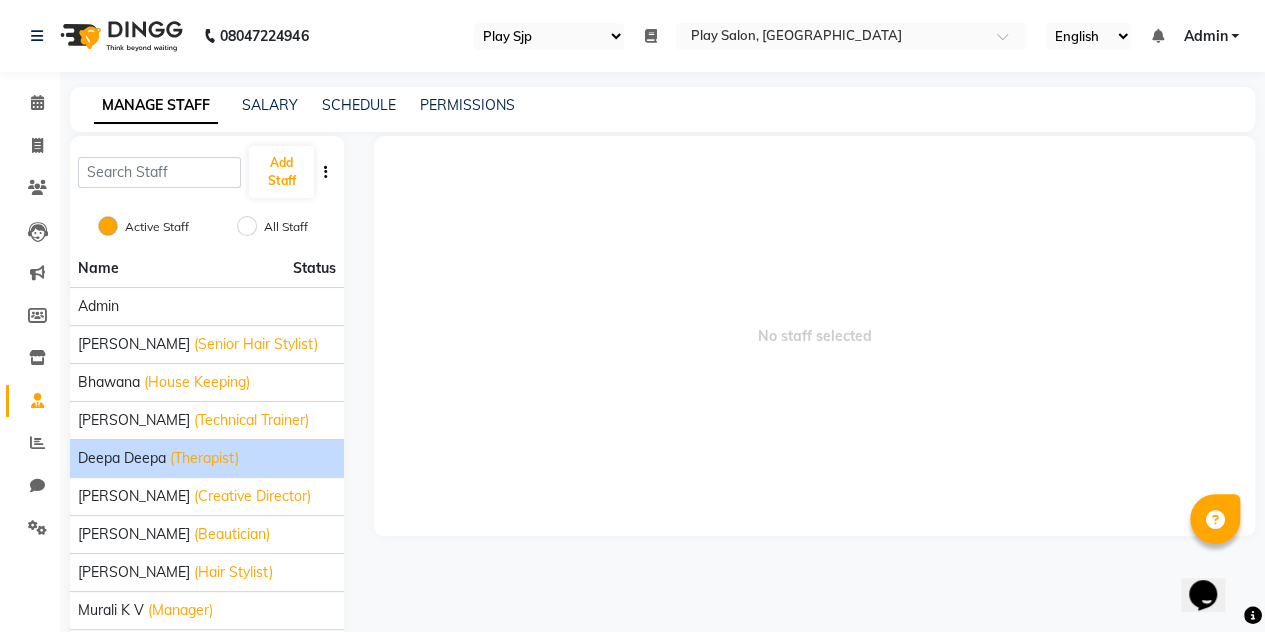 click on "Deepa deepa" 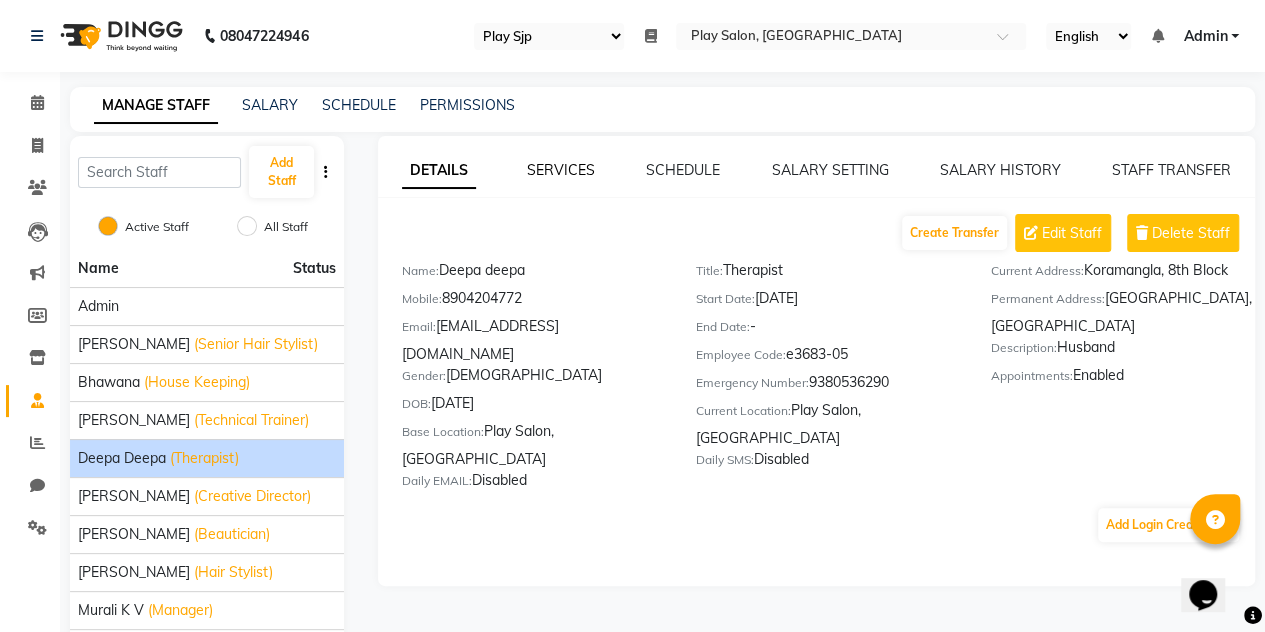 click on "SERVICES" 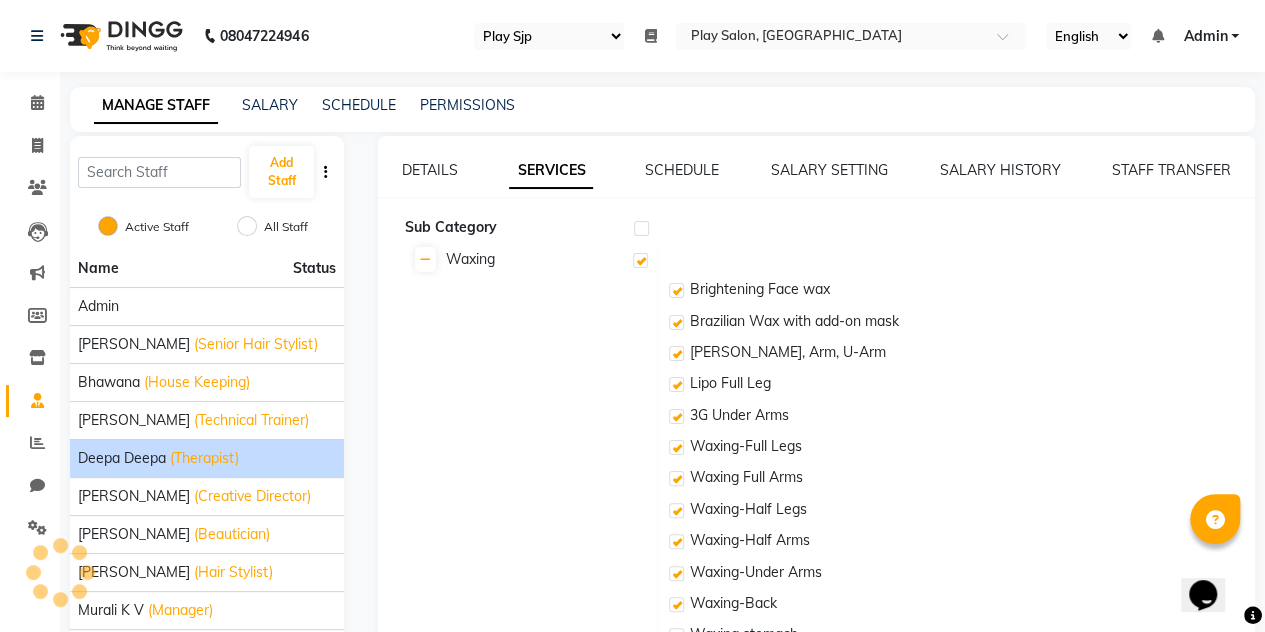 checkbox on "true" 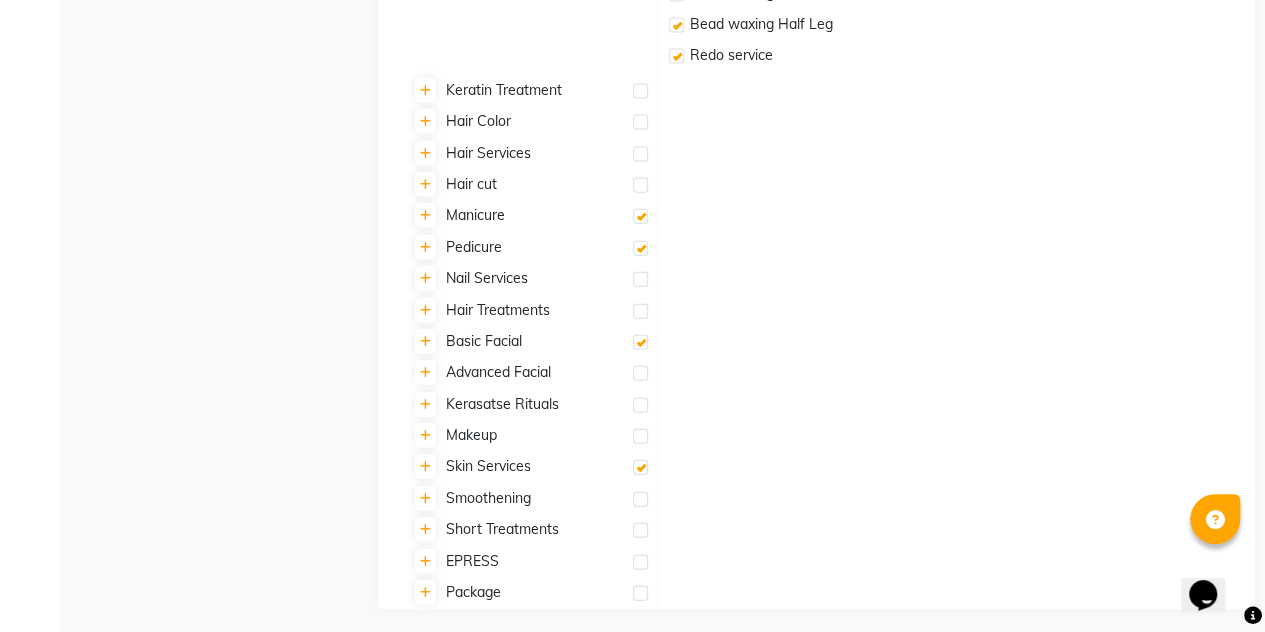 scroll, scrollTop: 2188, scrollLeft: 0, axis: vertical 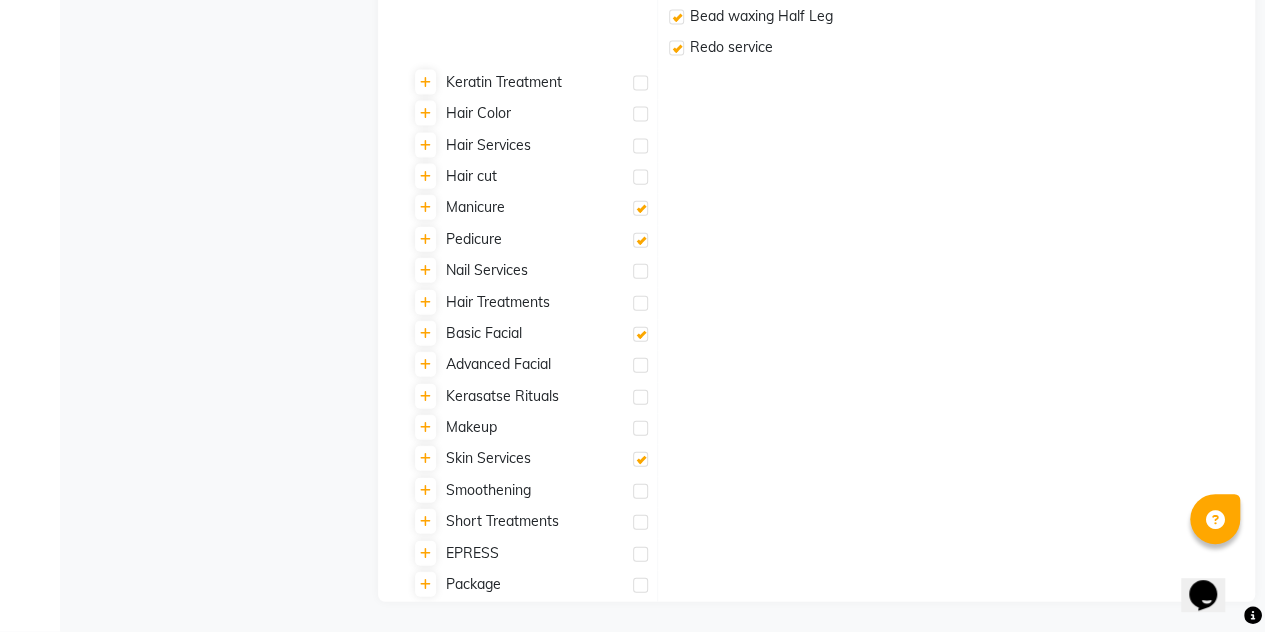 click at bounding box center [640, 522] 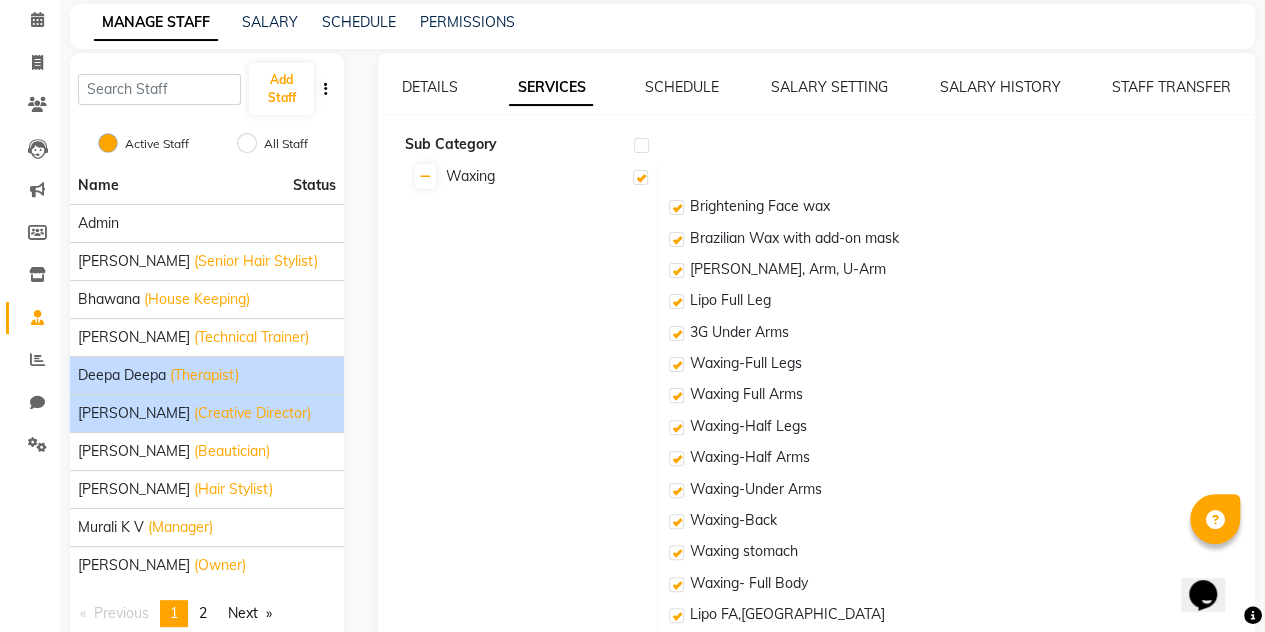 scroll, scrollTop: 103, scrollLeft: 0, axis: vertical 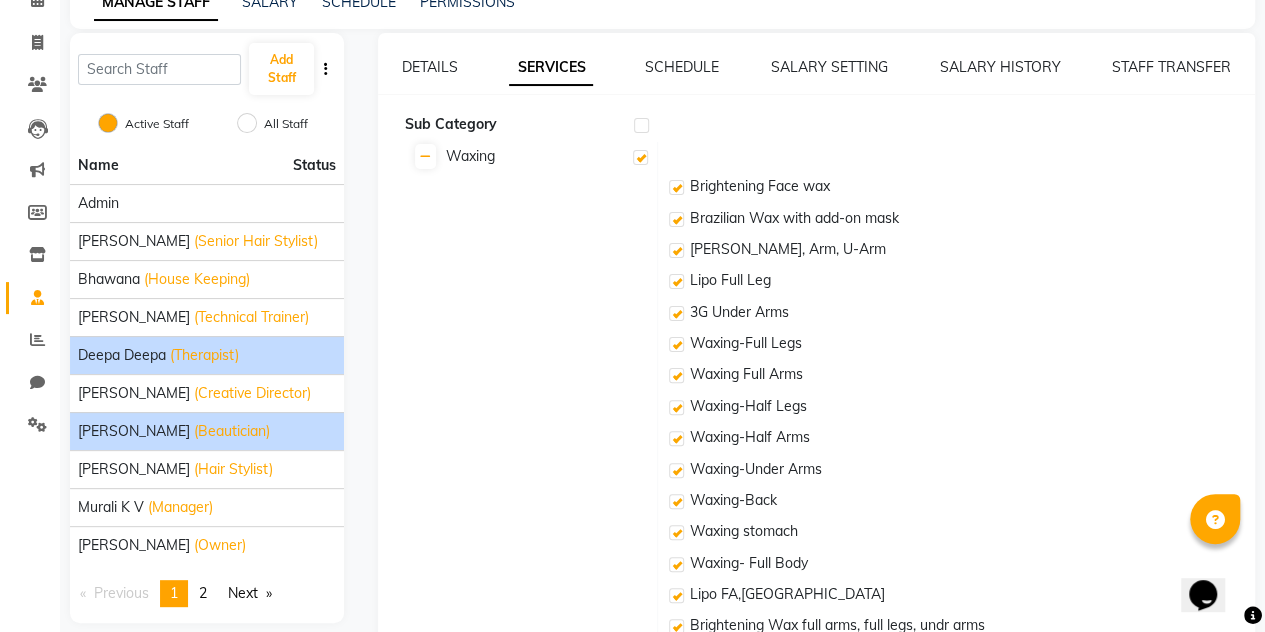 click on "Kirila Yimkhiung" 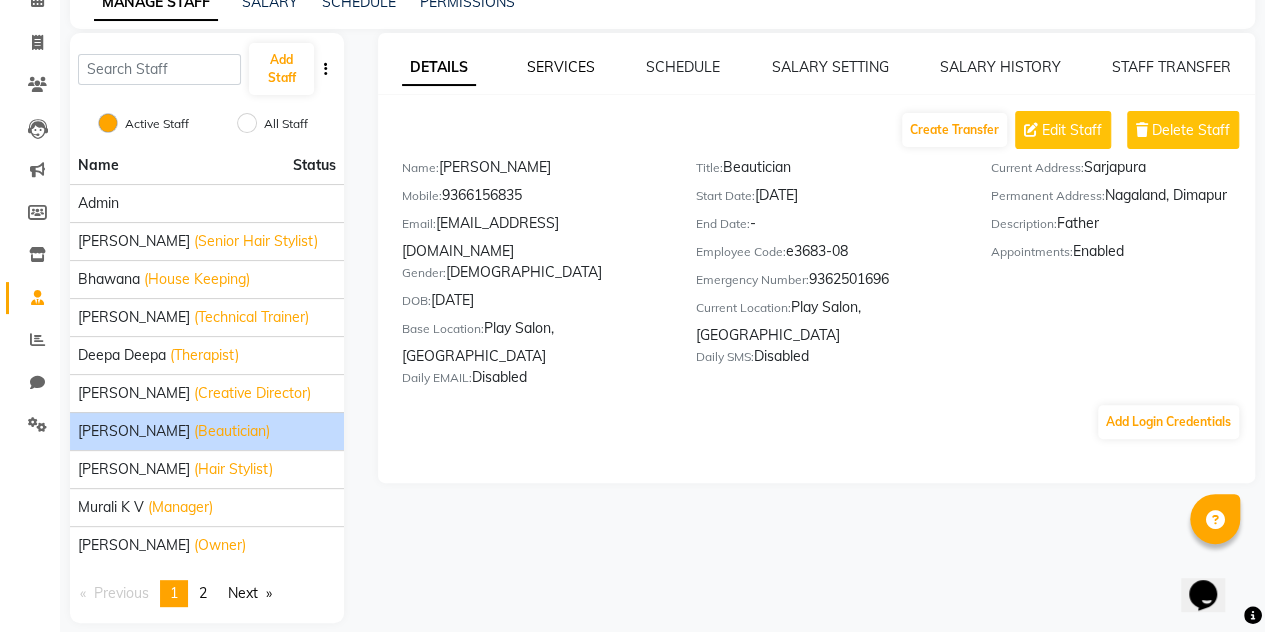 click on "SERVICES" 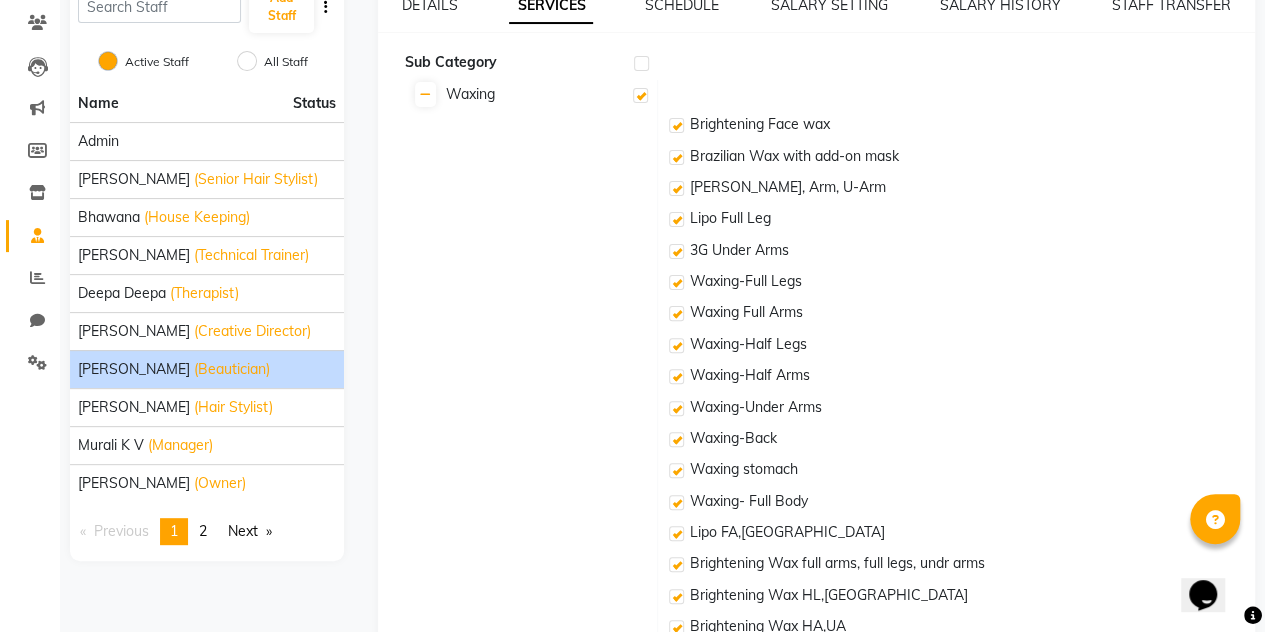 scroll, scrollTop: 166, scrollLeft: 0, axis: vertical 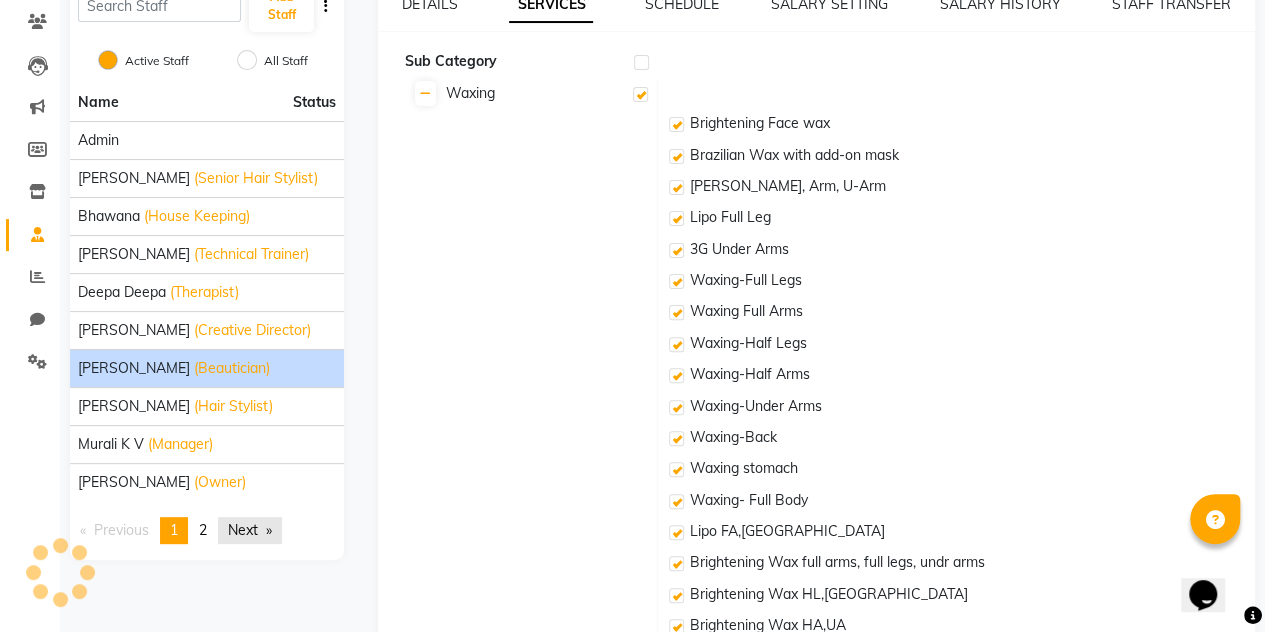 click on "Next  page" at bounding box center [250, 530] 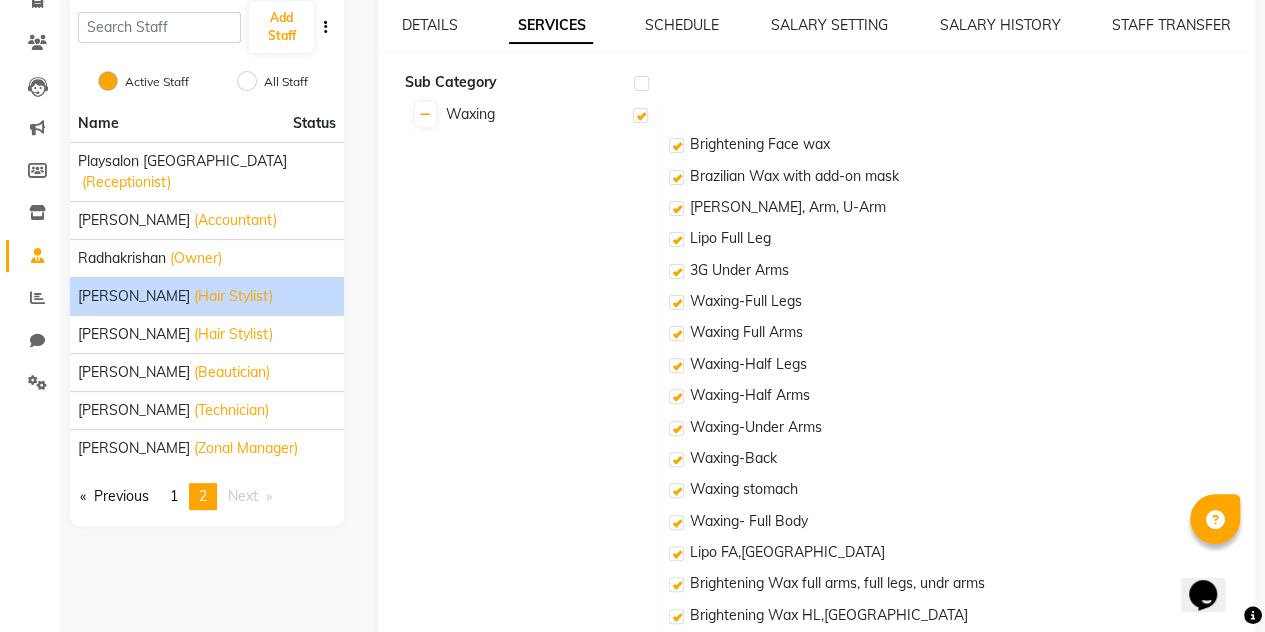 scroll, scrollTop: 144, scrollLeft: 0, axis: vertical 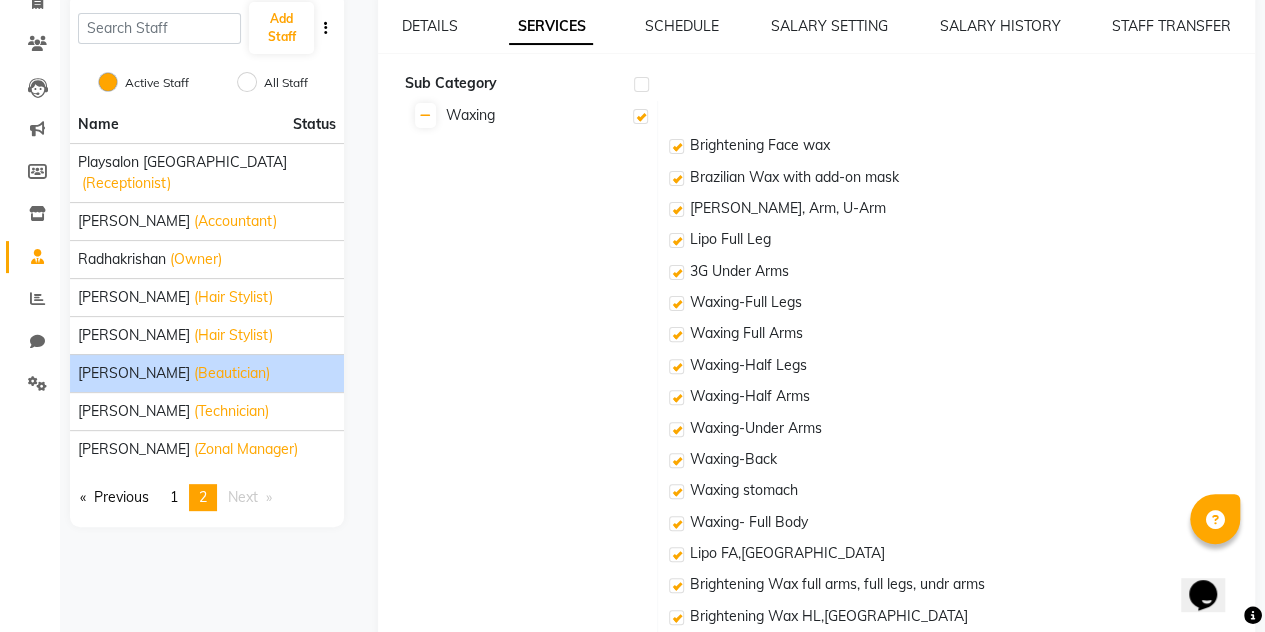 click on "Simran Rai" 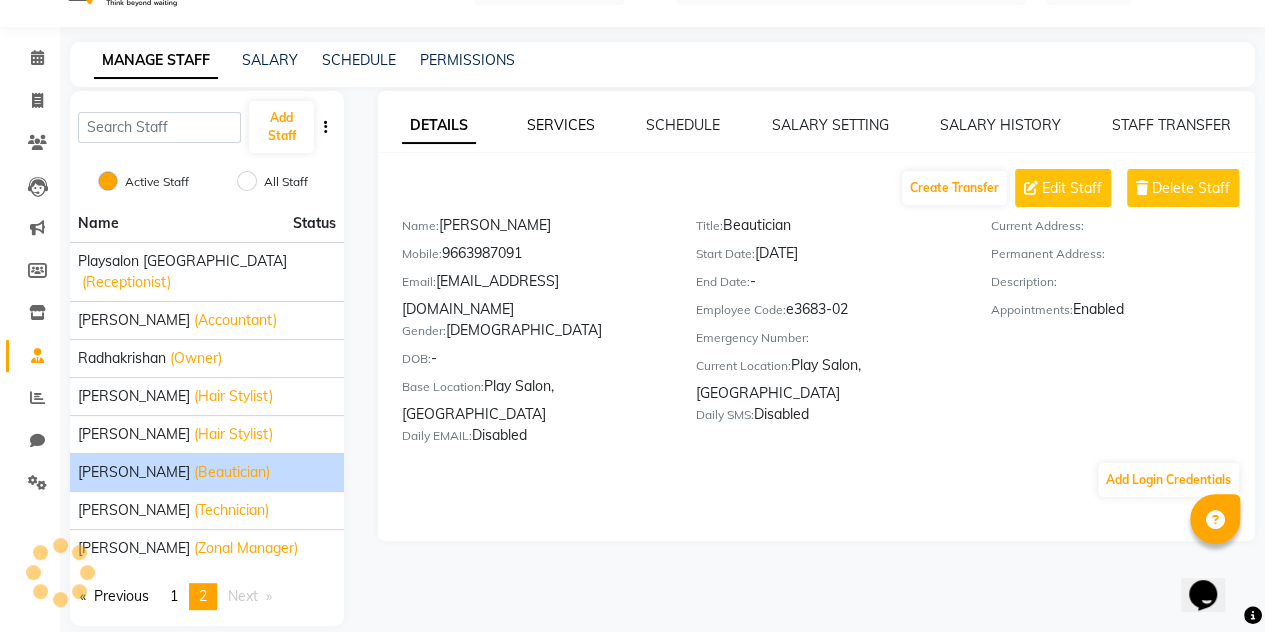 click on "SERVICES" 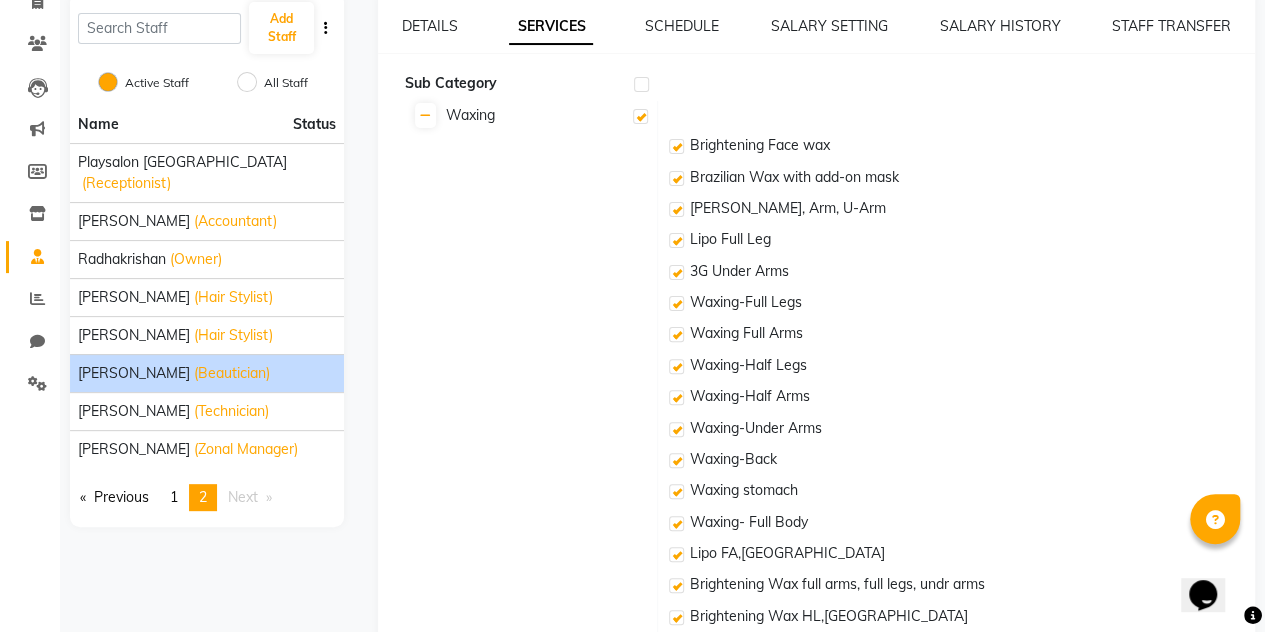 checkbox on "true" 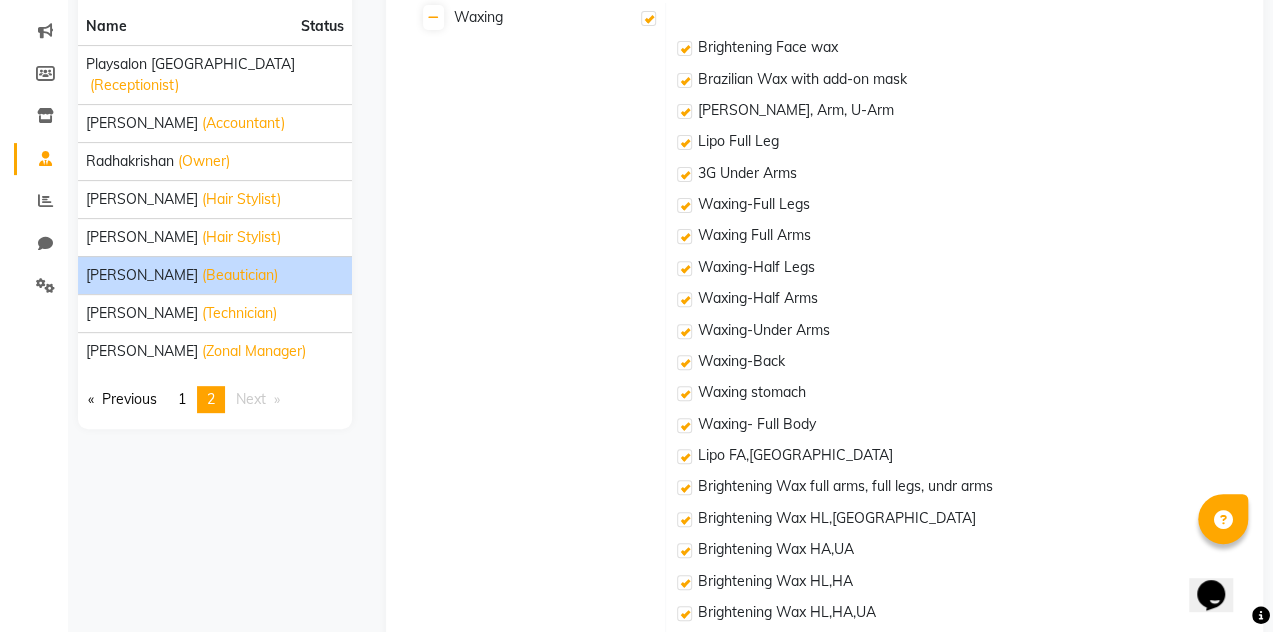 scroll, scrollTop: 0, scrollLeft: 0, axis: both 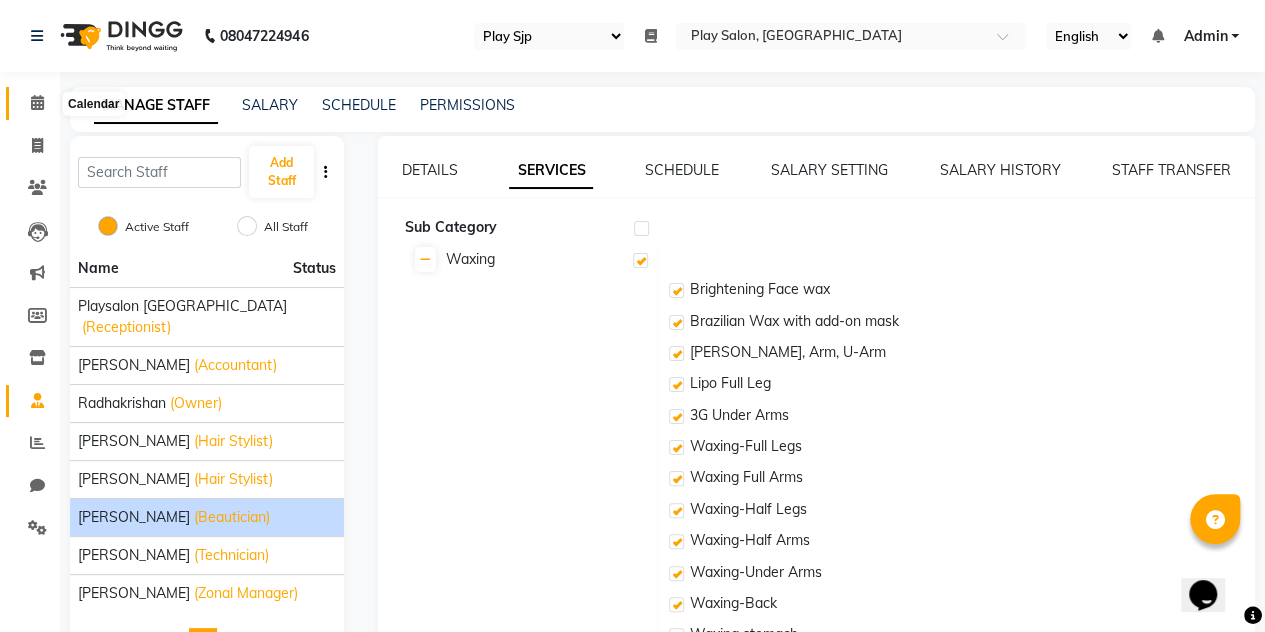 click 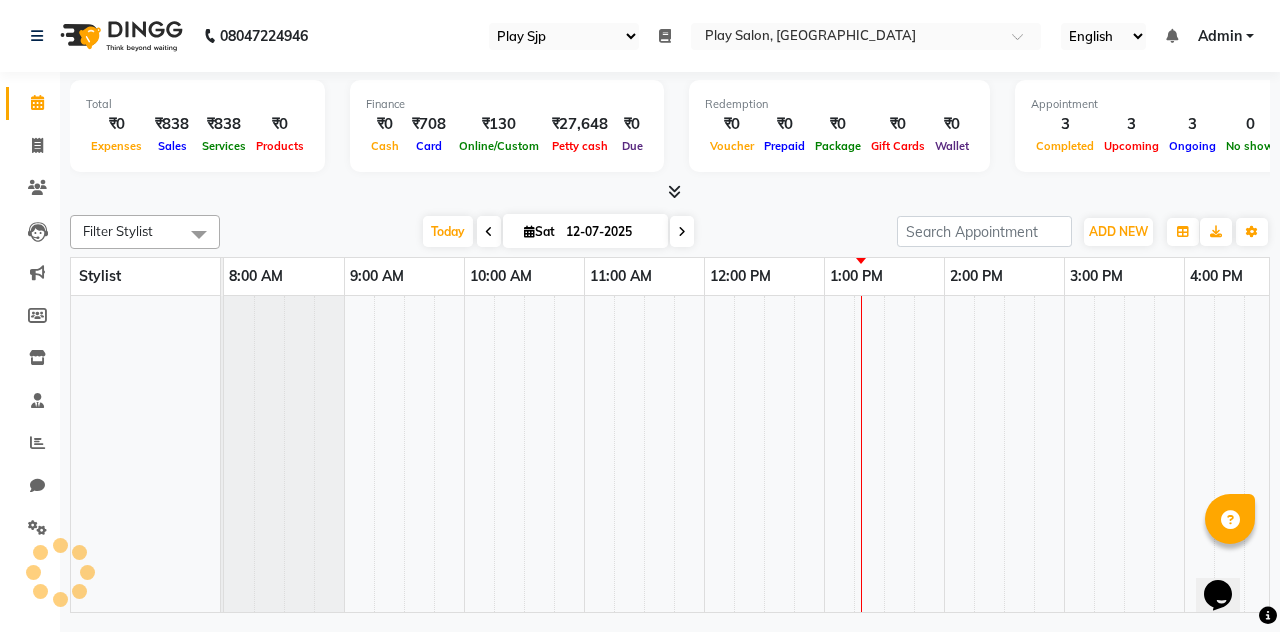 scroll, scrollTop: 0, scrollLeft: 0, axis: both 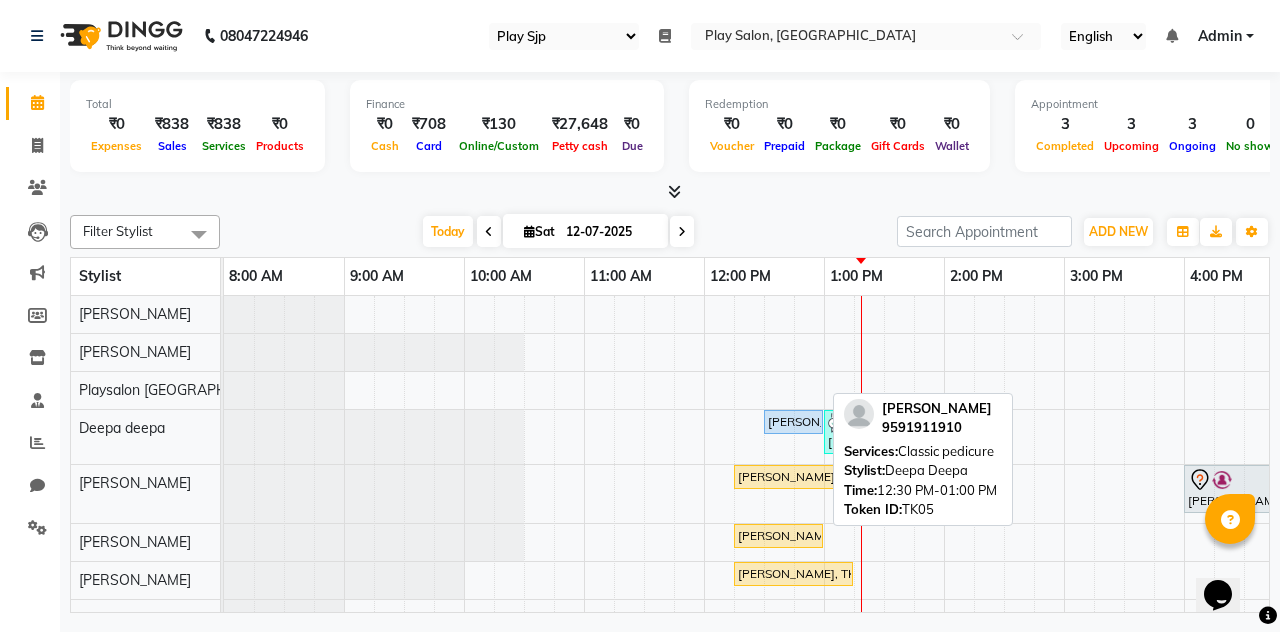 click on "Anubhav Archarya, TK05, 12:30 PM-01:00 PM, Classic pedicure" at bounding box center [793, 422] 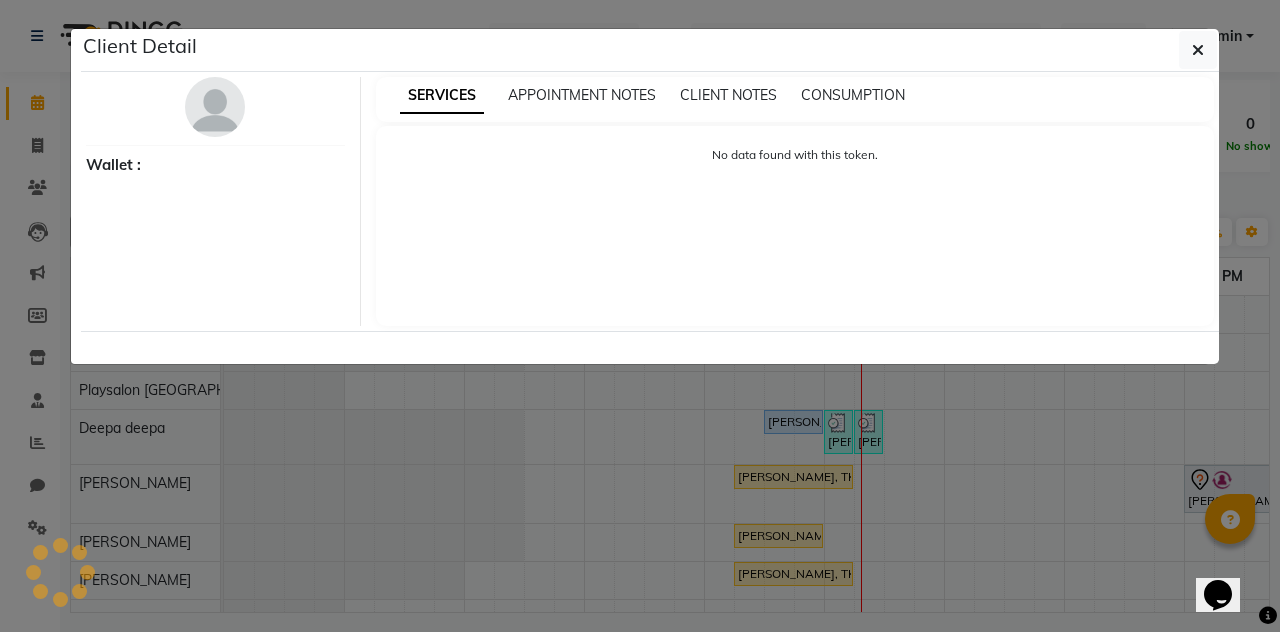 select on "5" 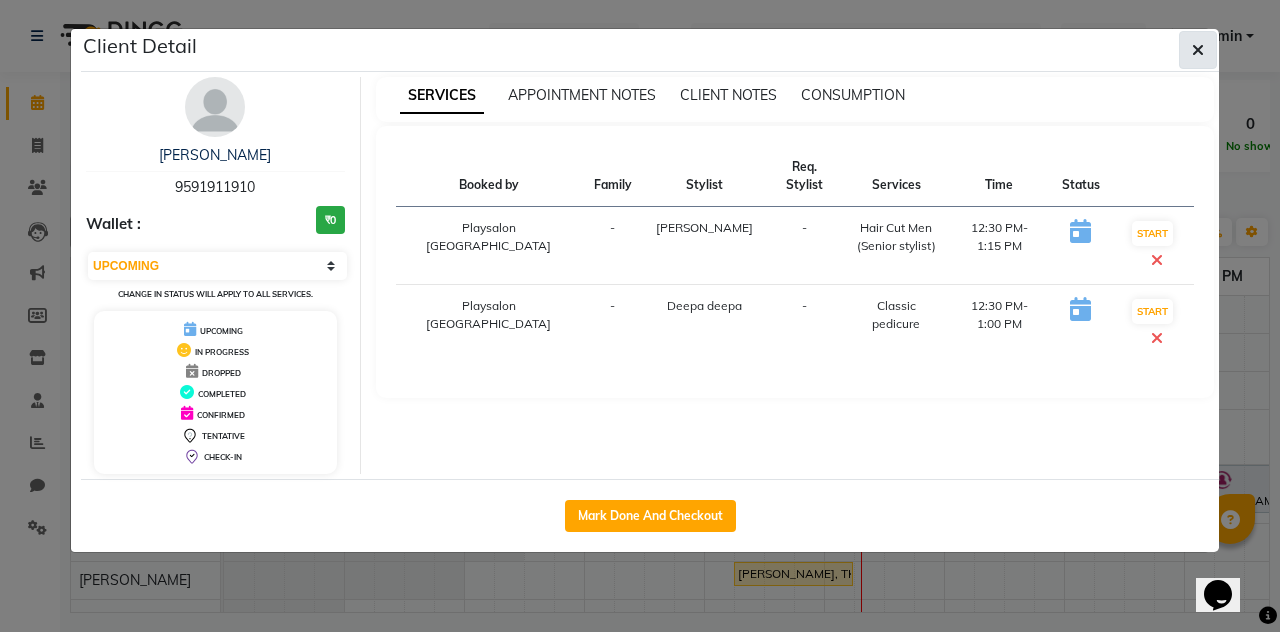 click 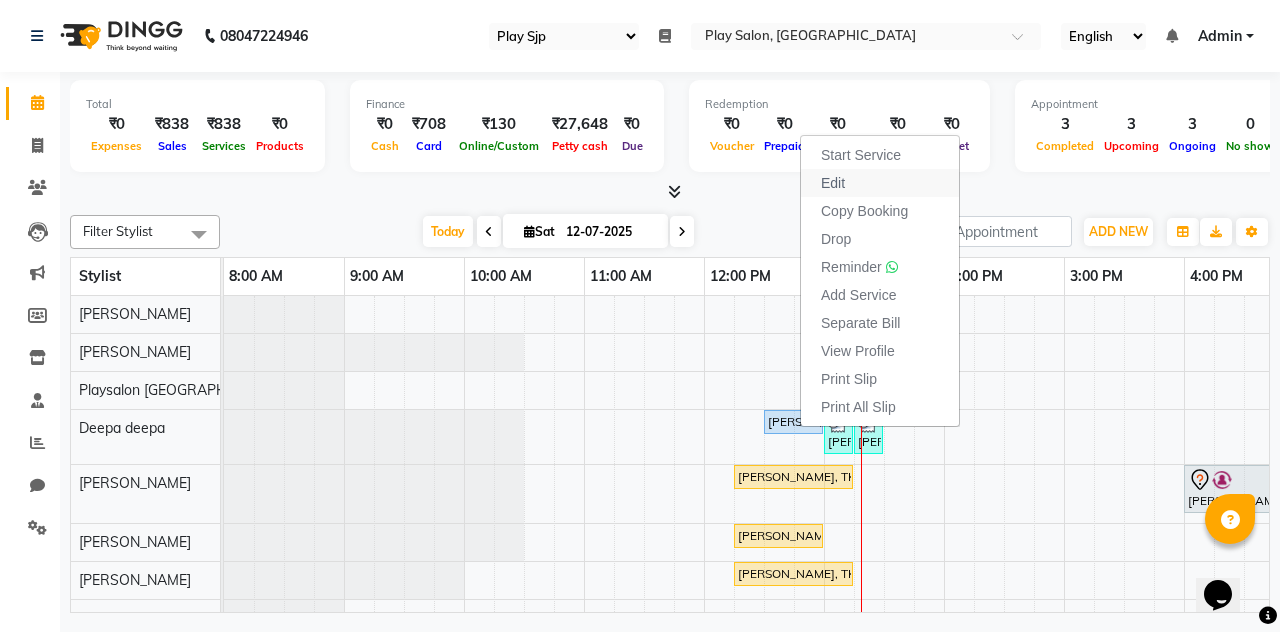 click on "Edit" at bounding box center [880, 183] 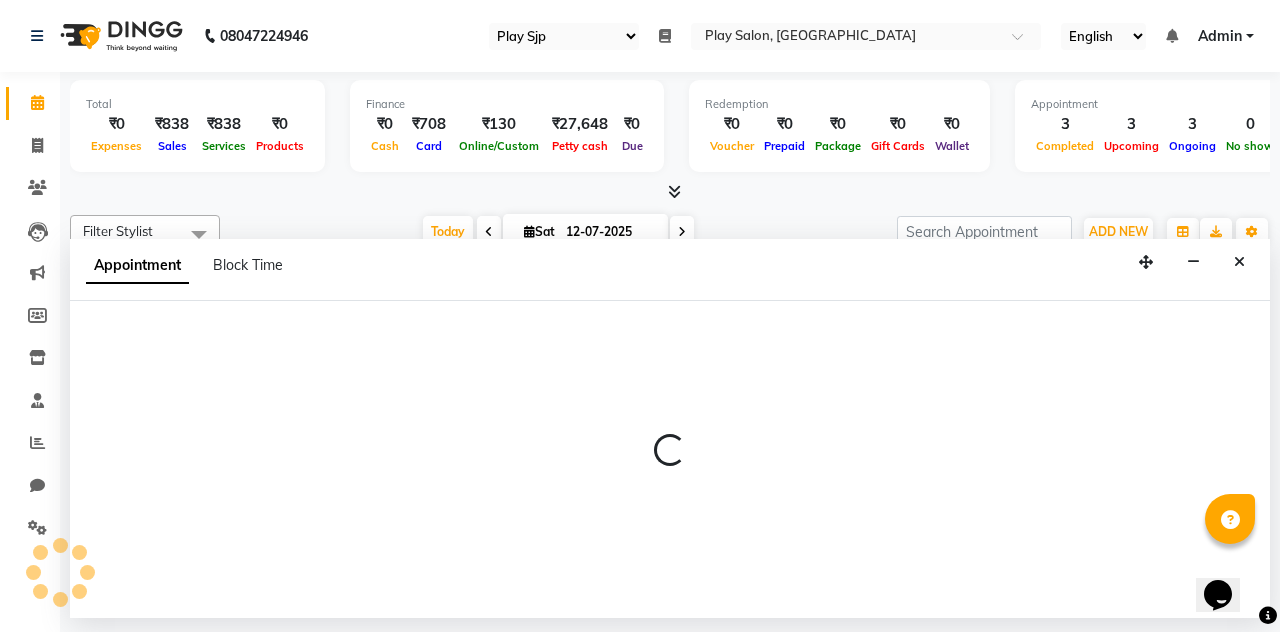 select on "tentative" 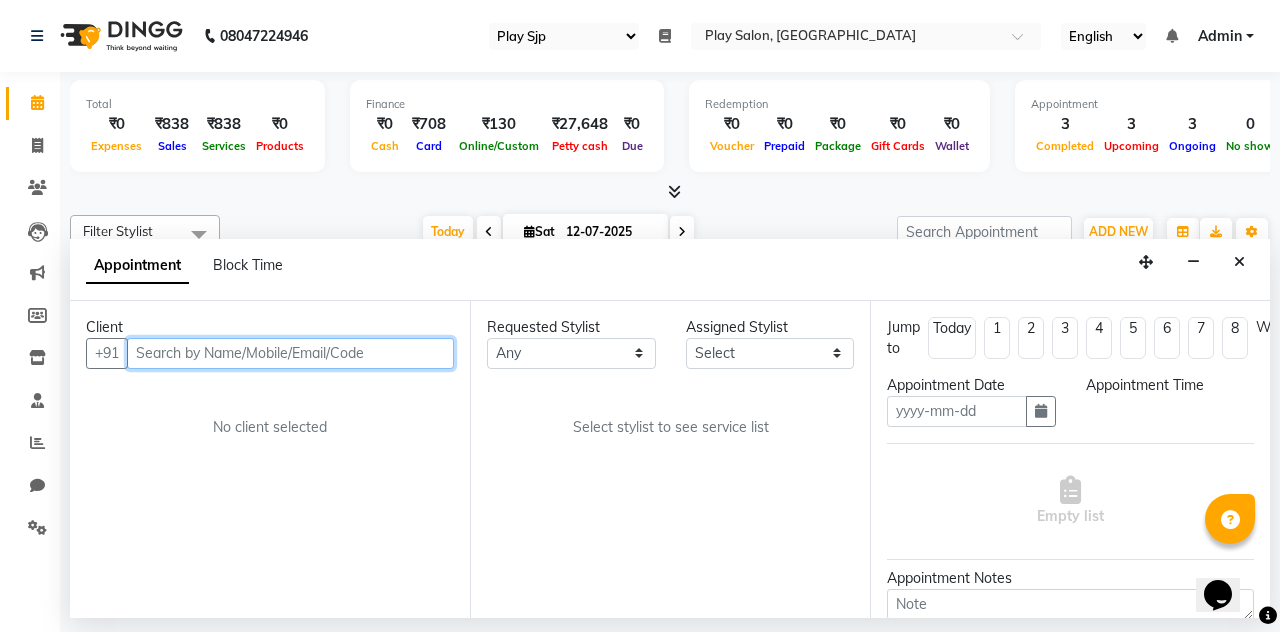 type on "12-07-2025" 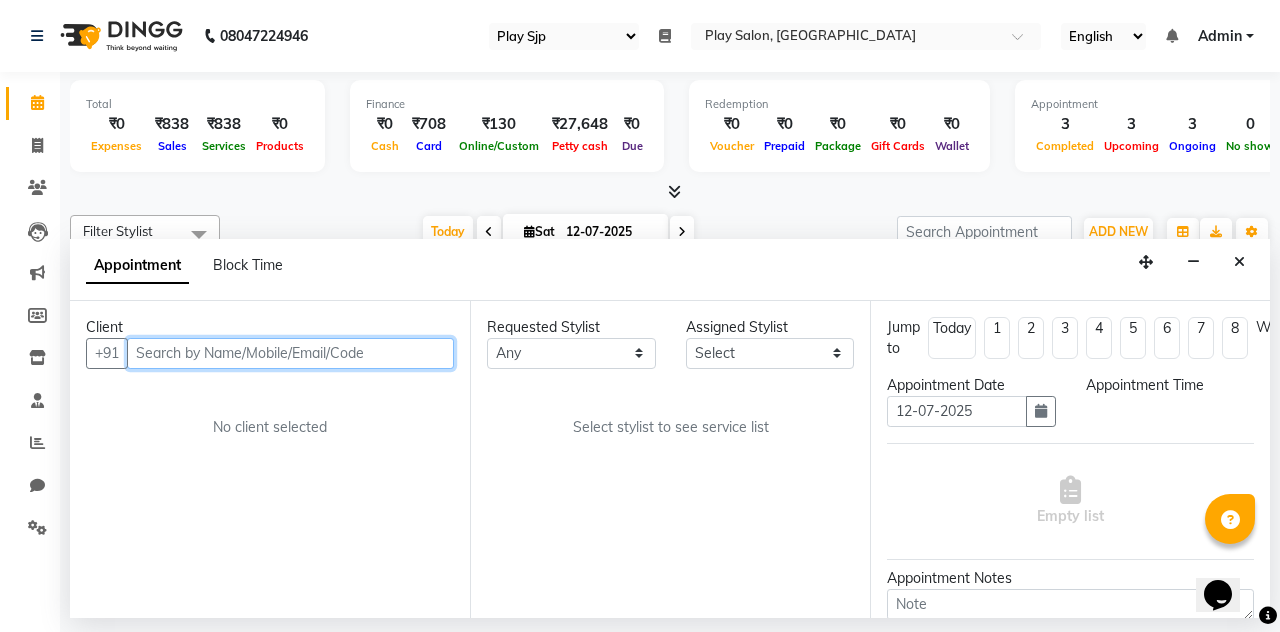 select on "upcoming" 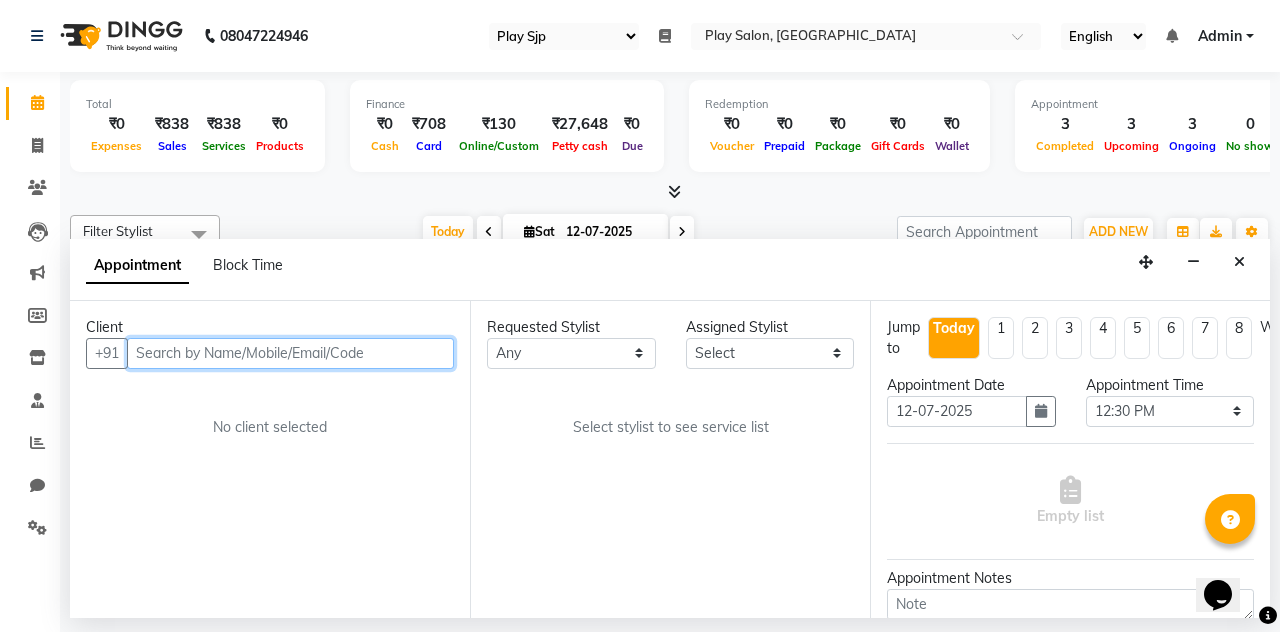 select on "85544" 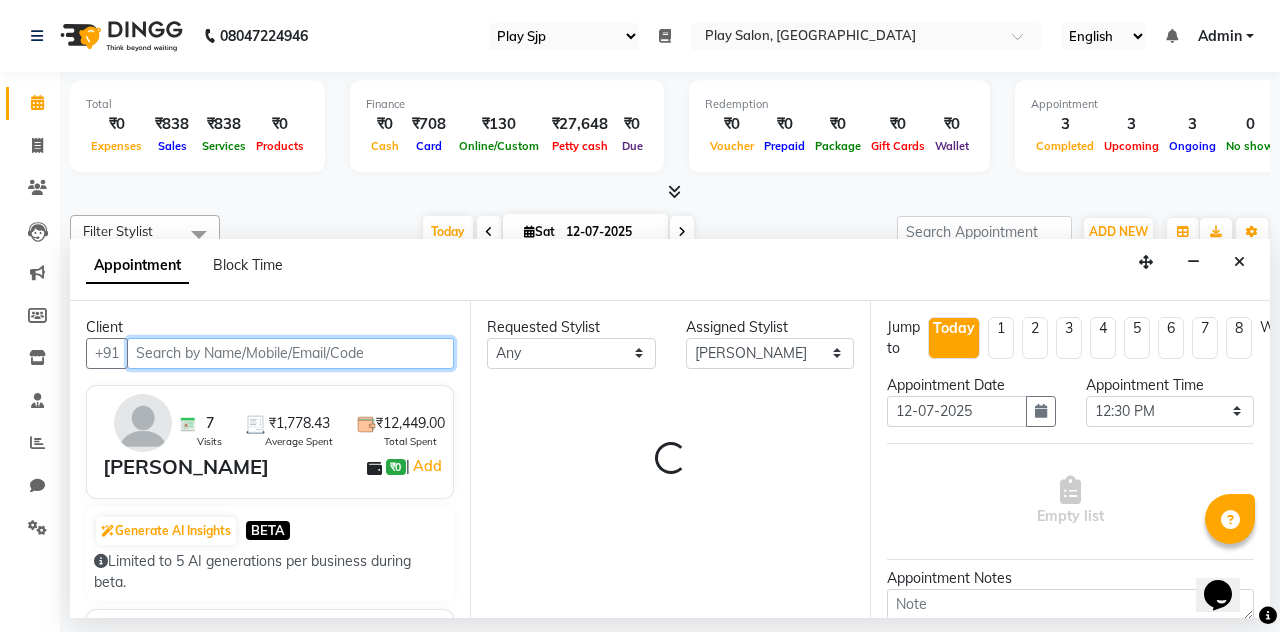 scroll, scrollTop: 0, scrollLeft: 514, axis: horizontal 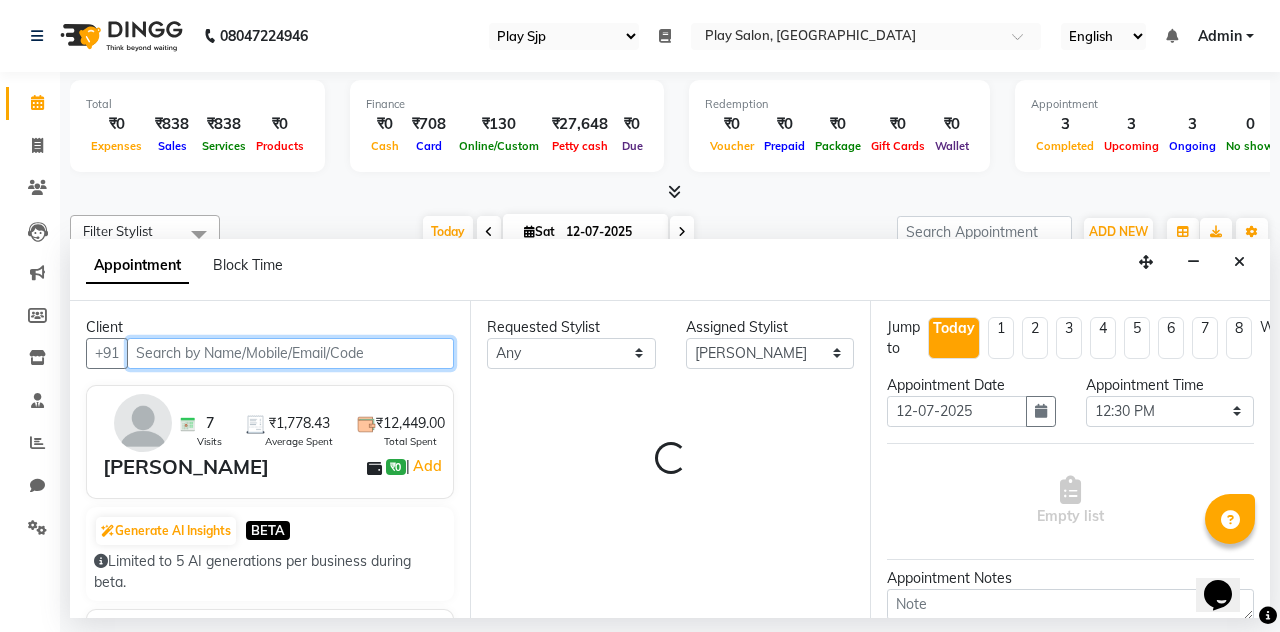 select on "4188" 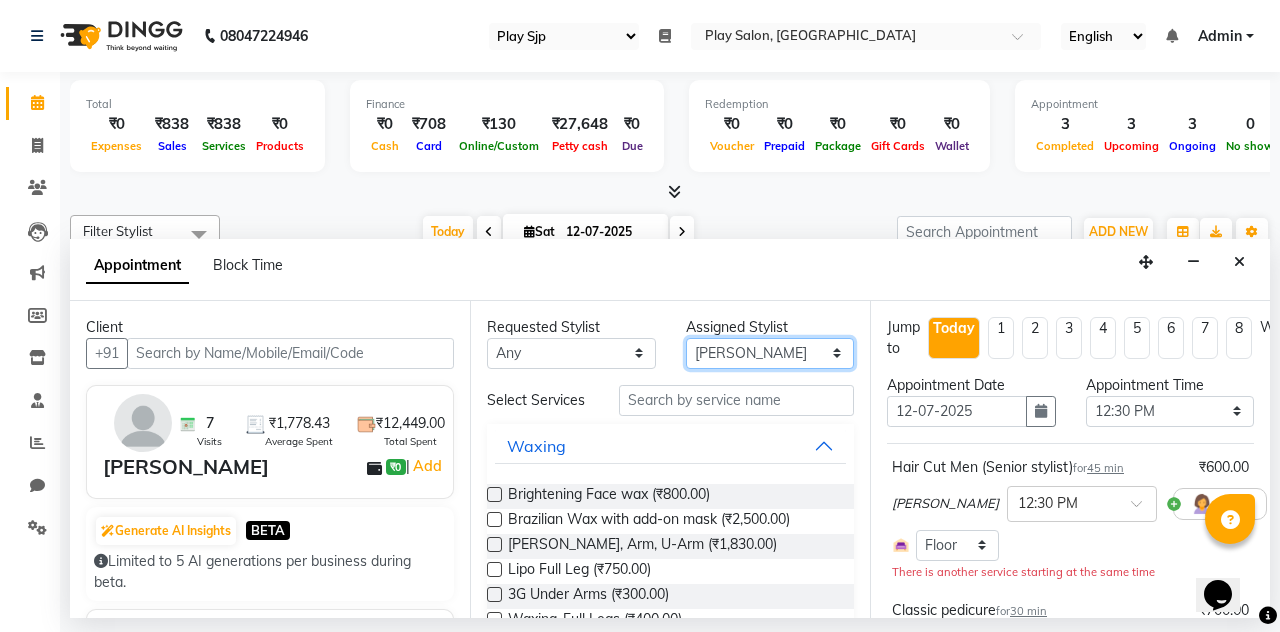 click on "Select Ashik Lama Bhawana Biak Lun Deepa deepa Julesh Thapa Kirila Yimkhiung Mojesh  Chhetri Playsalon Sarjapur Ritesh Sam Pradhan Simran Rai Smriti Chettri" at bounding box center (770, 353) 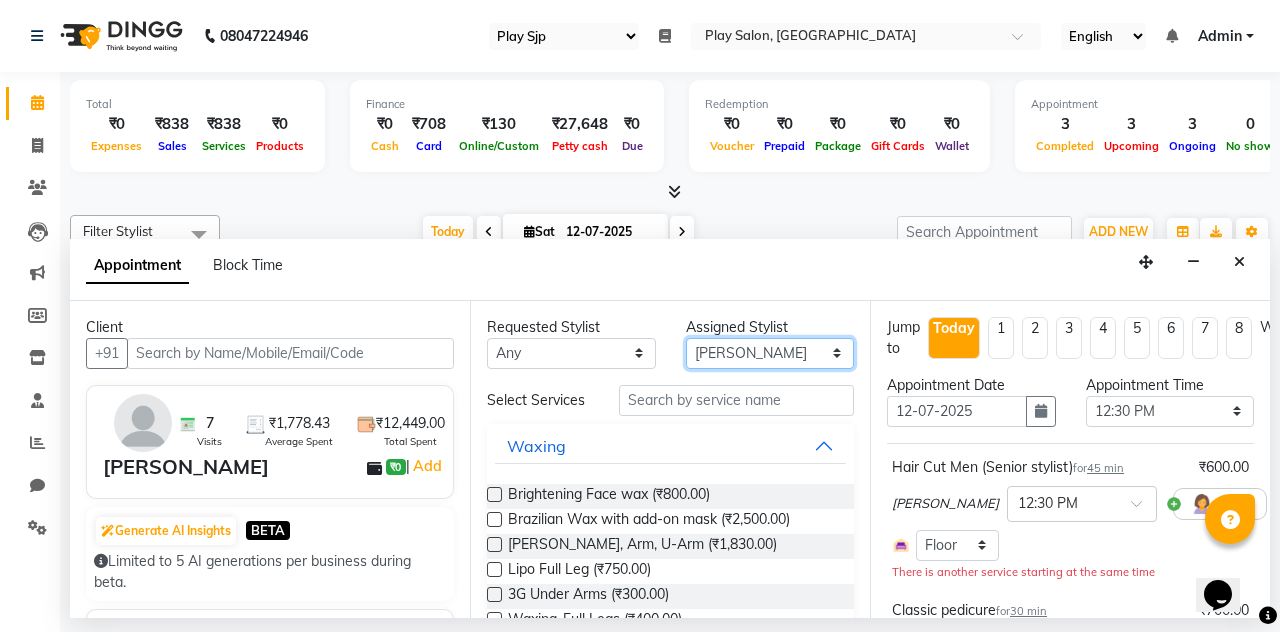 select on "80384" 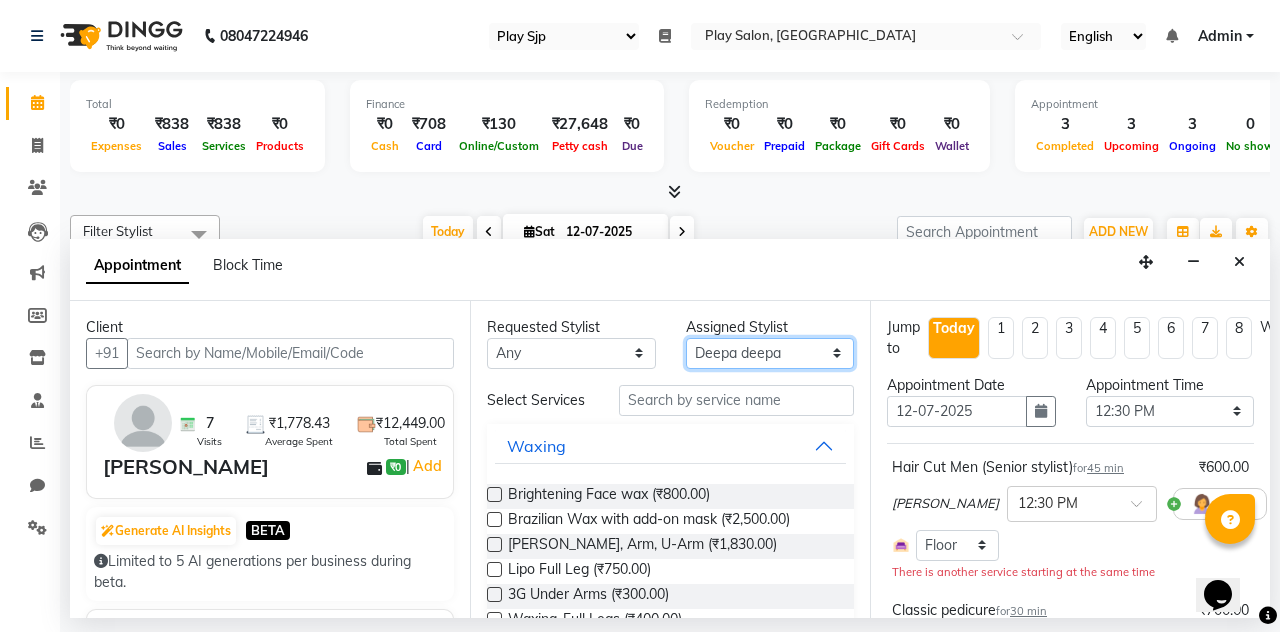 click on "Select Ashik Lama Bhawana Biak Lun Deepa deepa Julesh Thapa Kirila Yimkhiung Mojesh  Chhetri Playsalon Sarjapur Ritesh Sam Pradhan Simran Rai Smriti Chettri" at bounding box center [770, 353] 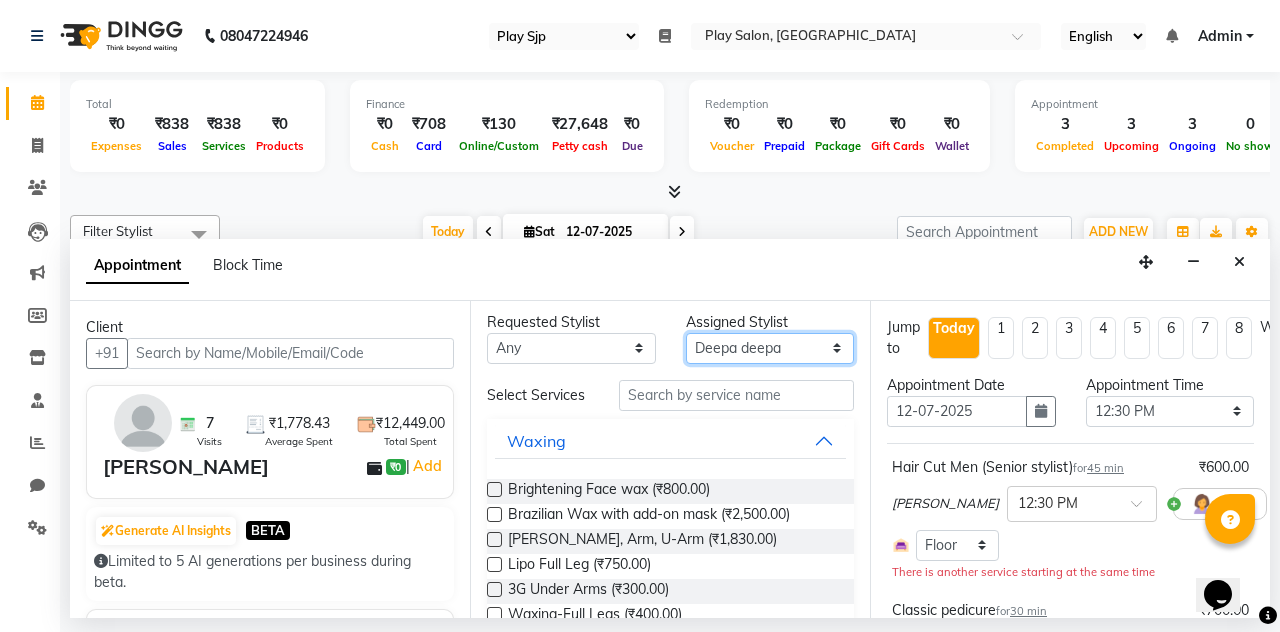 scroll, scrollTop: 0, scrollLeft: 0, axis: both 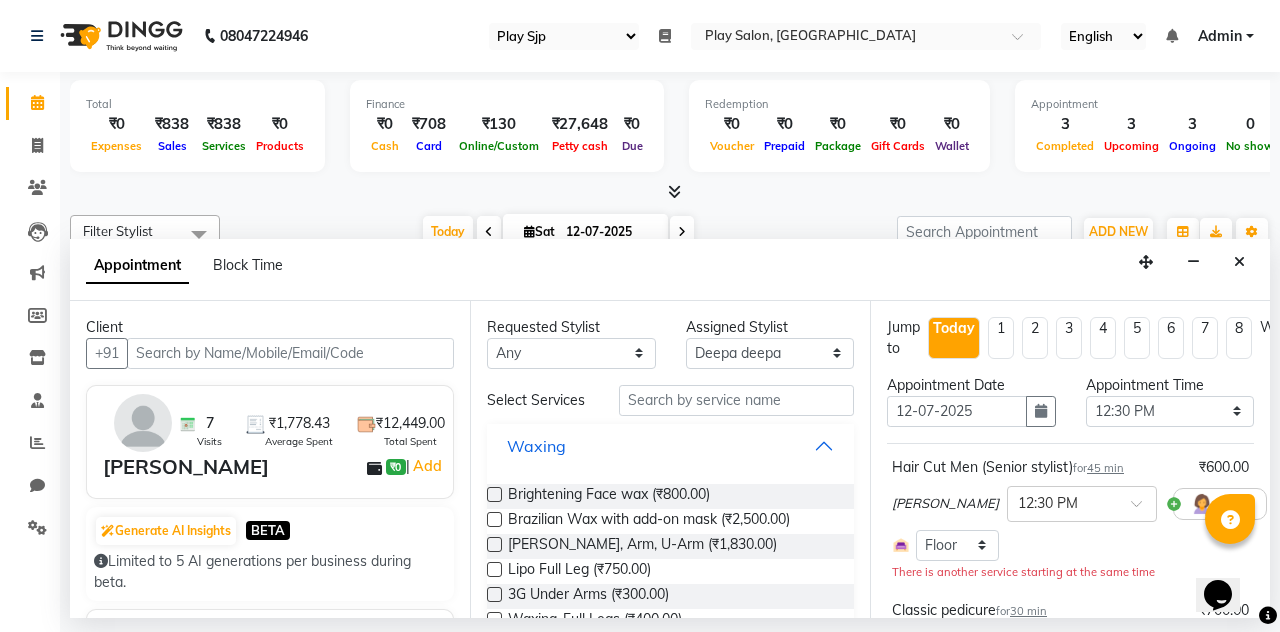click on "Waxing" at bounding box center [670, 446] 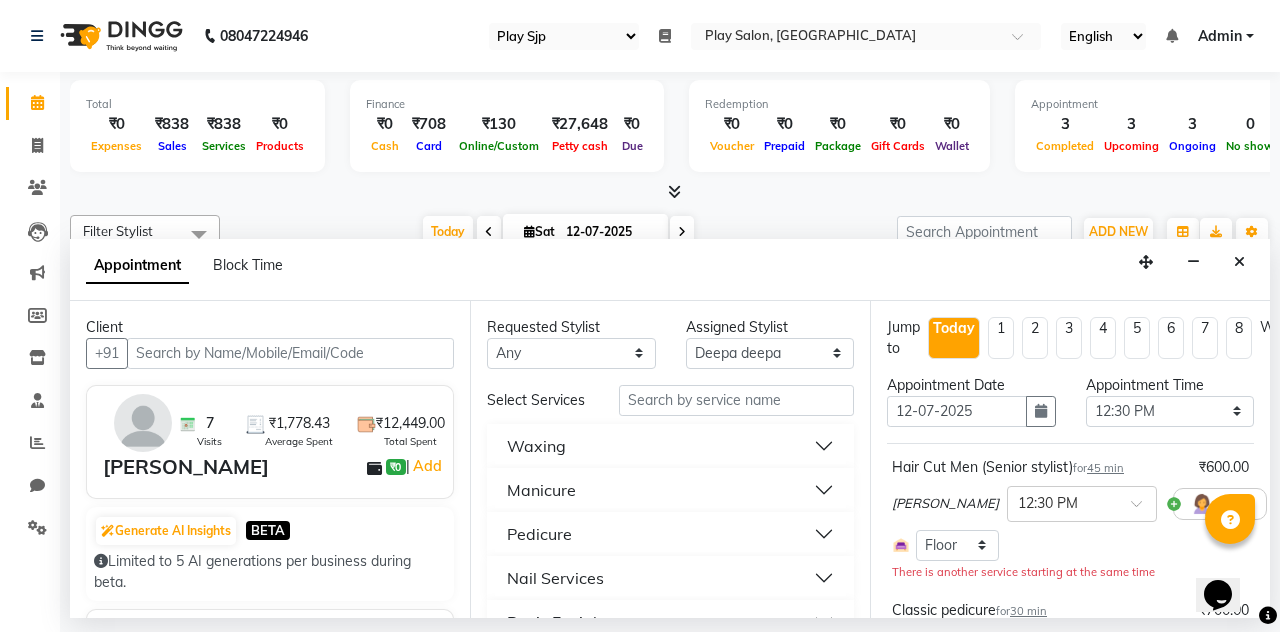 scroll, scrollTop: 217, scrollLeft: 0, axis: vertical 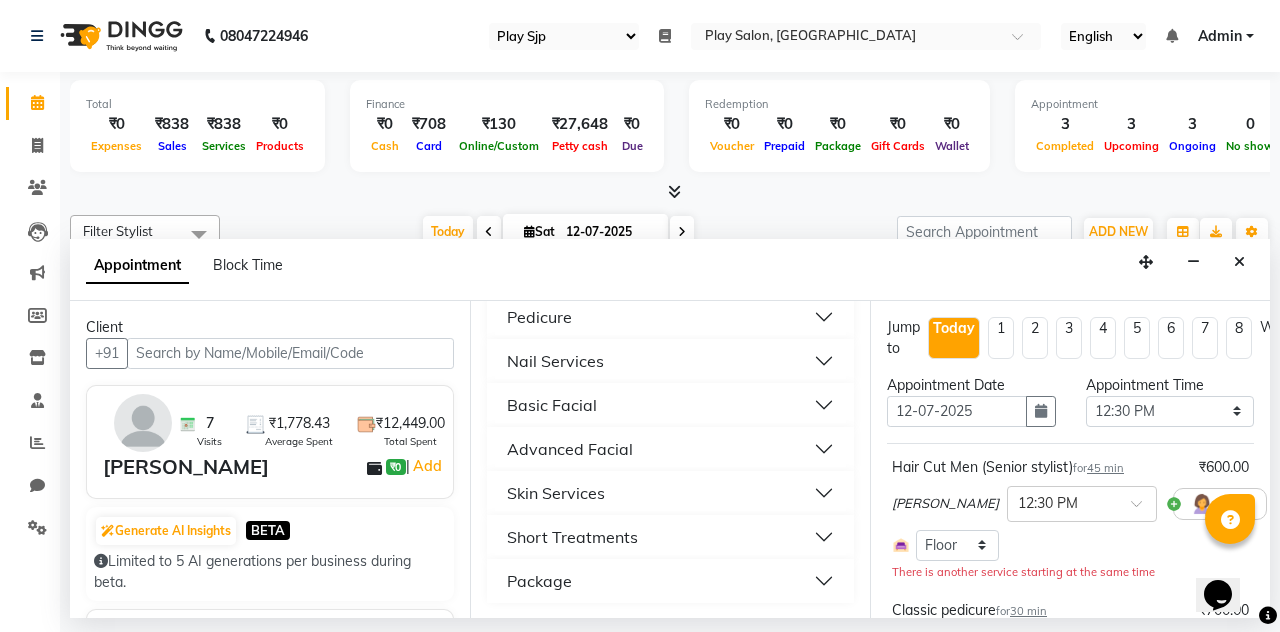 click on "Short Treatments" at bounding box center [670, 537] 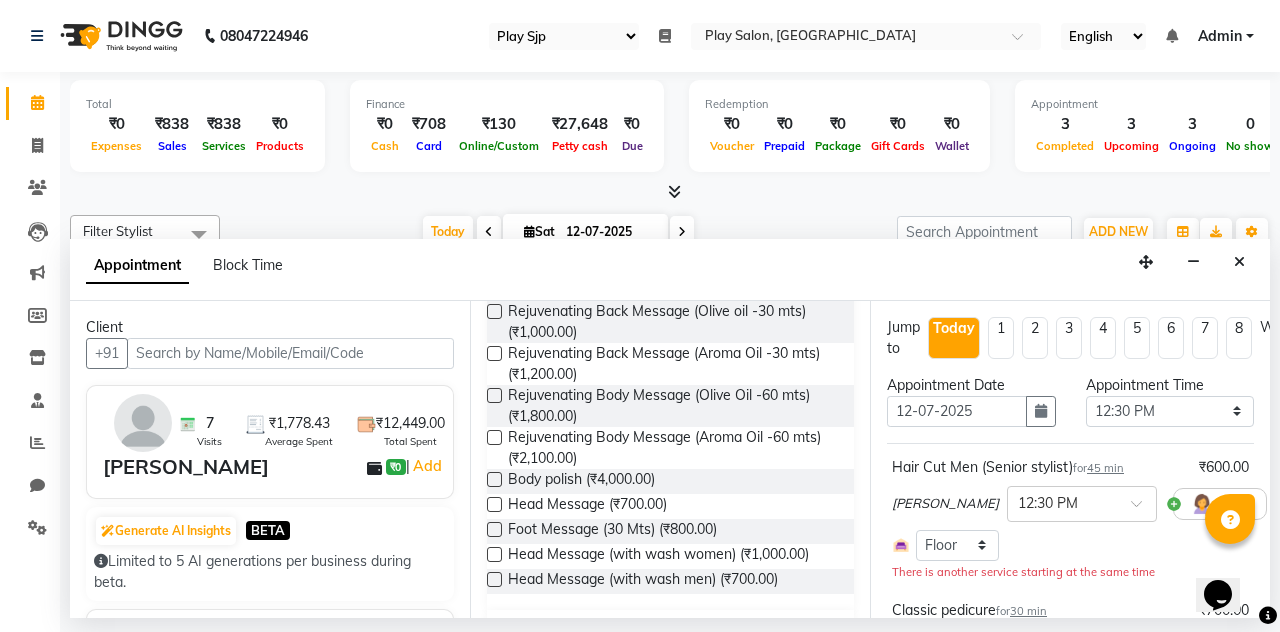 scroll, scrollTop: 494, scrollLeft: 0, axis: vertical 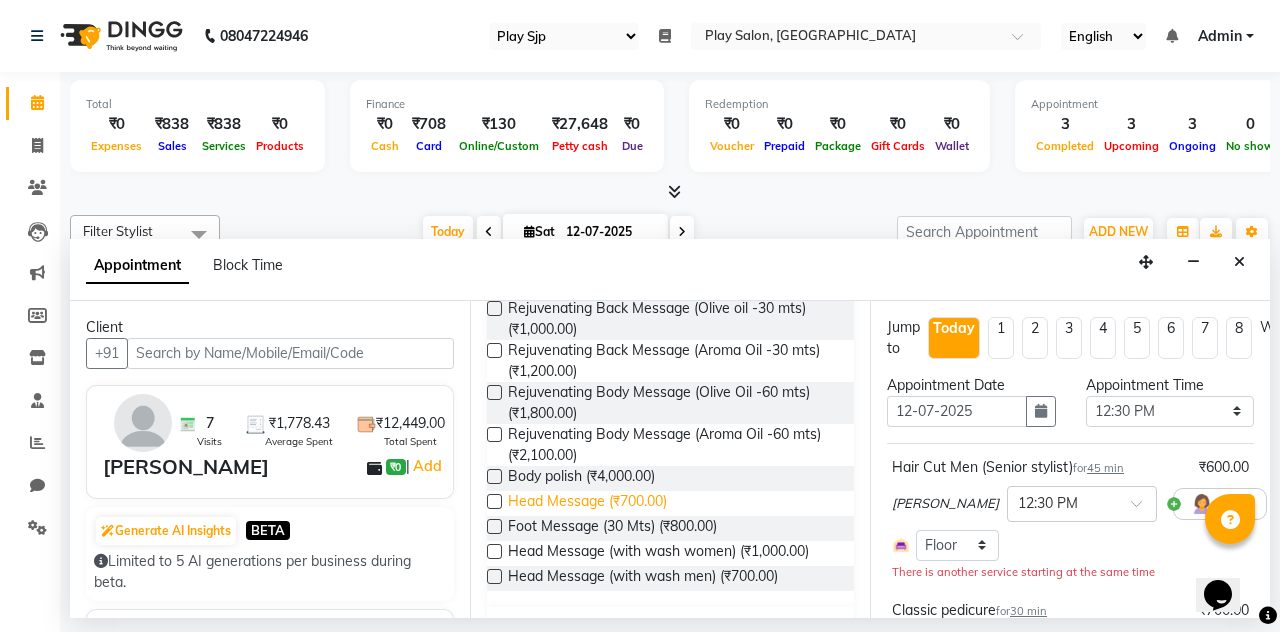click on "Head Message (₹700.00)" at bounding box center (587, 503) 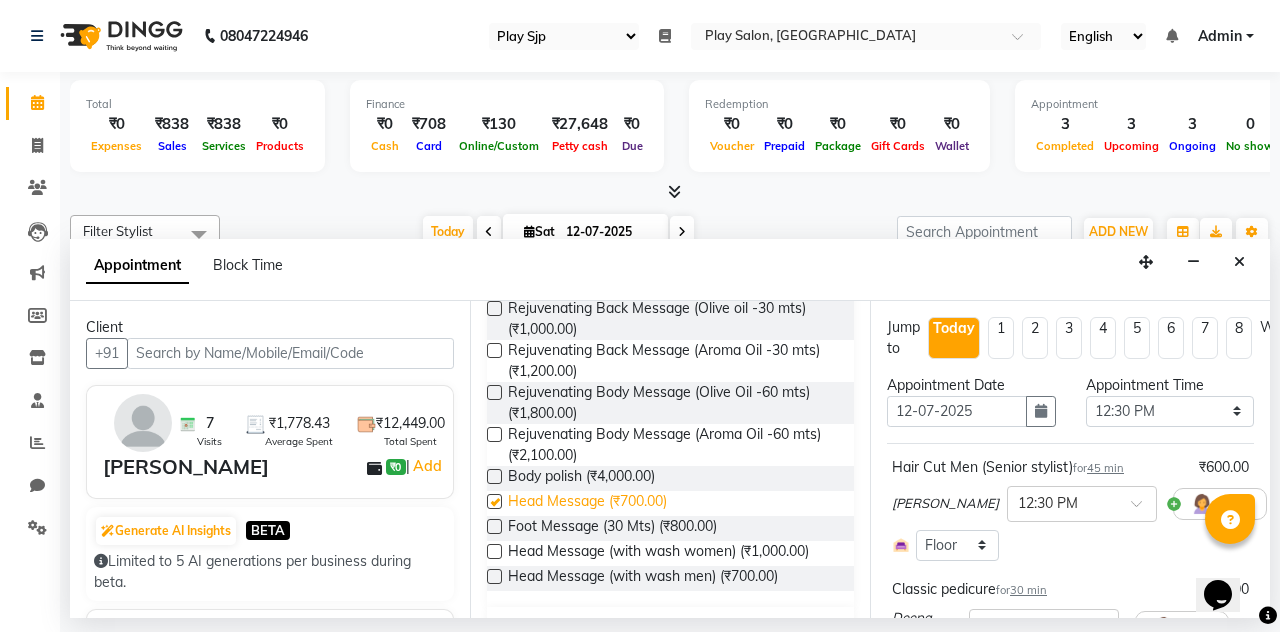 checkbox on "false" 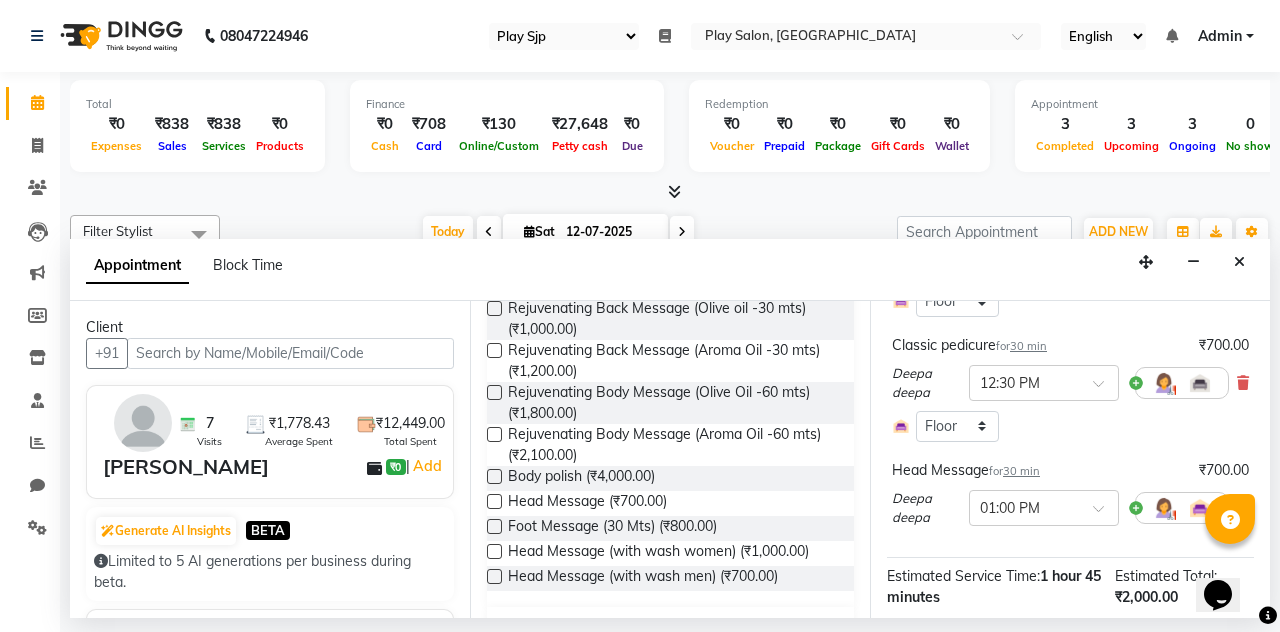 scroll, scrollTop: 245, scrollLeft: 0, axis: vertical 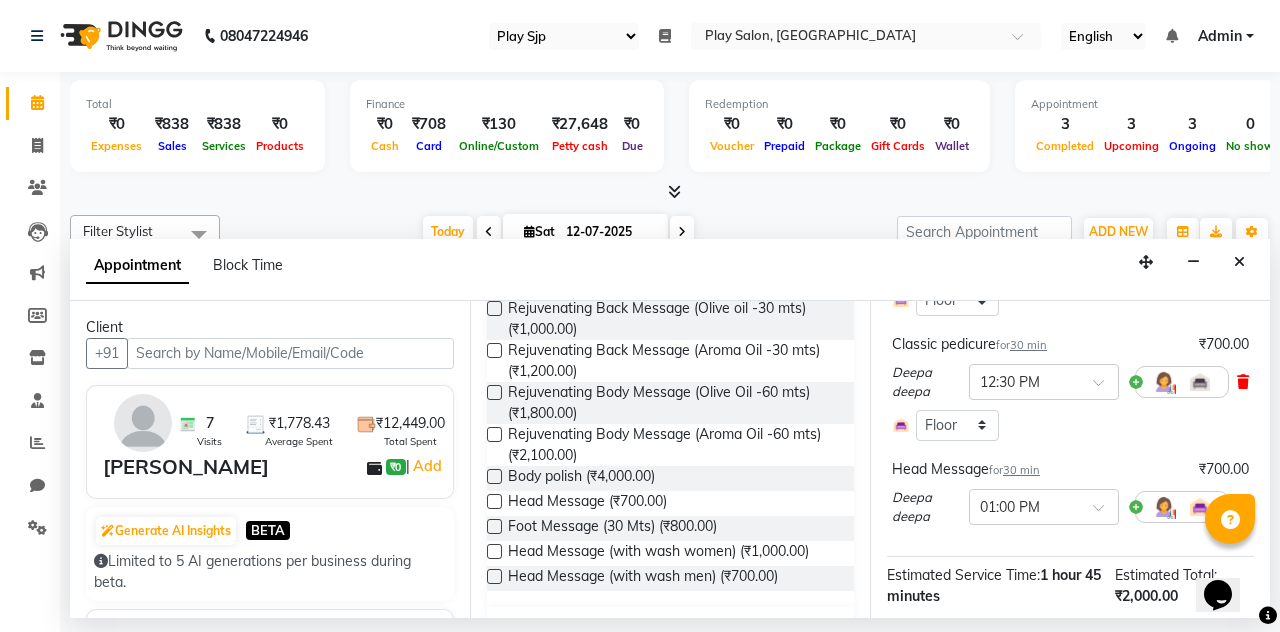 click at bounding box center (1243, 382) 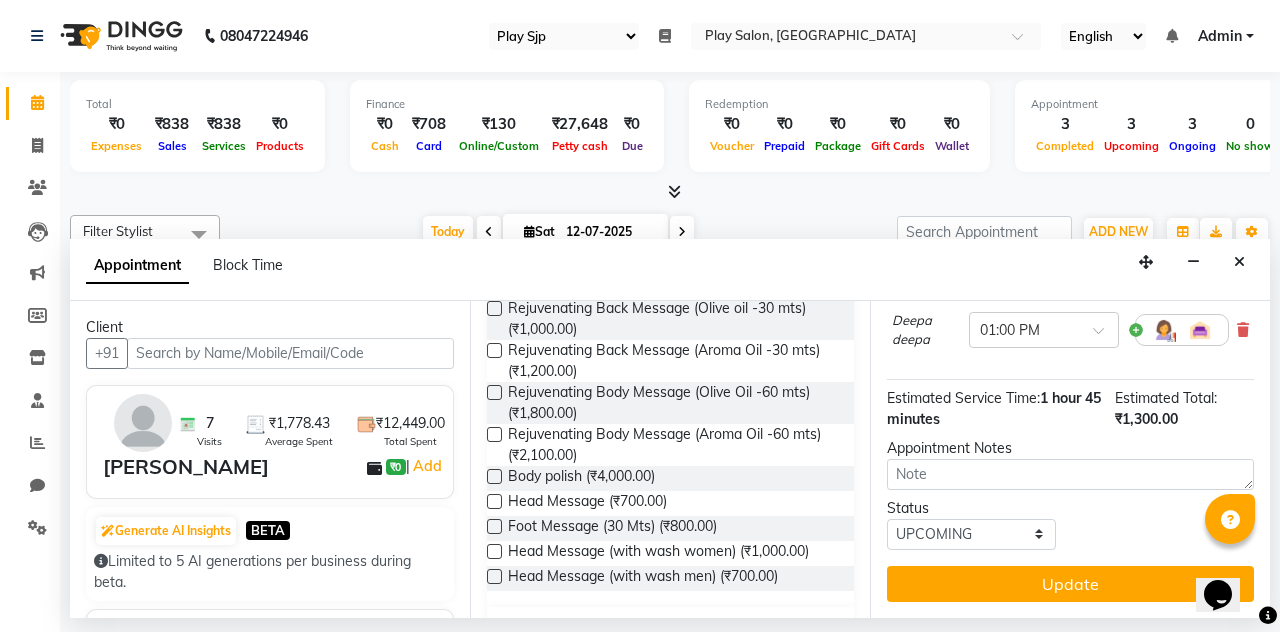 scroll, scrollTop: 242, scrollLeft: 0, axis: vertical 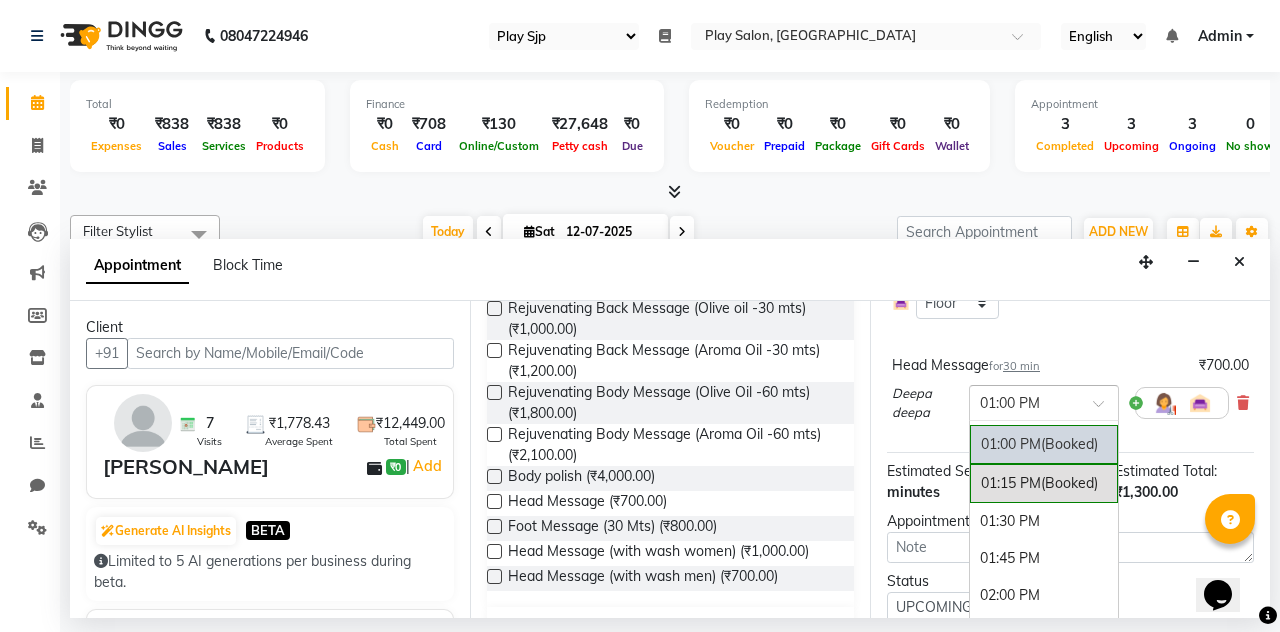 click at bounding box center [1024, 401] 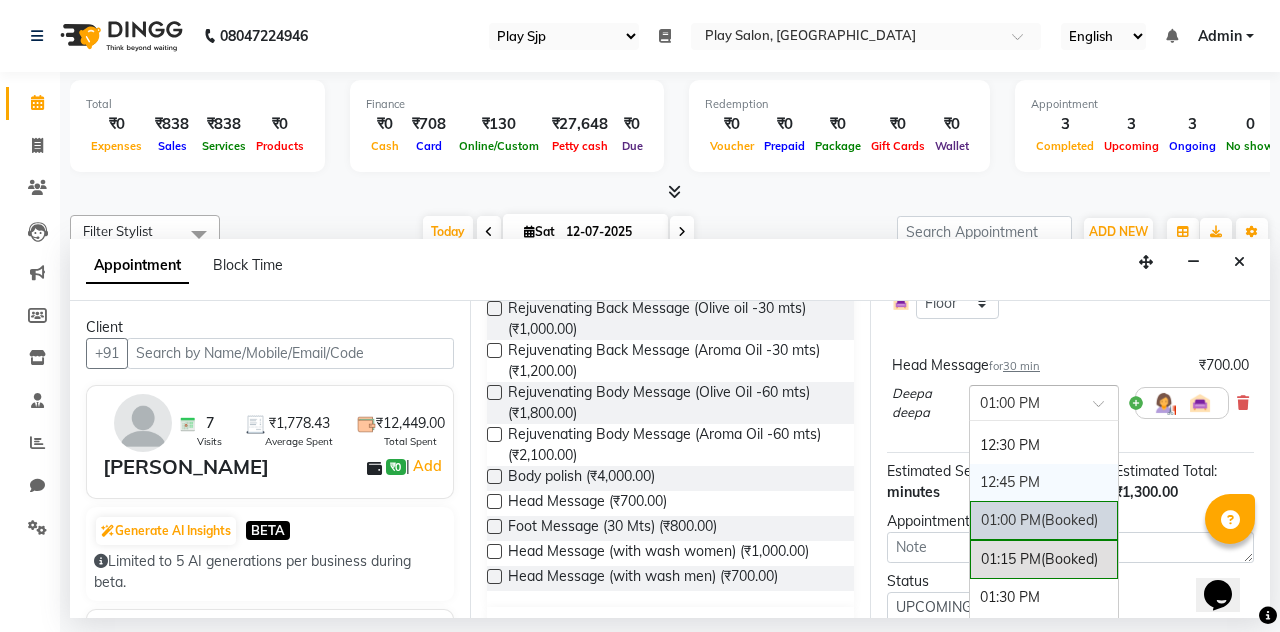 scroll, scrollTop: 516, scrollLeft: 0, axis: vertical 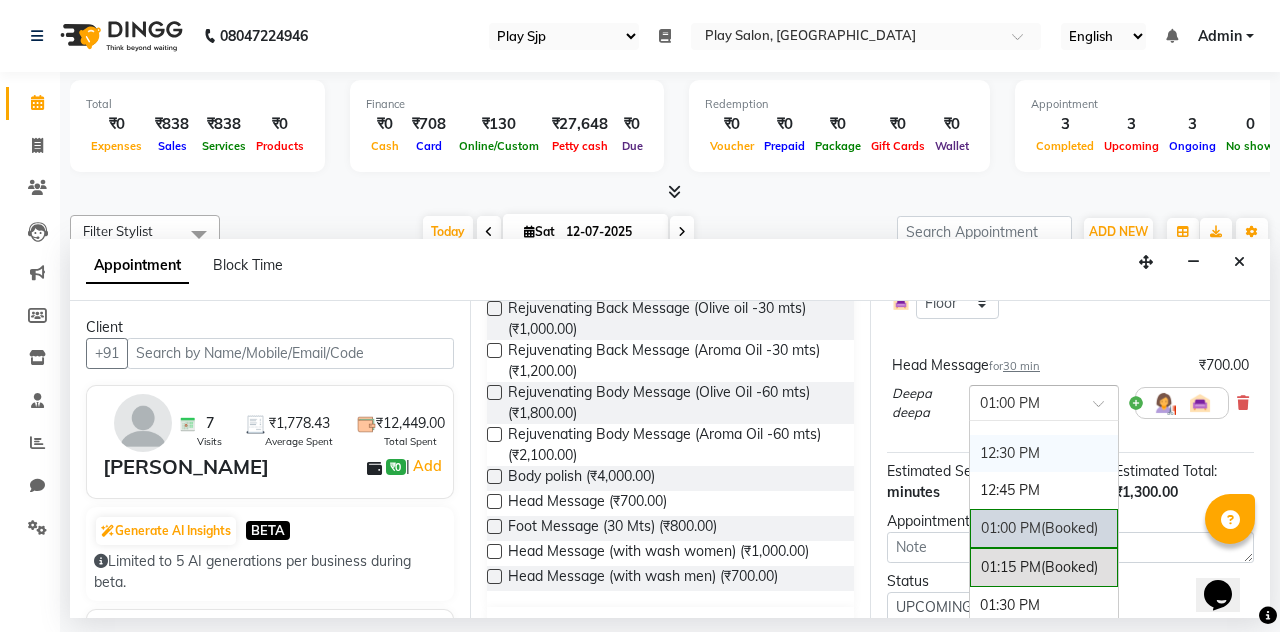 click on "12:30 PM" at bounding box center (1044, 453) 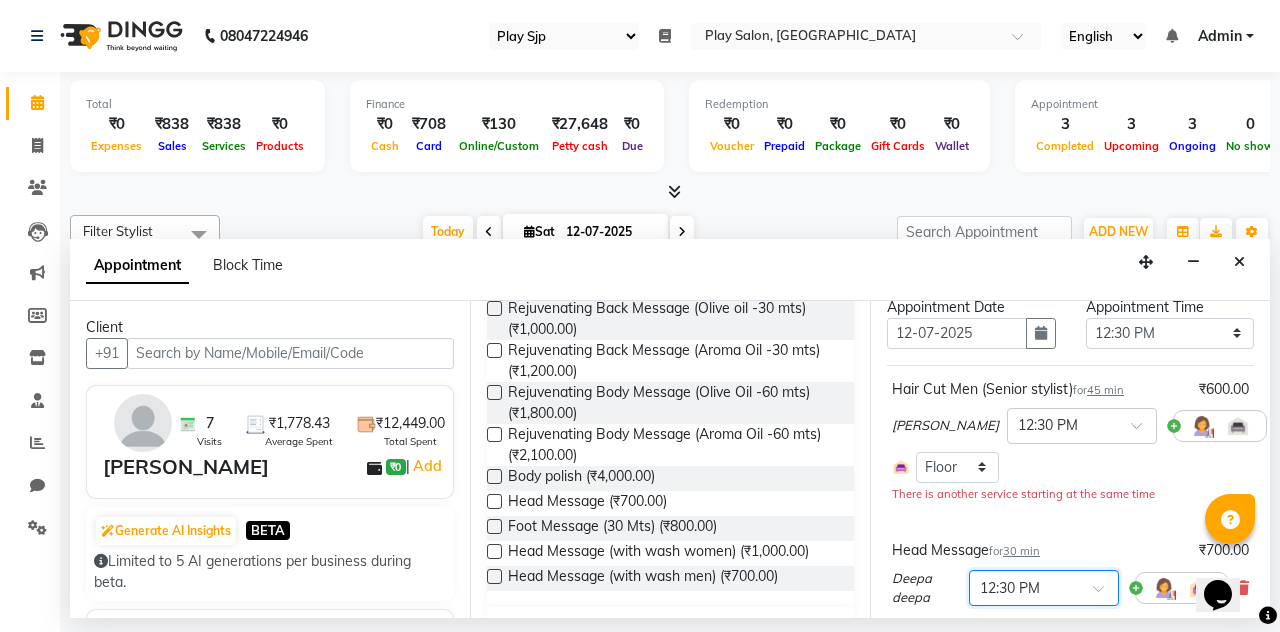 scroll, scrollTop: 350, scrollLeft: 0, axis: vertical 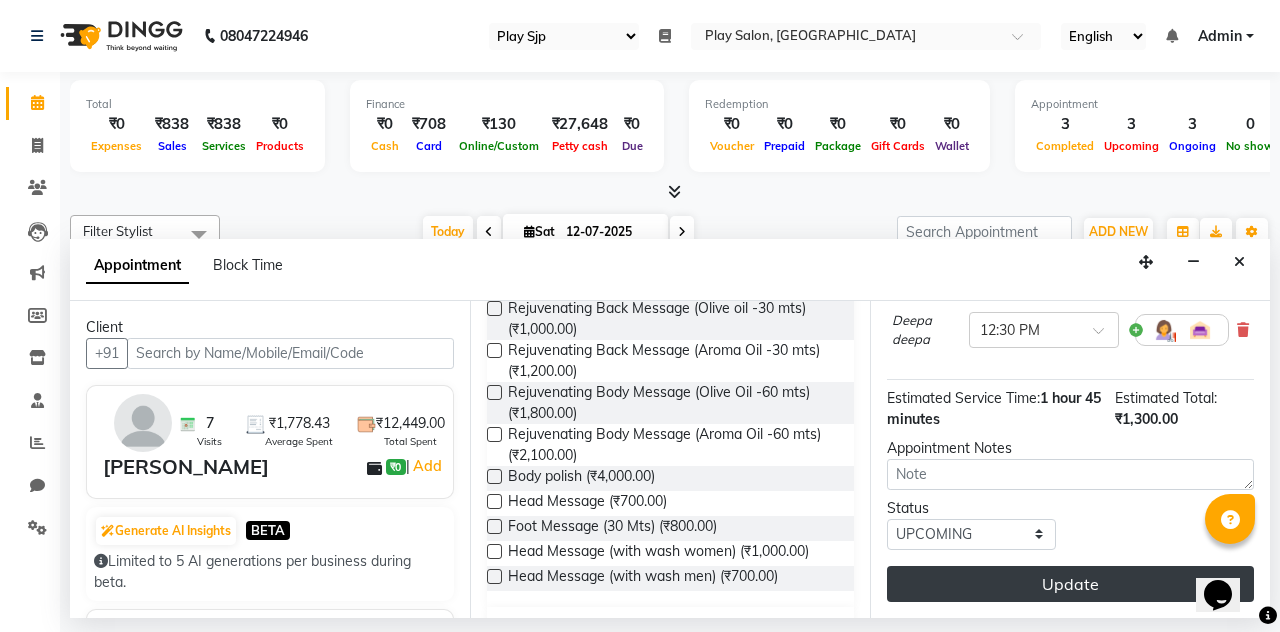 click on "Update" at bounding box center [1070, 584] 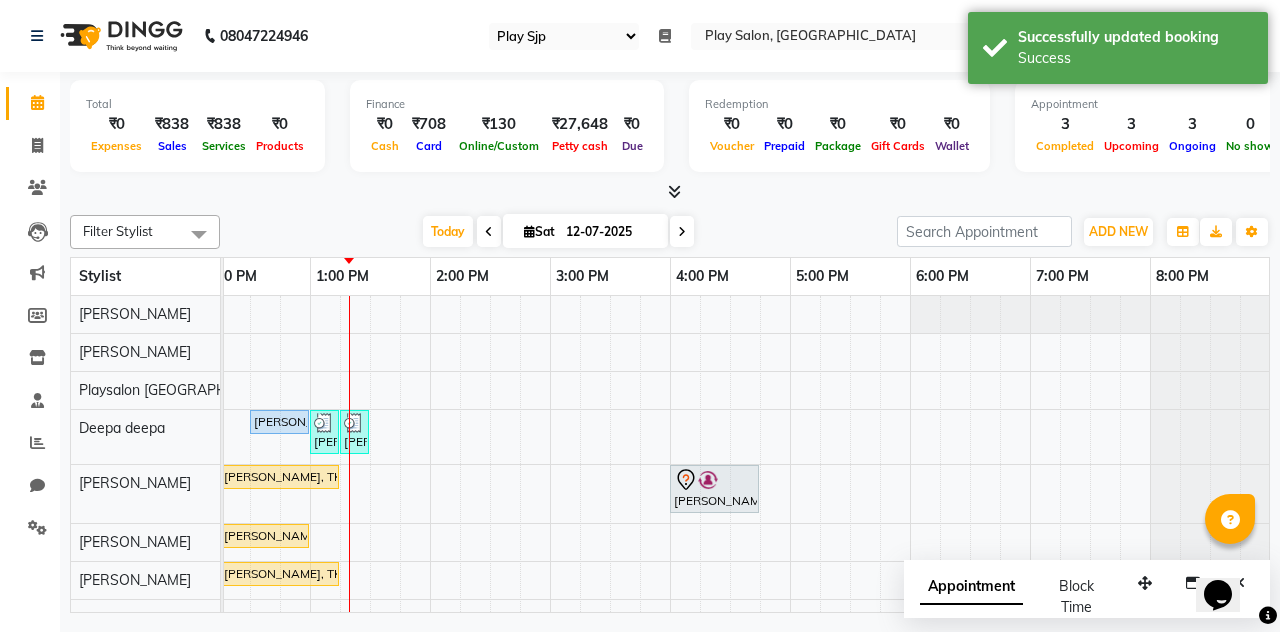 scroll, scrollTop: 130, scrollLeft: 451, axis: both 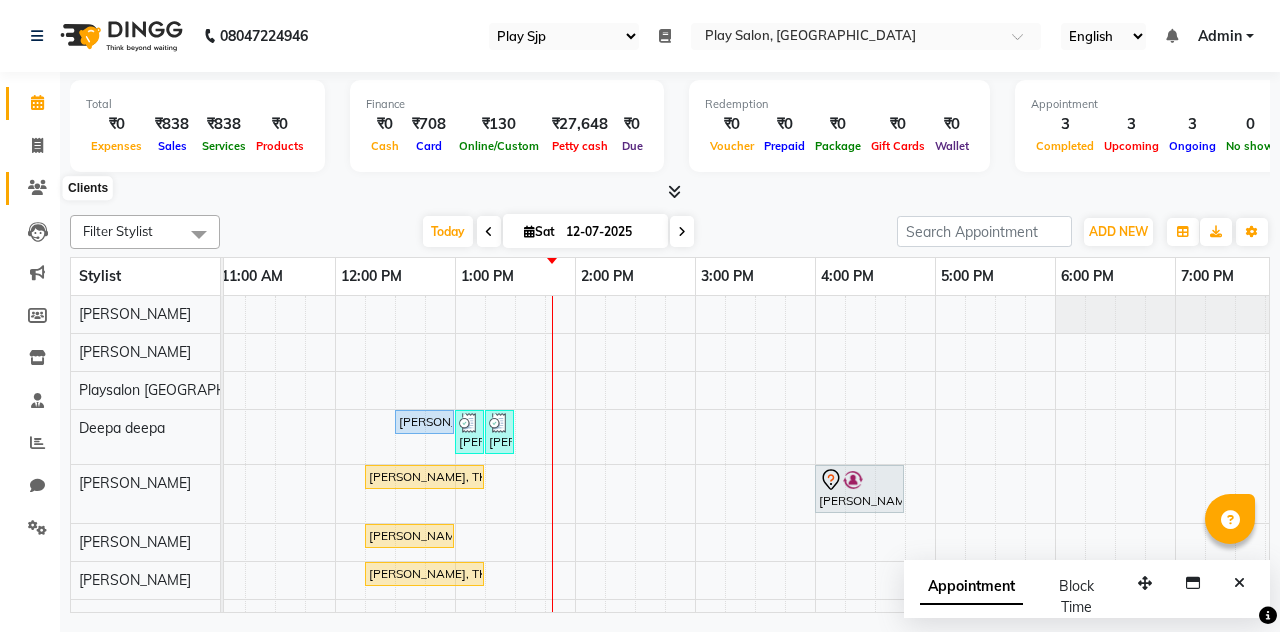 click 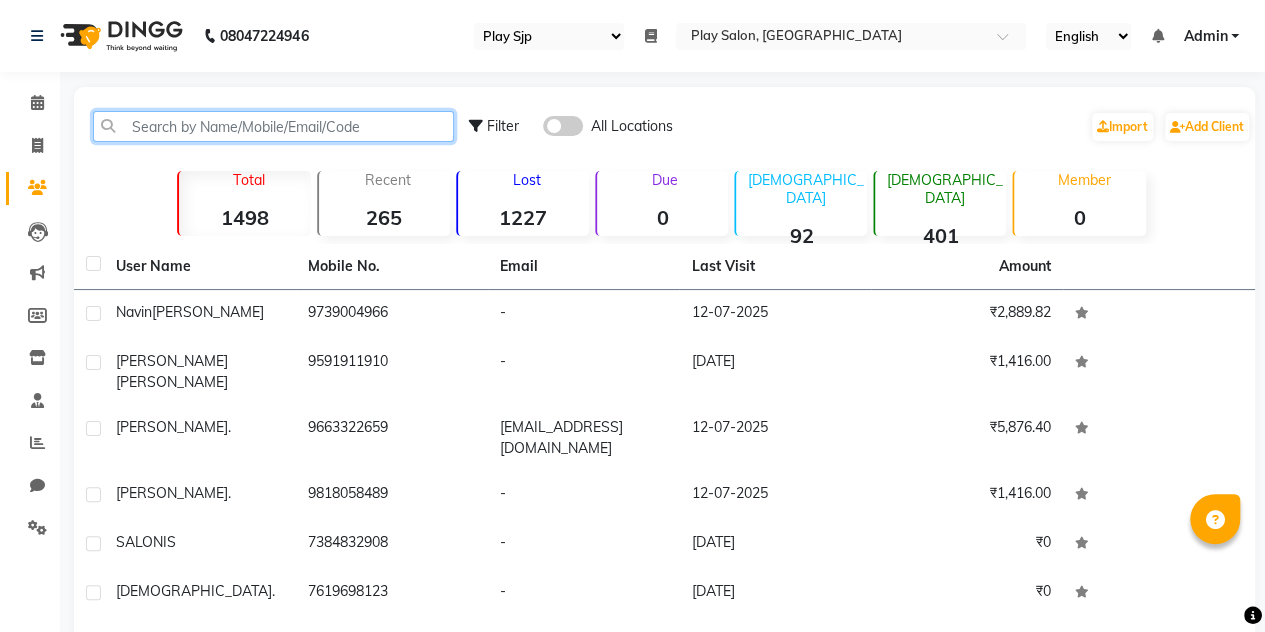 click 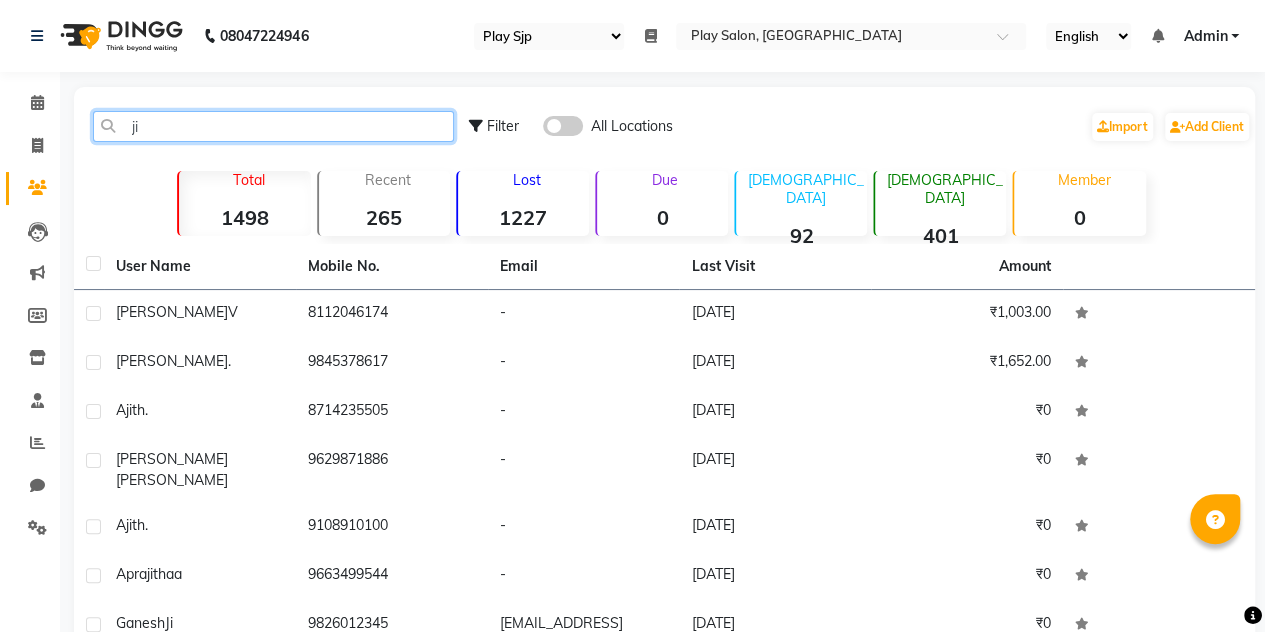 type on "j" 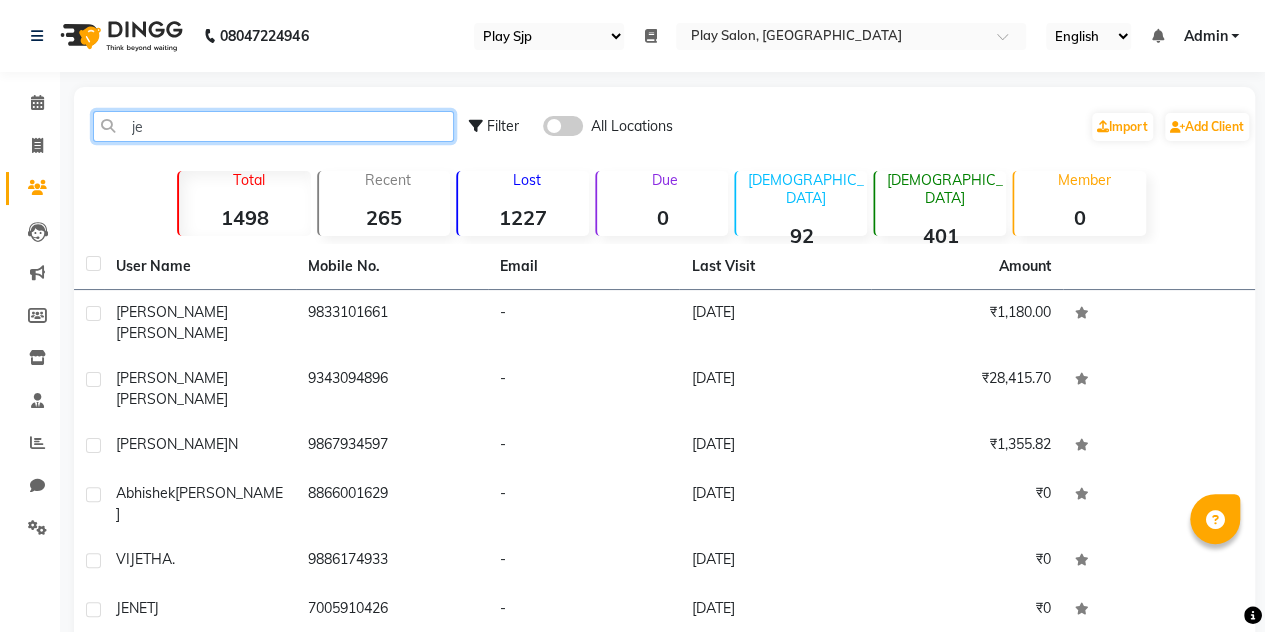 type on "j" 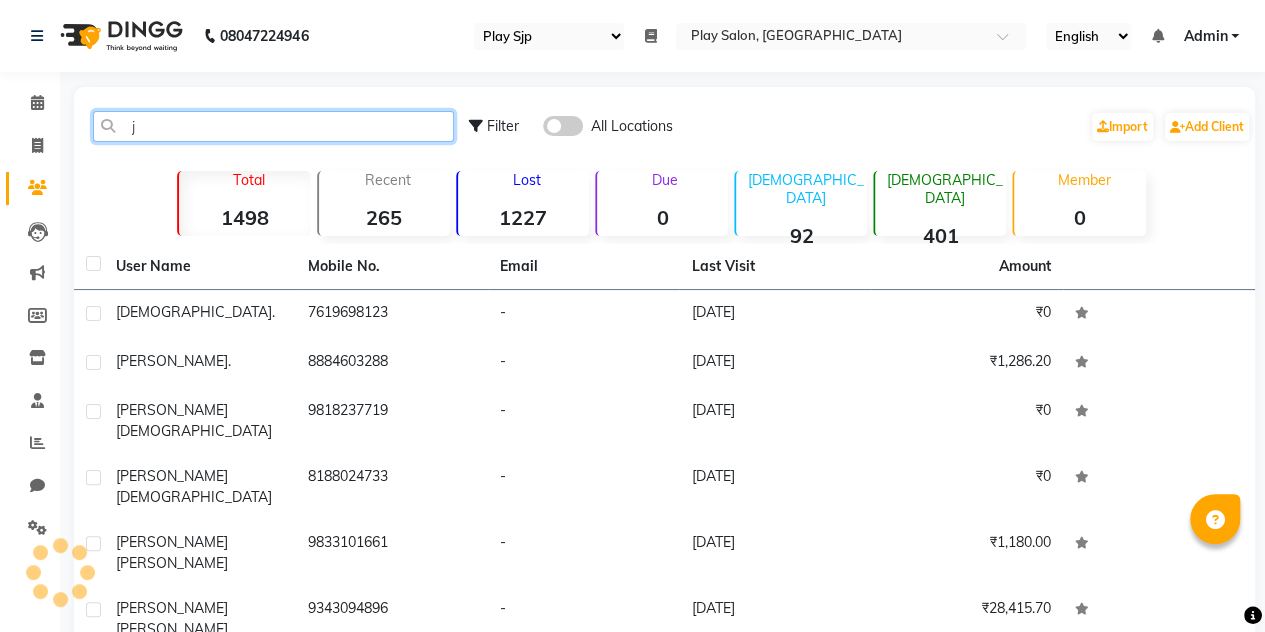 type 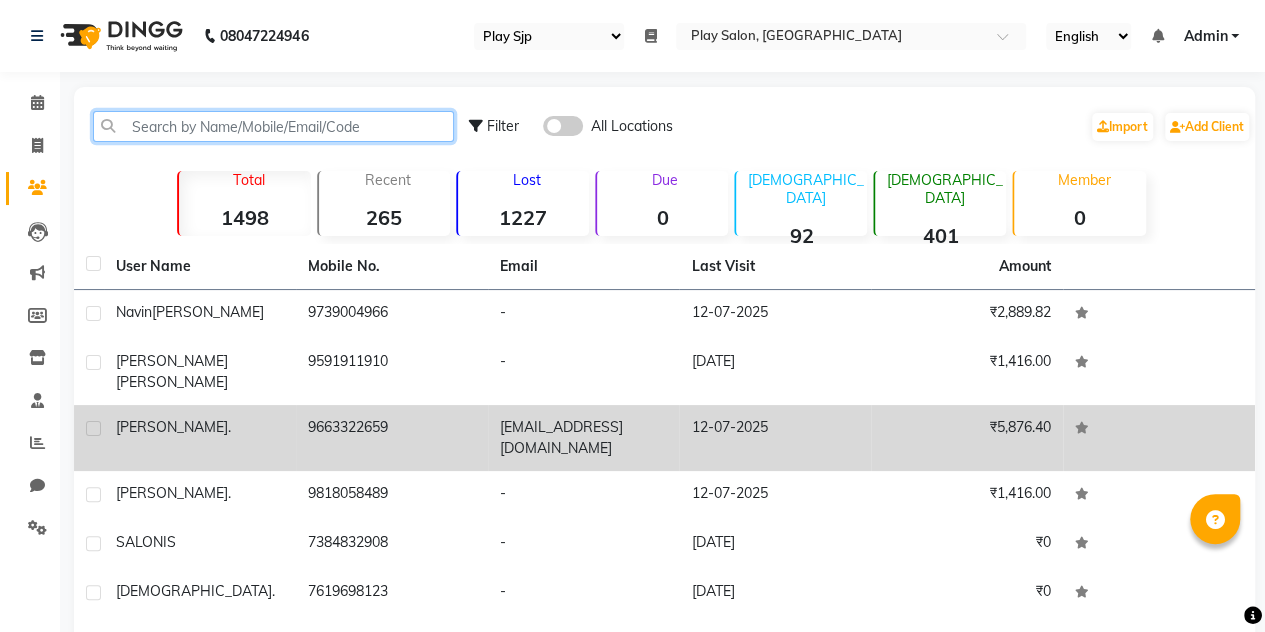 scroll, scrollTop: 250, scrollLeft: 0, axis: vertical 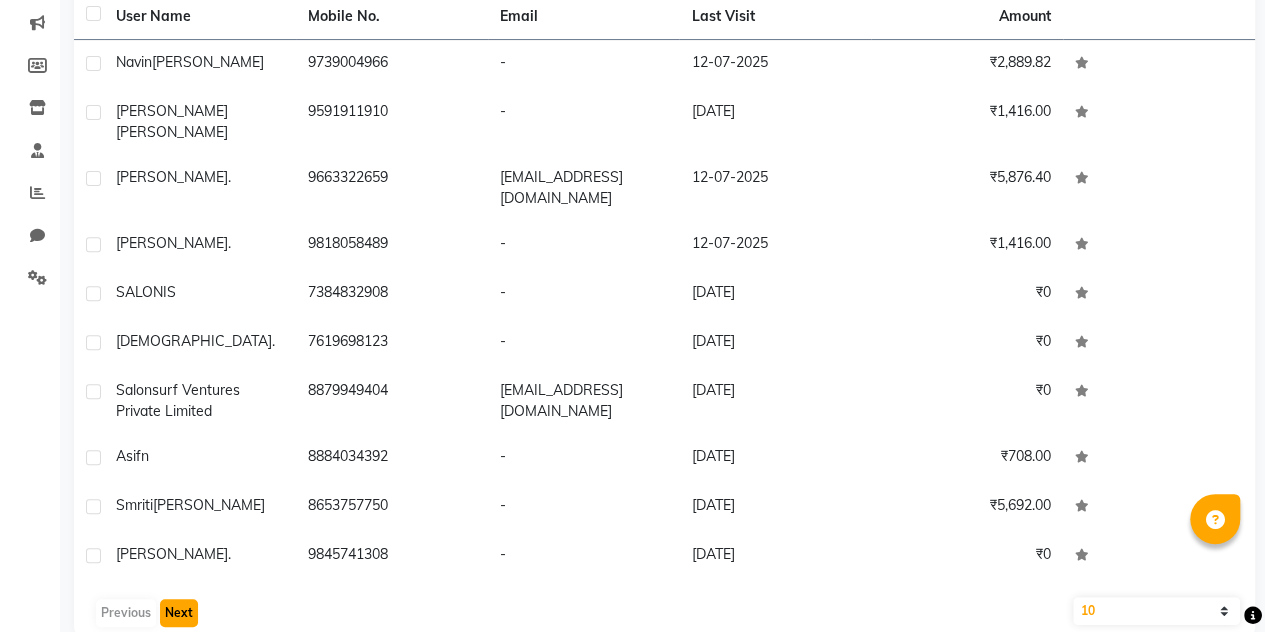 click on "Next" 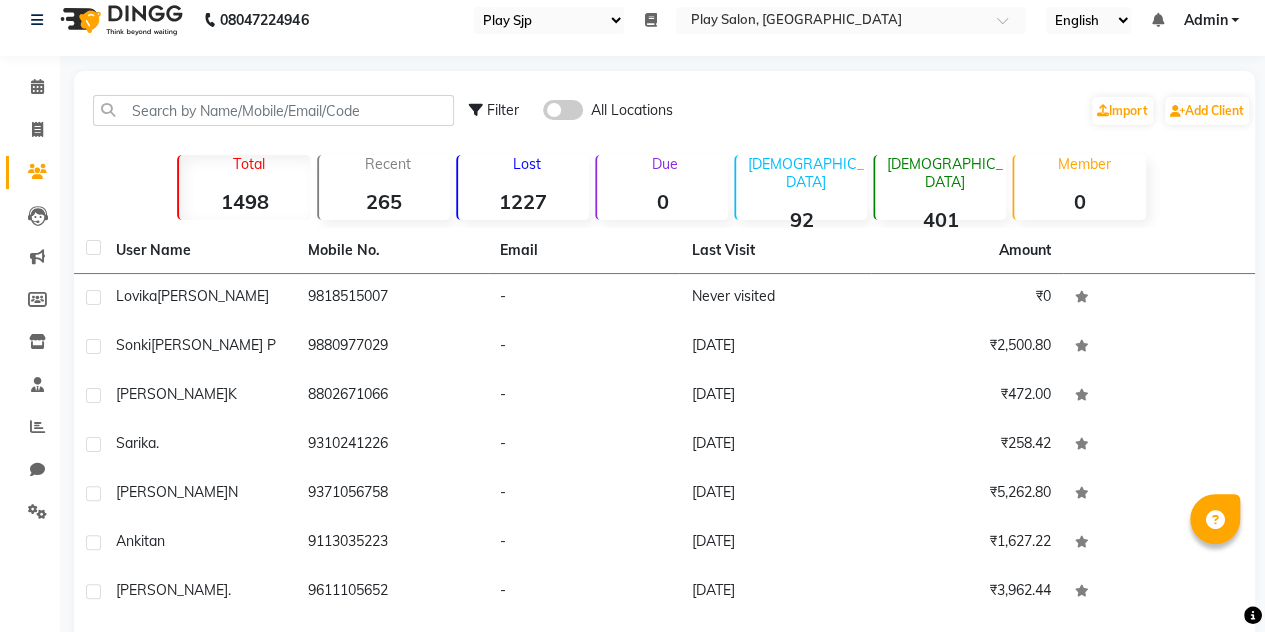 scroll, scrollTop: 0, scrollLeft: 0, axis: both 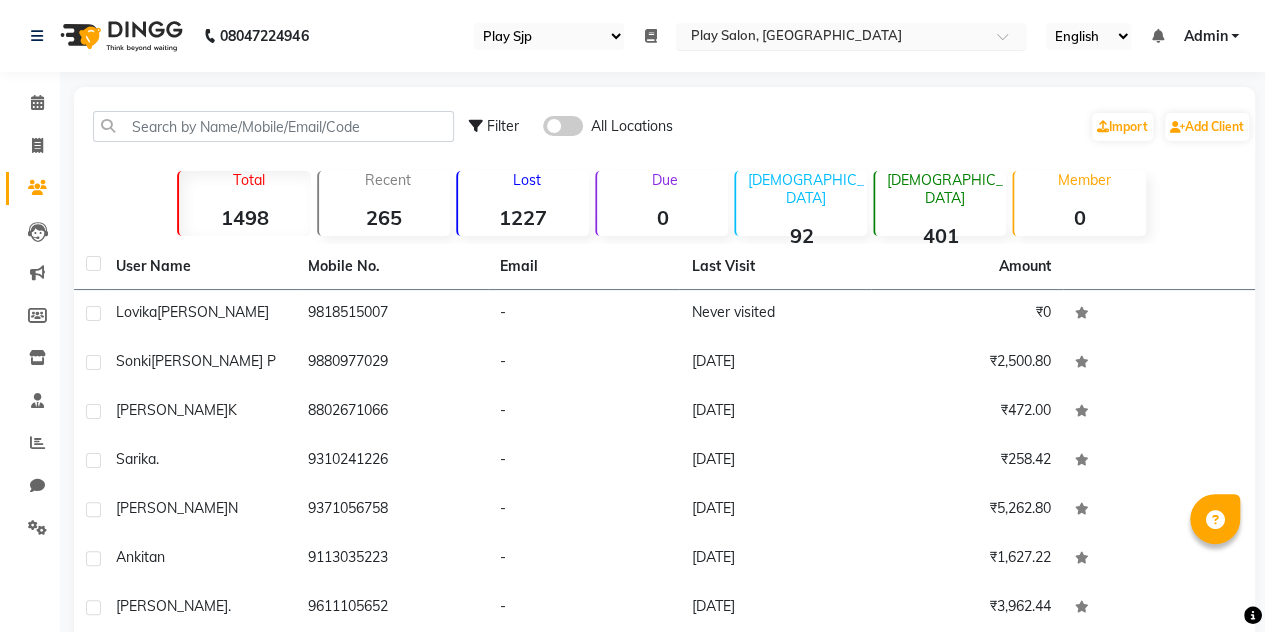 click at bounding box center (831, 38) 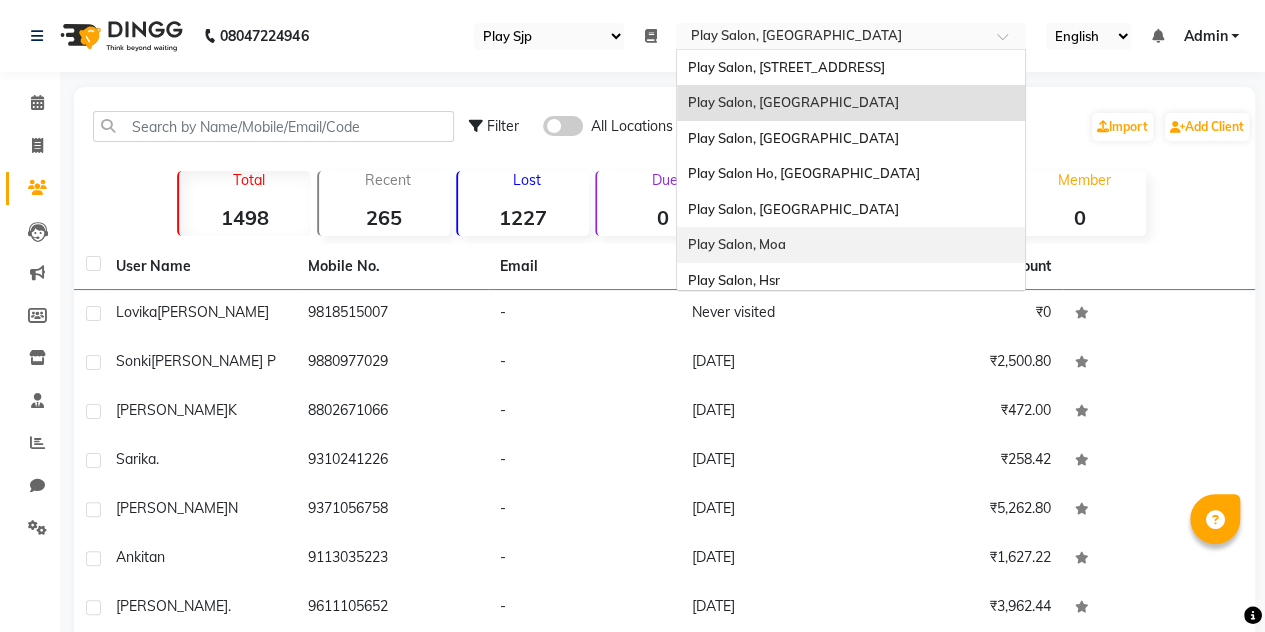 scroll, scrollTop: 79, scrollLeft: 0, axis: vertical 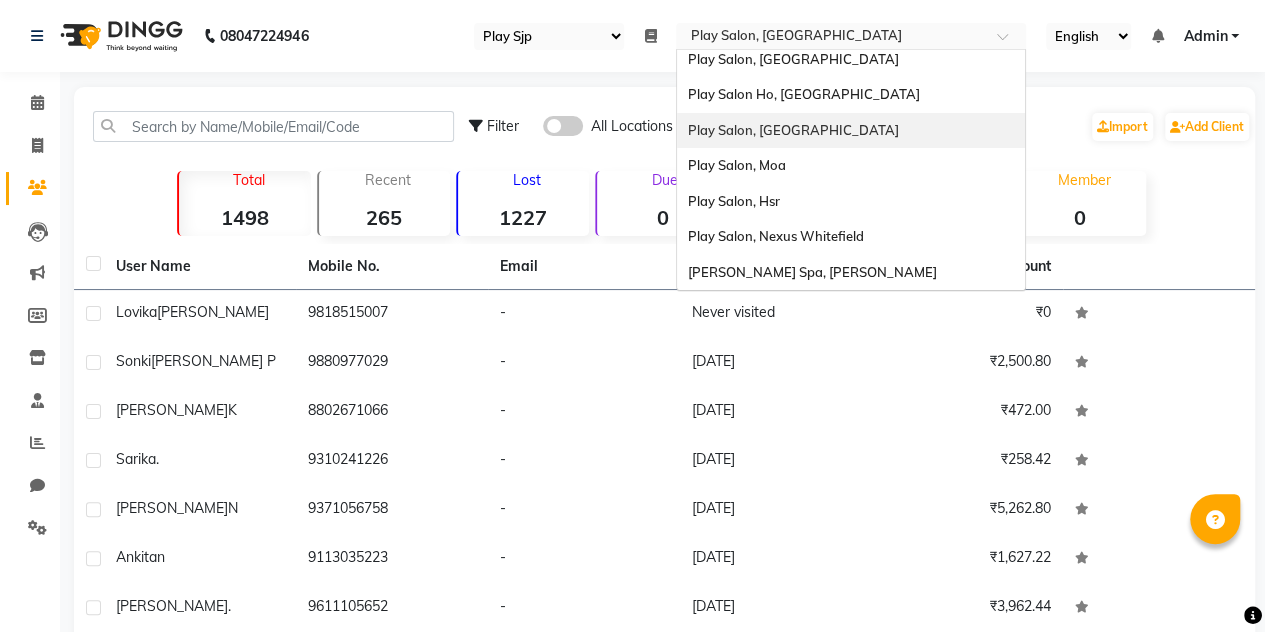 click on "Play Salon, [GEOGRAPHIC_DATA]" at bounding box center (792, 130) 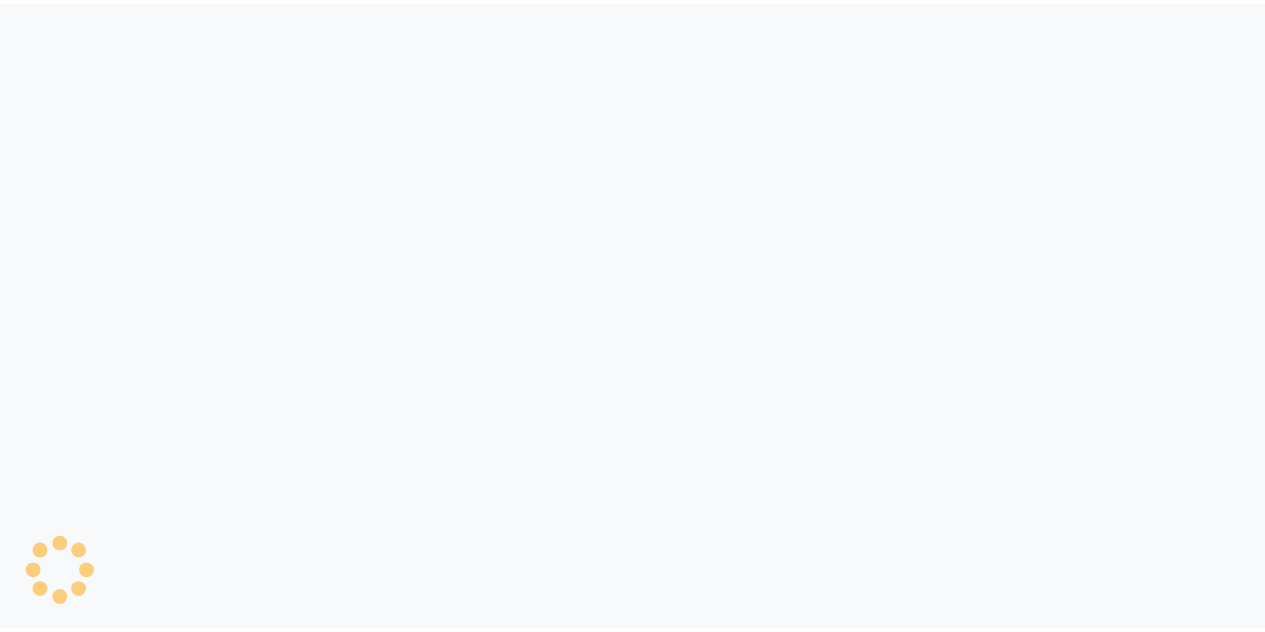 scroll, scrollTop: 0, scrollLeft: 0, axis: both 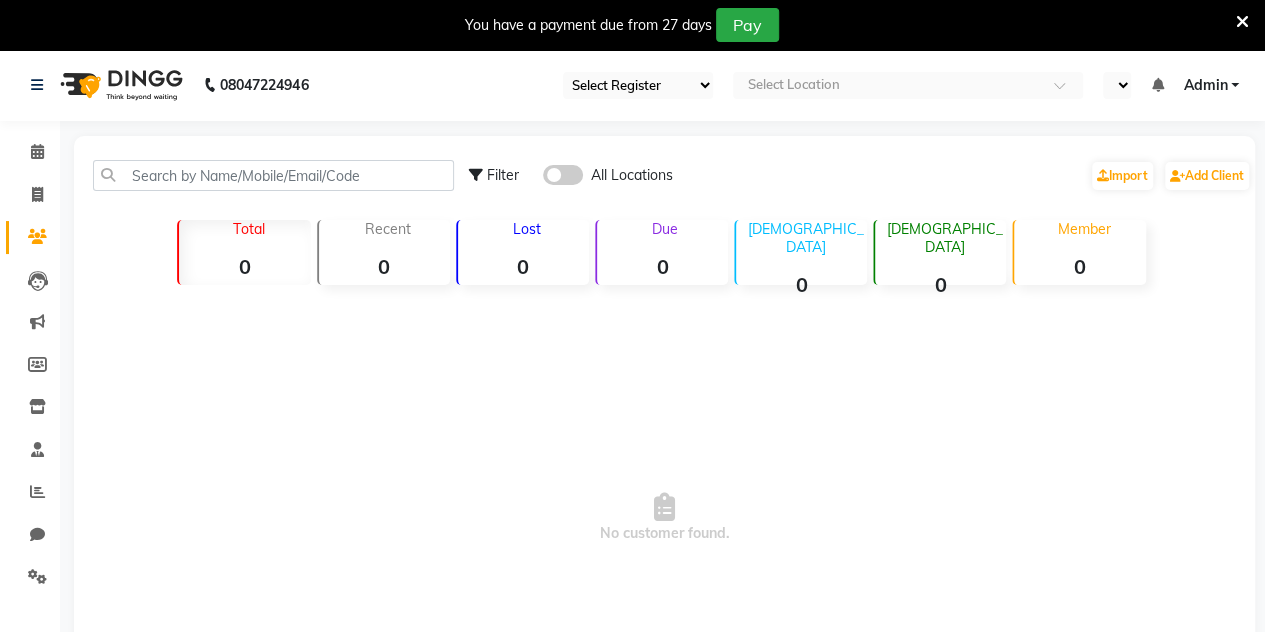 select on "90" 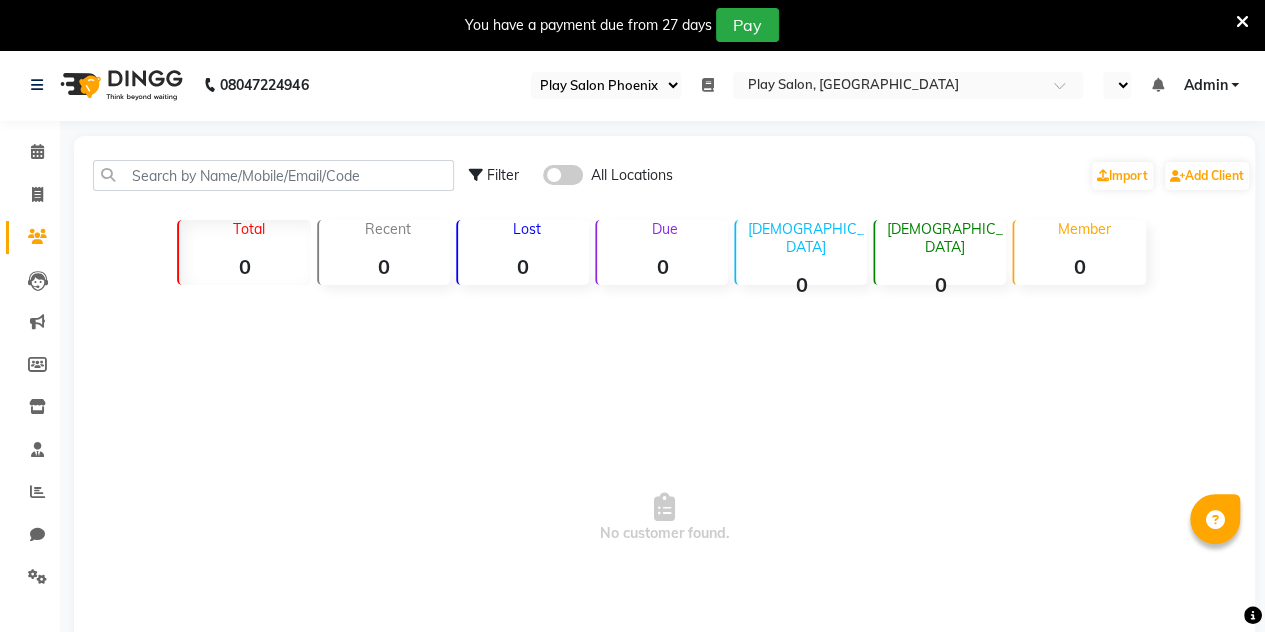 select on "en" 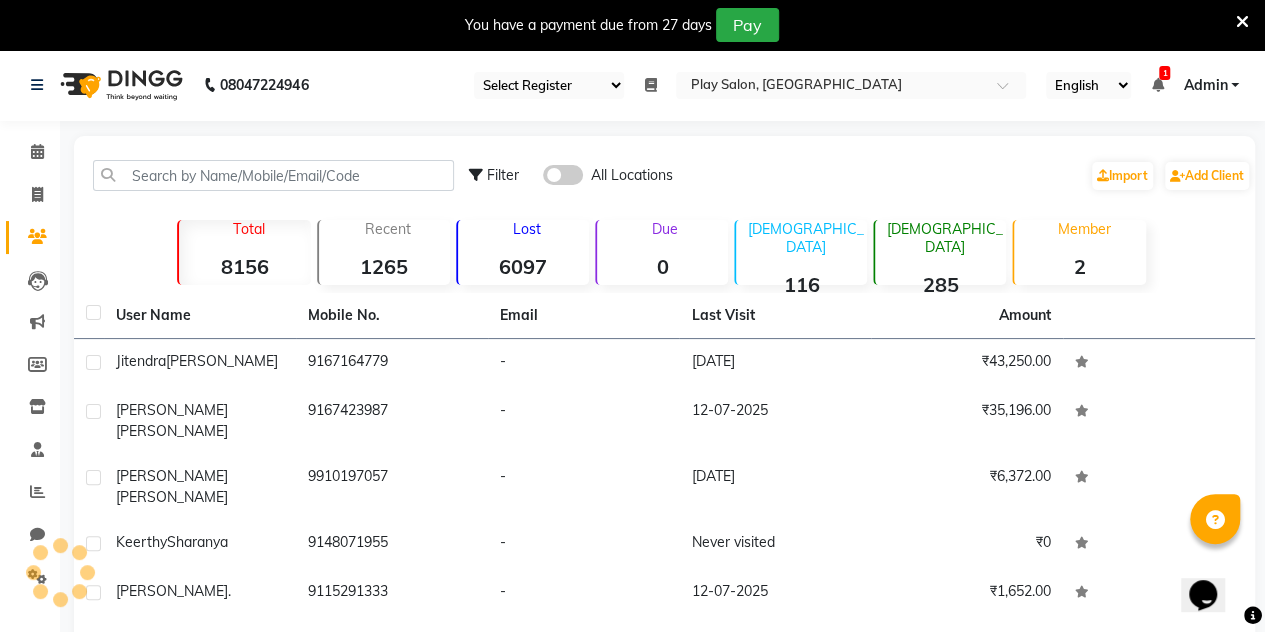 scroll, scrollTop: 0, scrollLeft: 0, axis: both 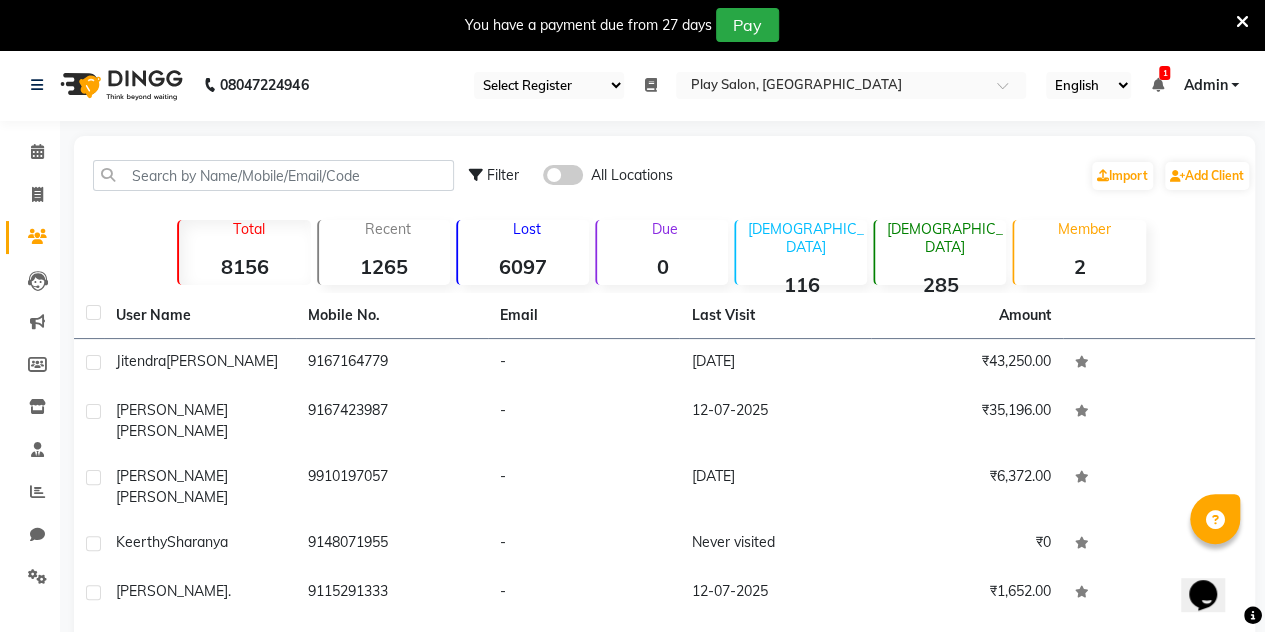 click at bounding box center [1242, 22] 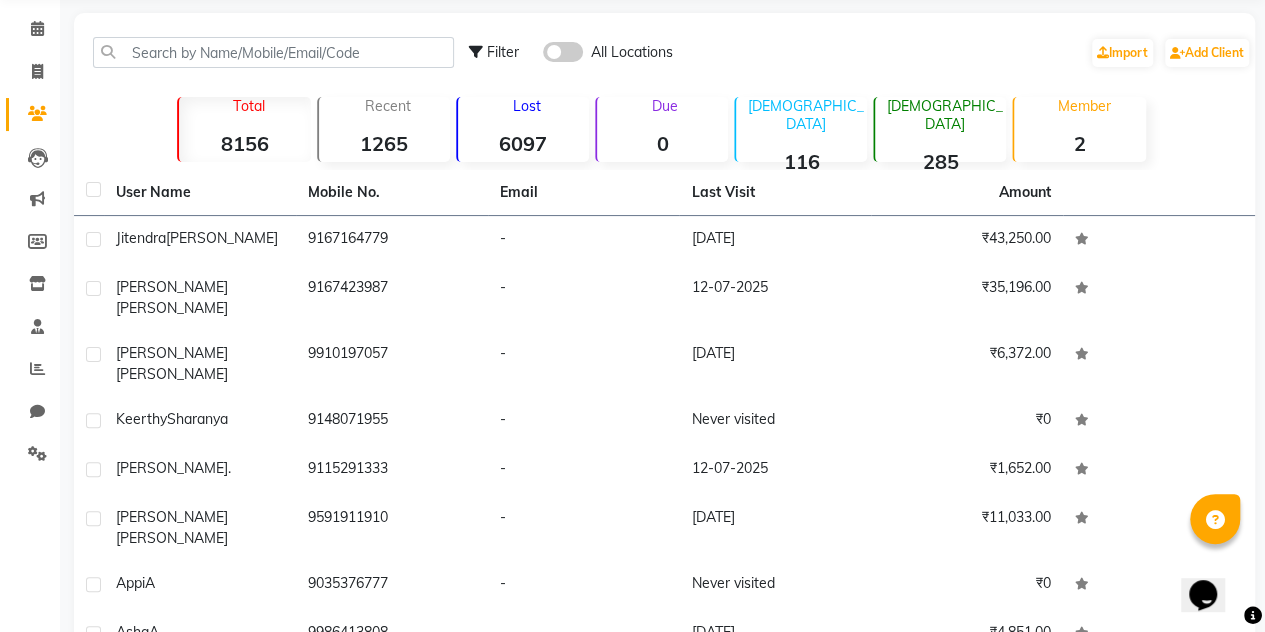 scroll, scrollTop: 63, scrollLeft: 0, axis: vertical 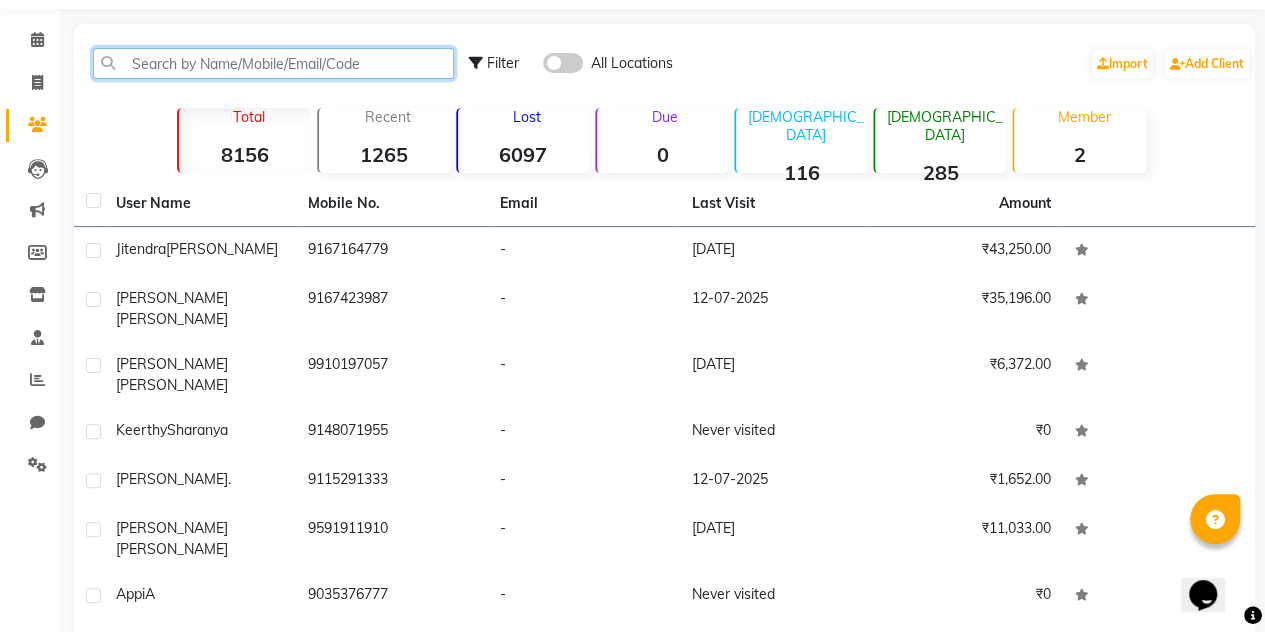 click 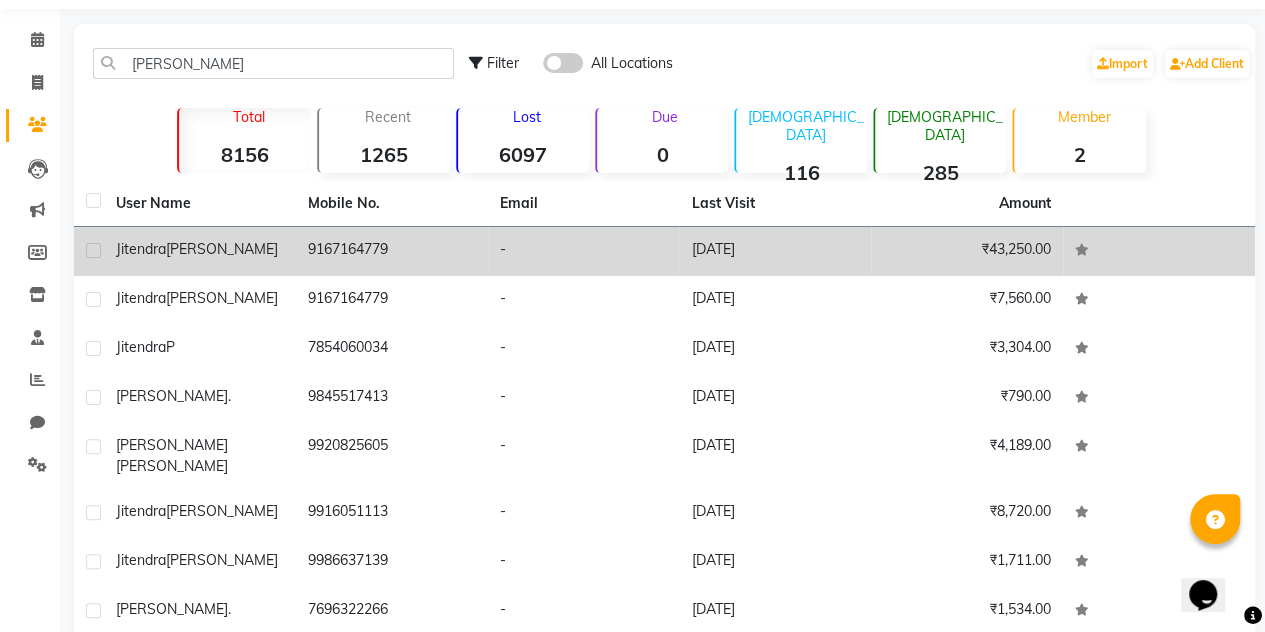 click on "Jitendra  Mahapatra" 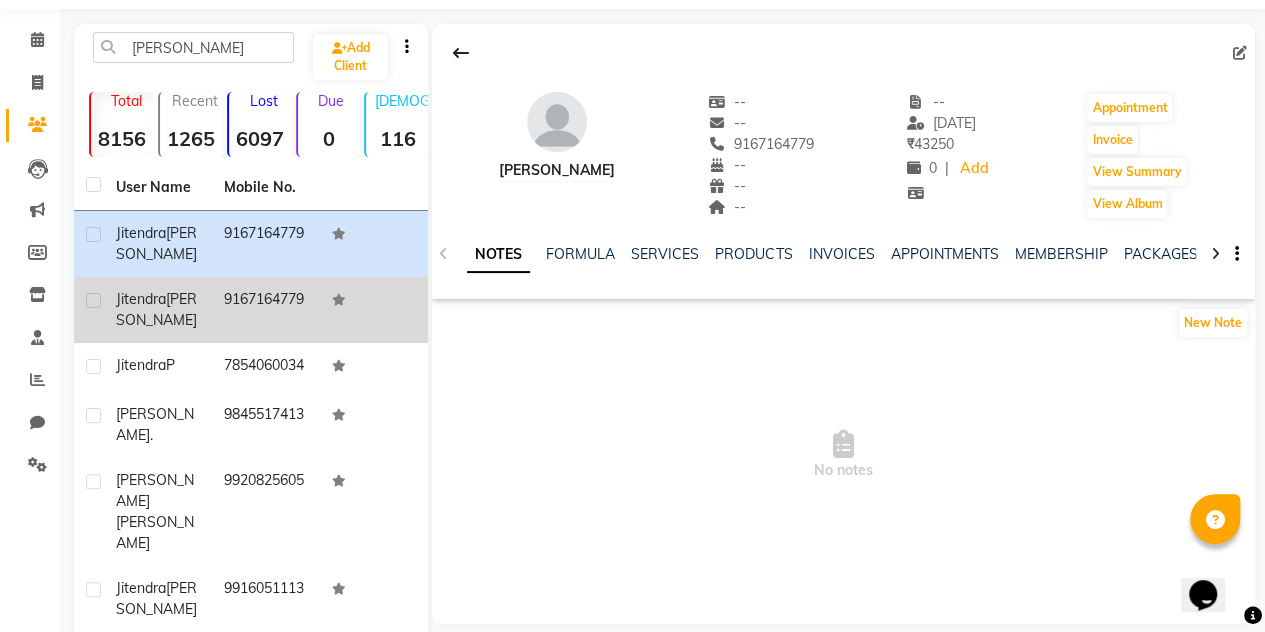 click on "Jitendra  Mahapatra" 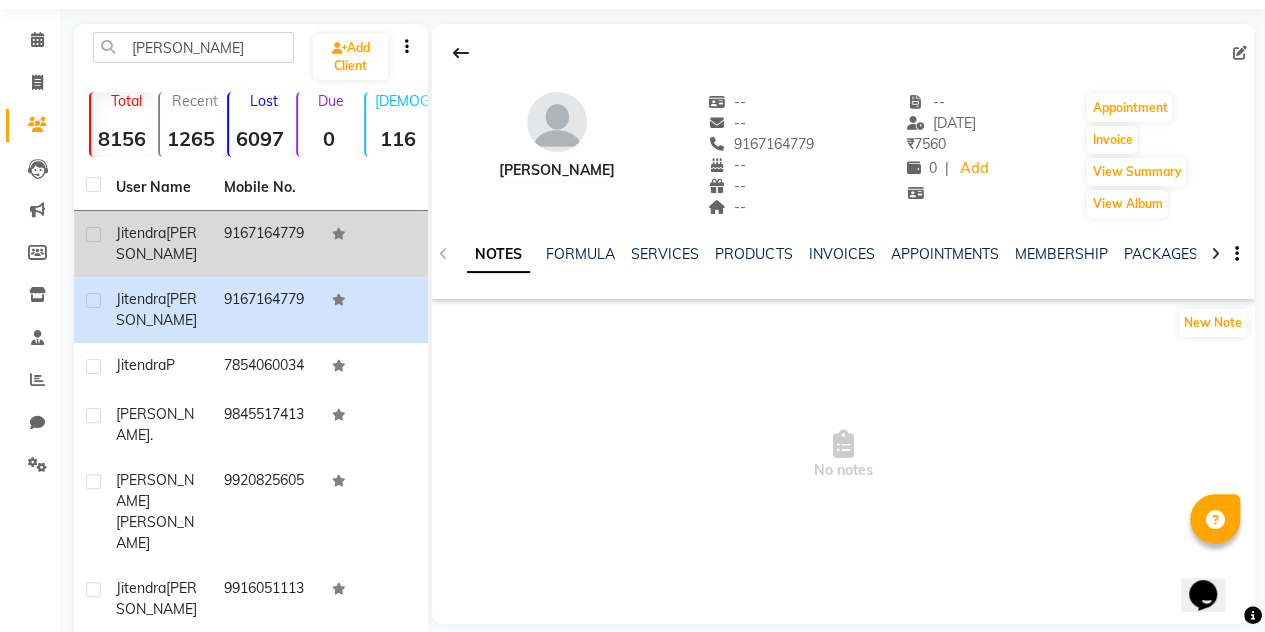 click on "Mahapatra" 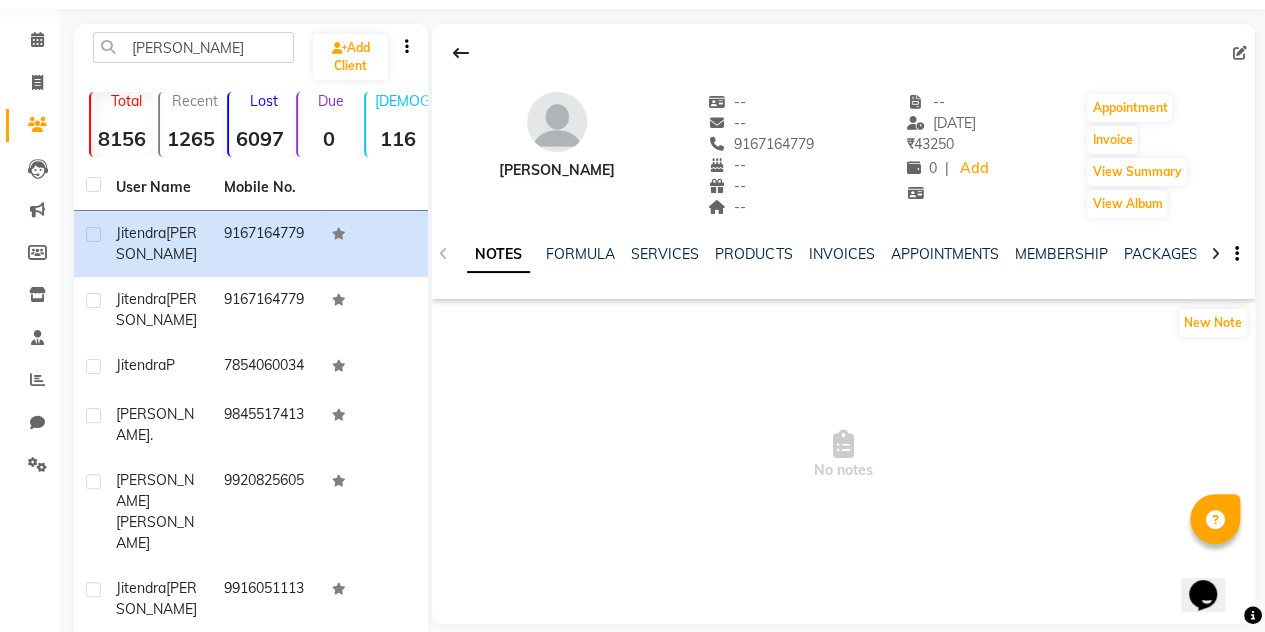click 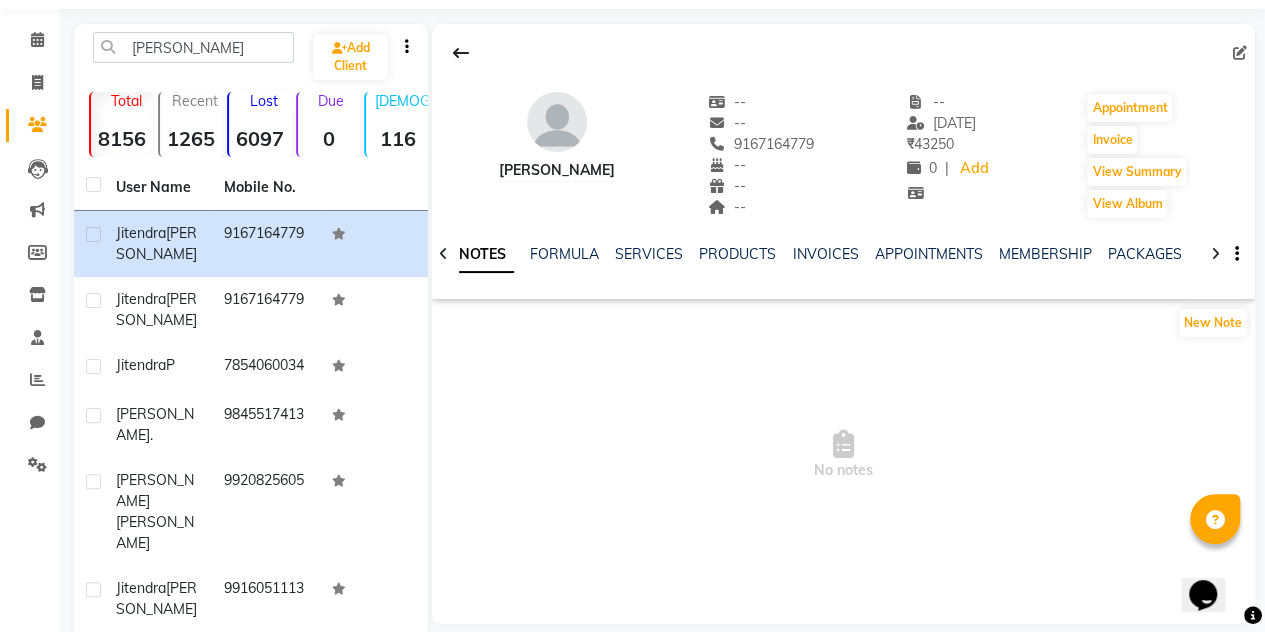 click 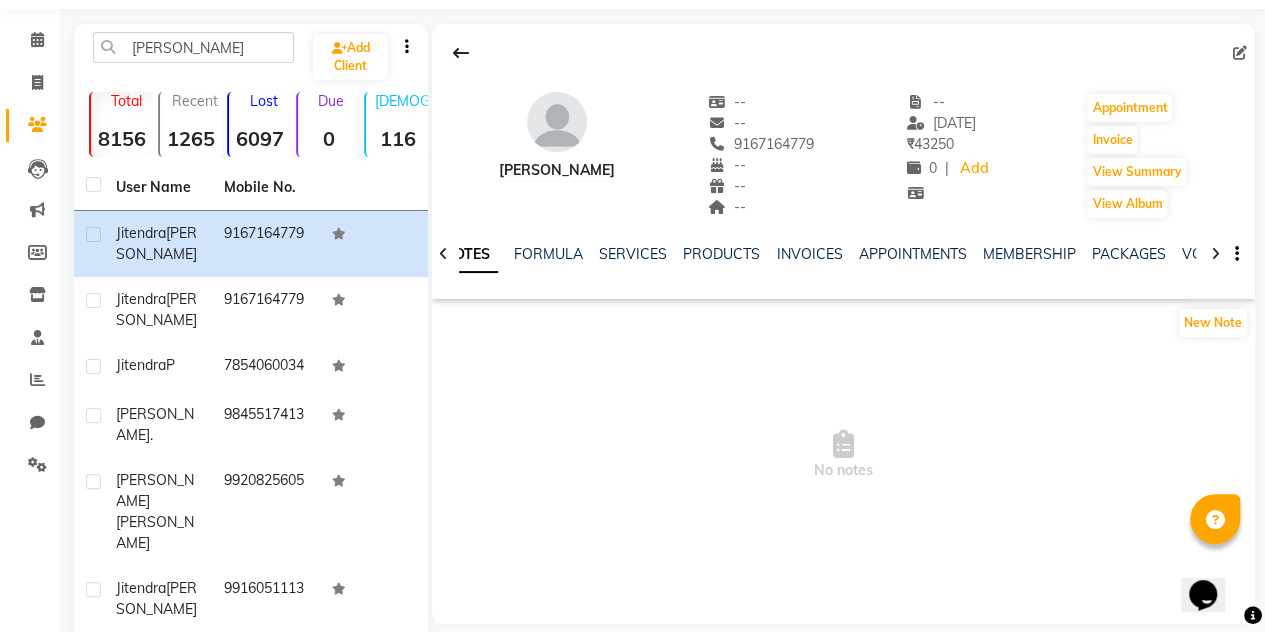click 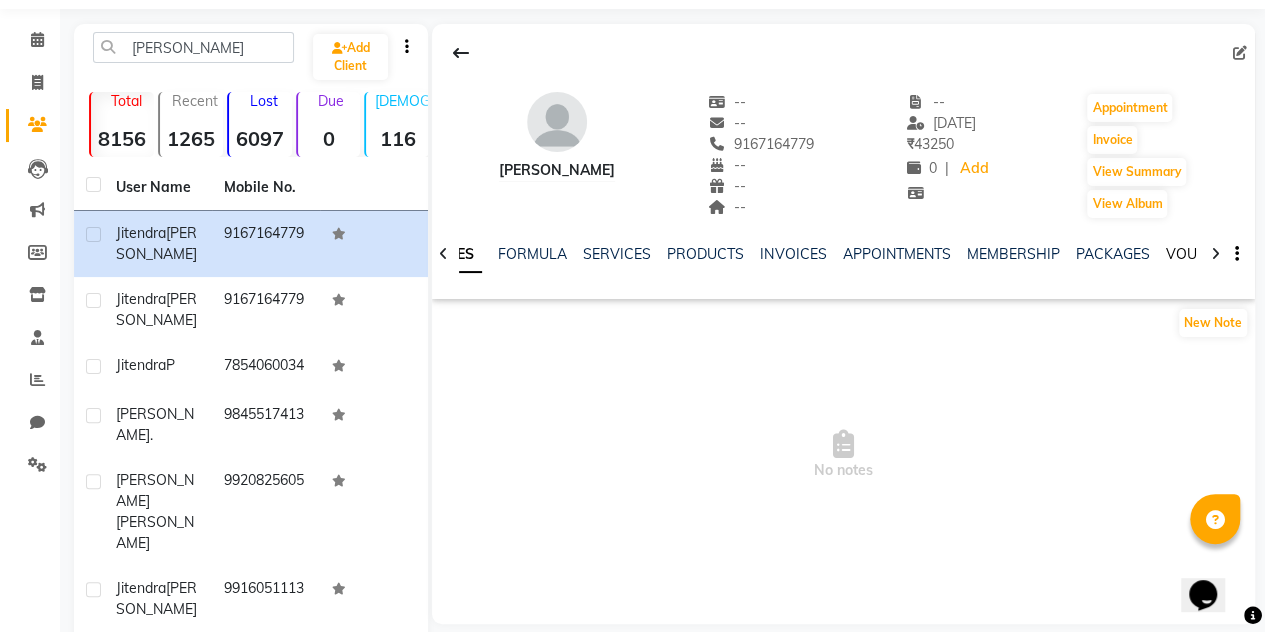 click on "VOUCHERS" 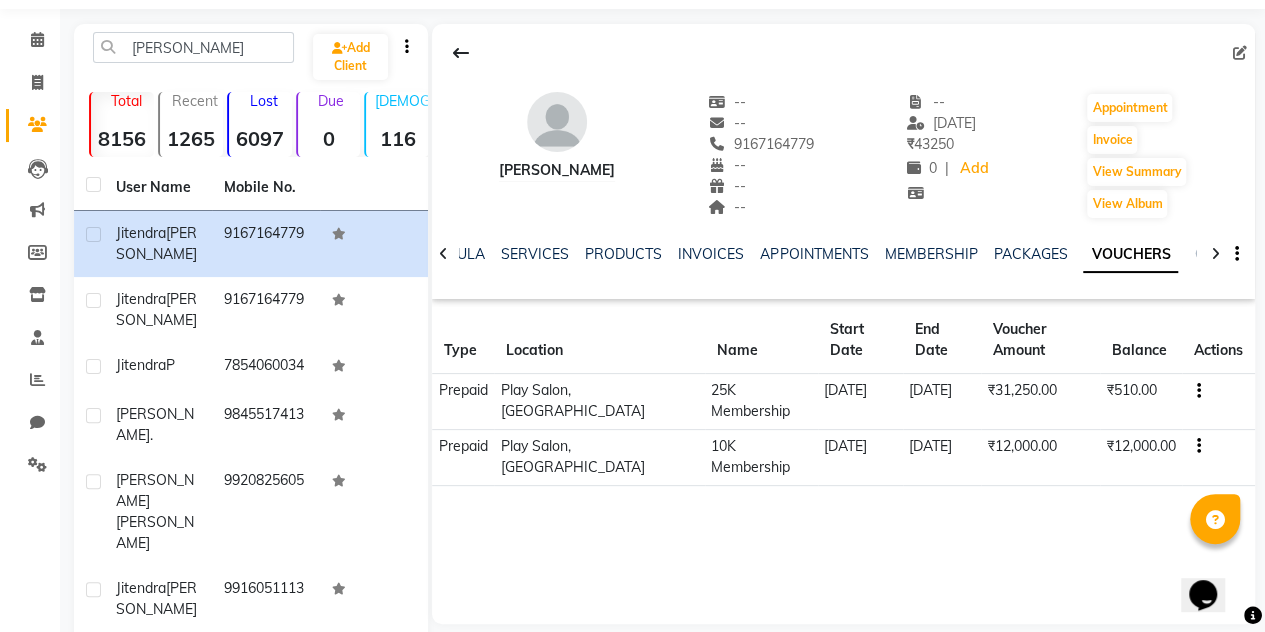 scroll, scrollTop: 37, scrollLeft: 0, axis: vertical 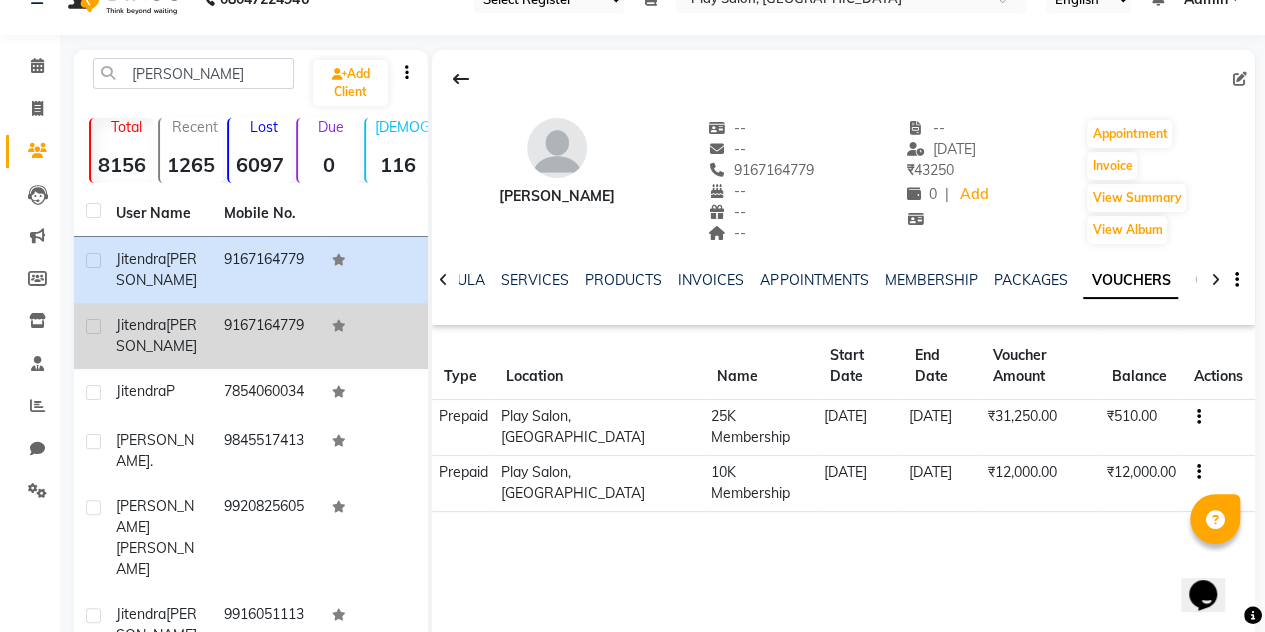 click on "Mahapatra" 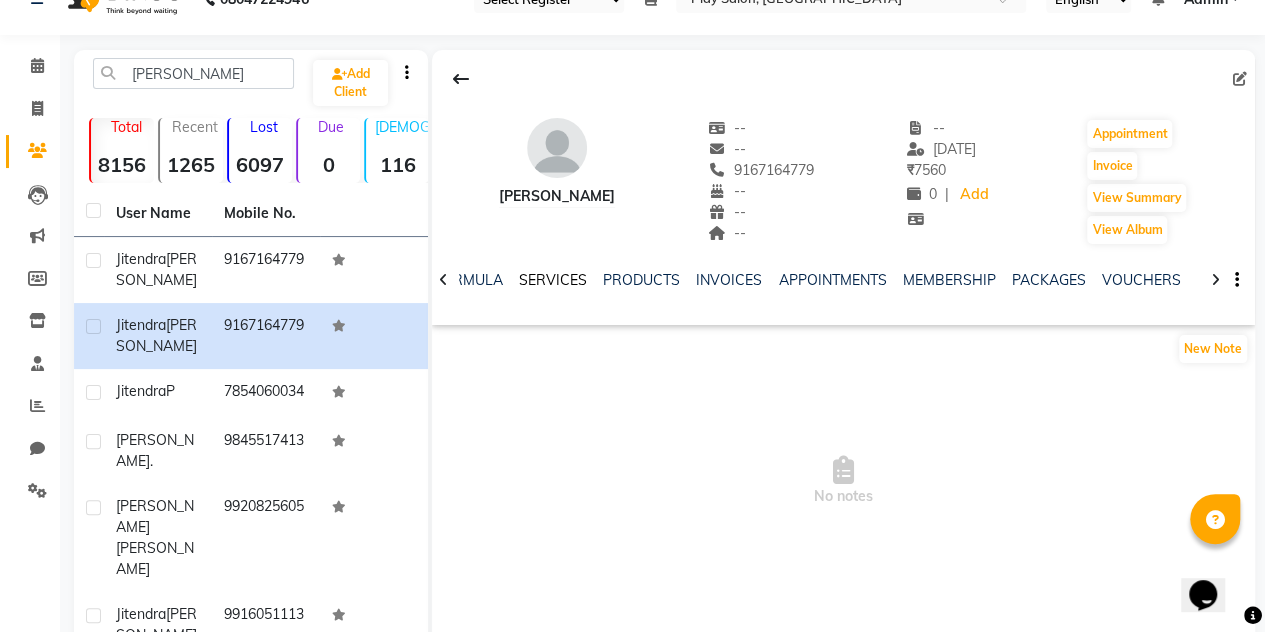 click on "SERVICES" 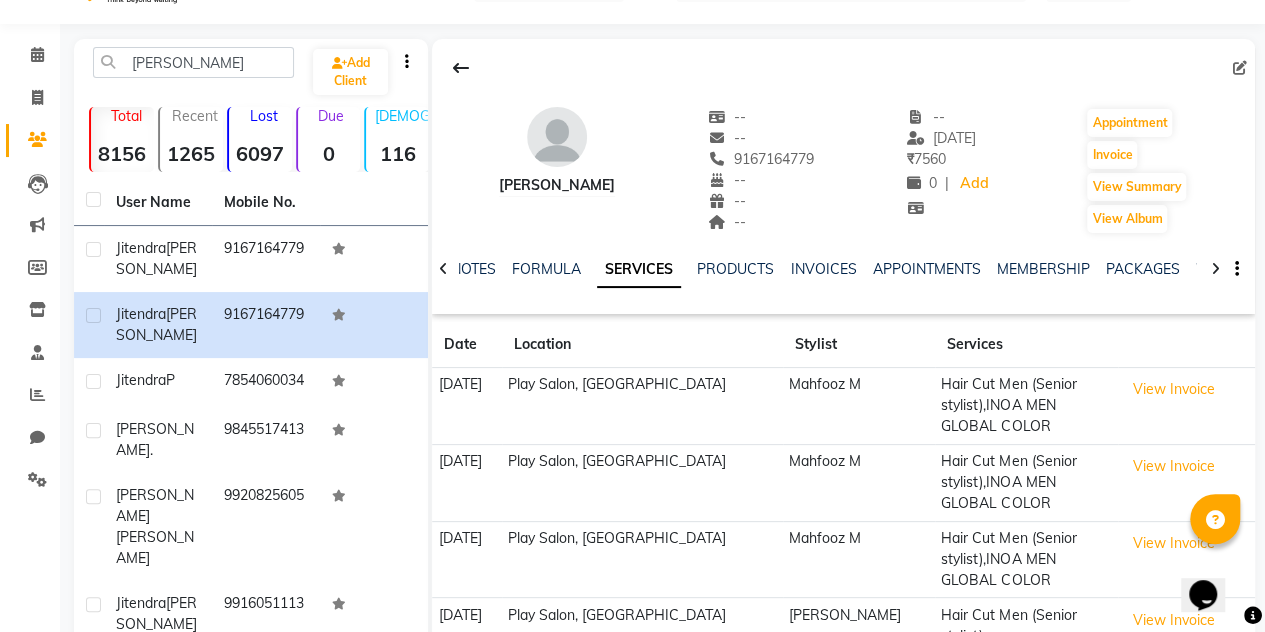 scroll, scrollTop: 46, scrollLeft: 0, axis: vertical 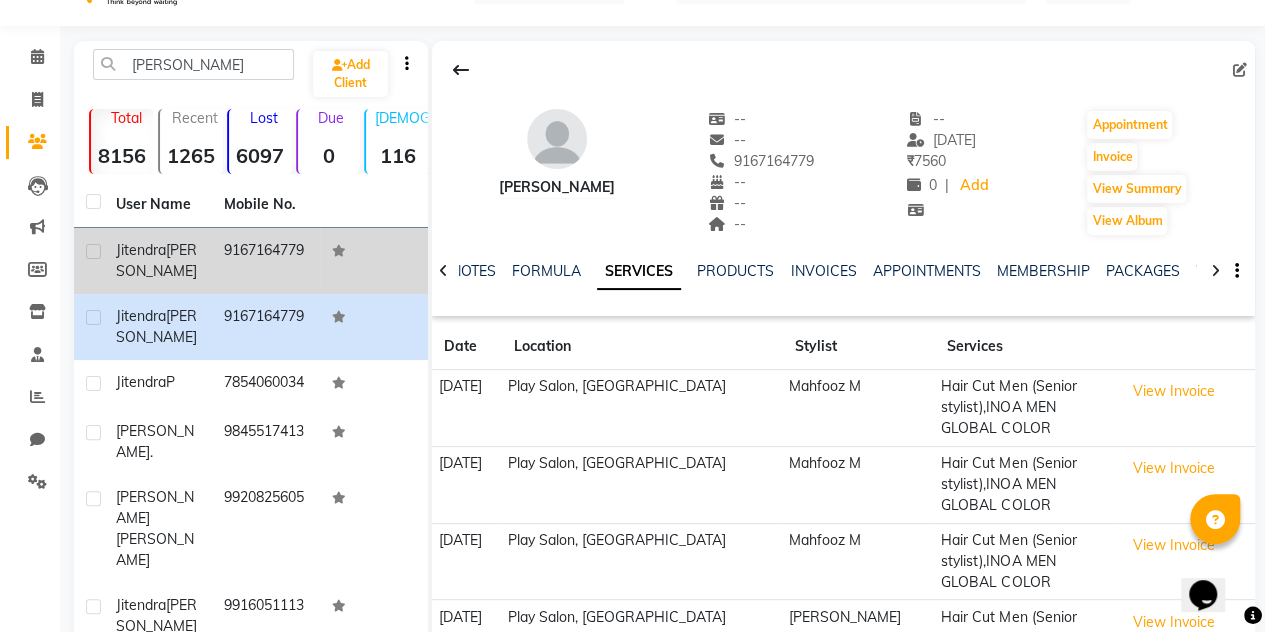 click on "Jitendra" 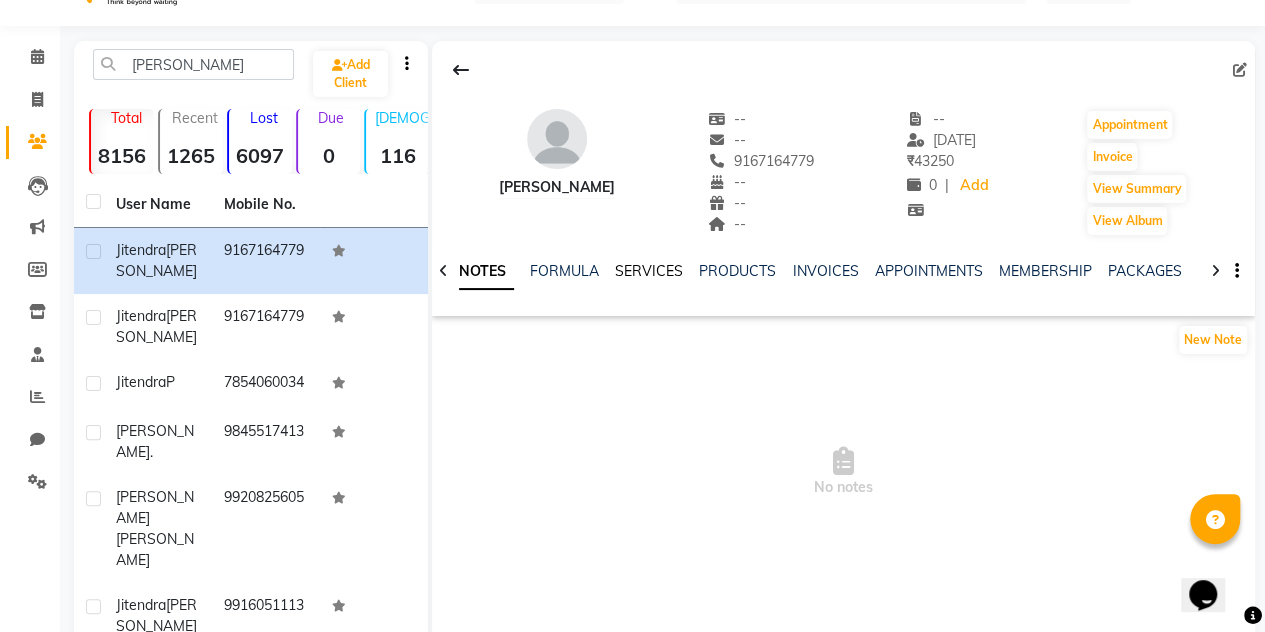 click on "SERVICES" 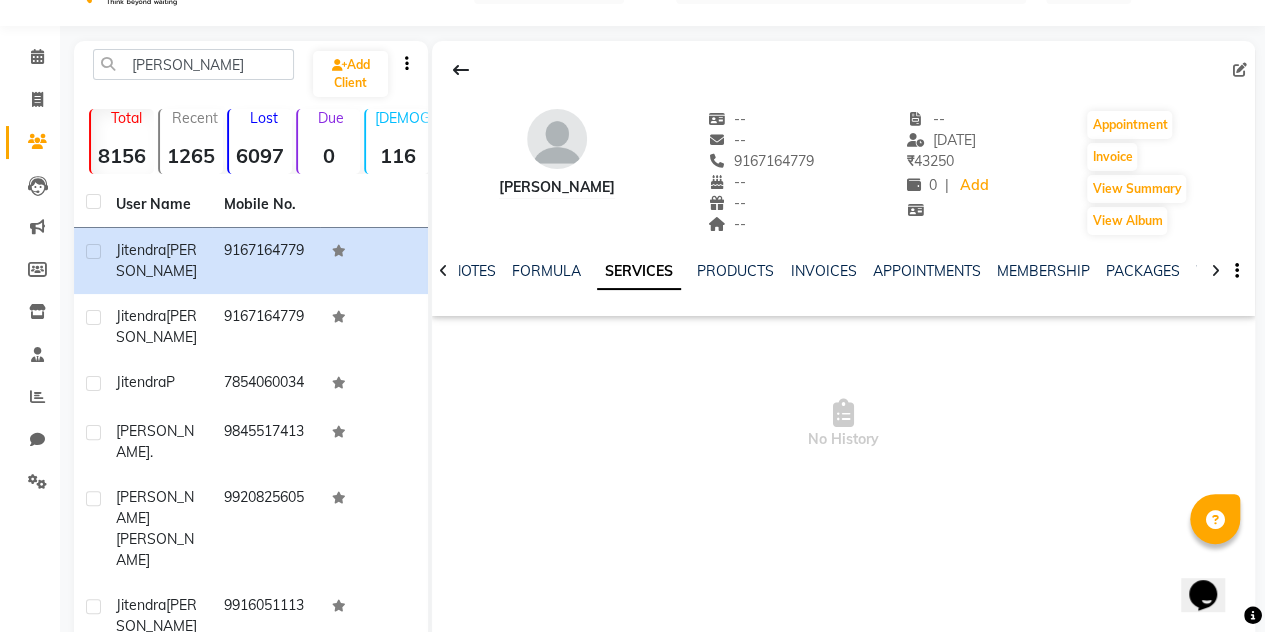 scroll, scrollTop: 0, scrollLeft: 0, axis: both 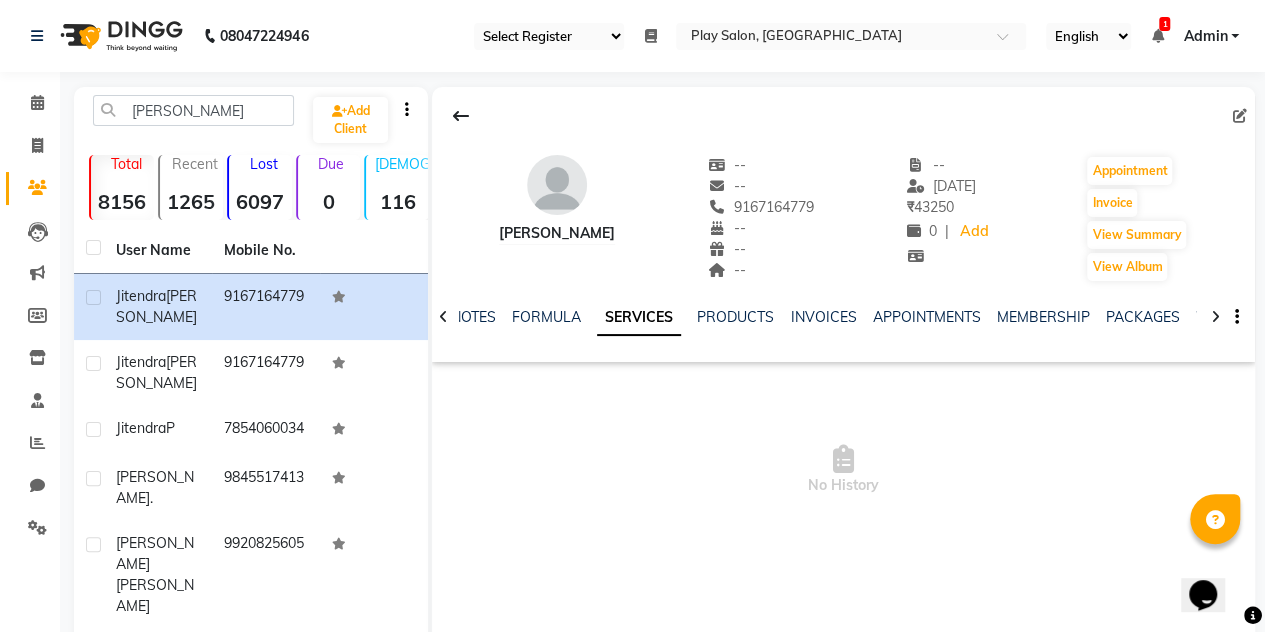 click on "SERVICES" 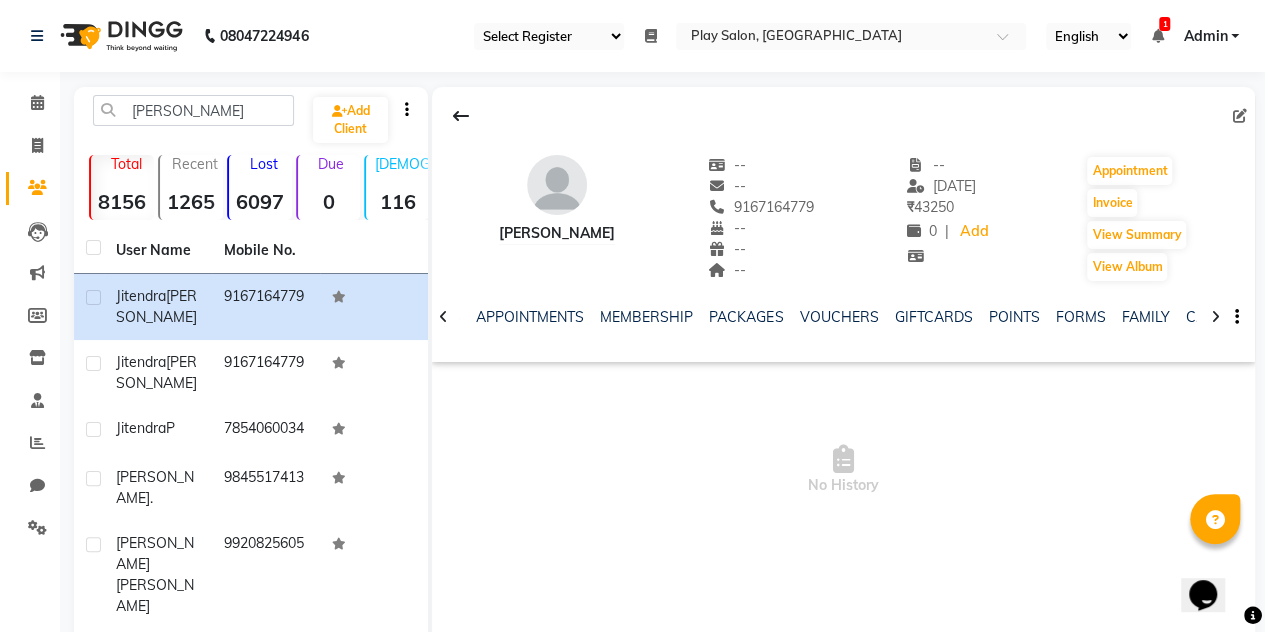 scroll, scrollTop: 0, scrollLeft: 397, axis: horizontal 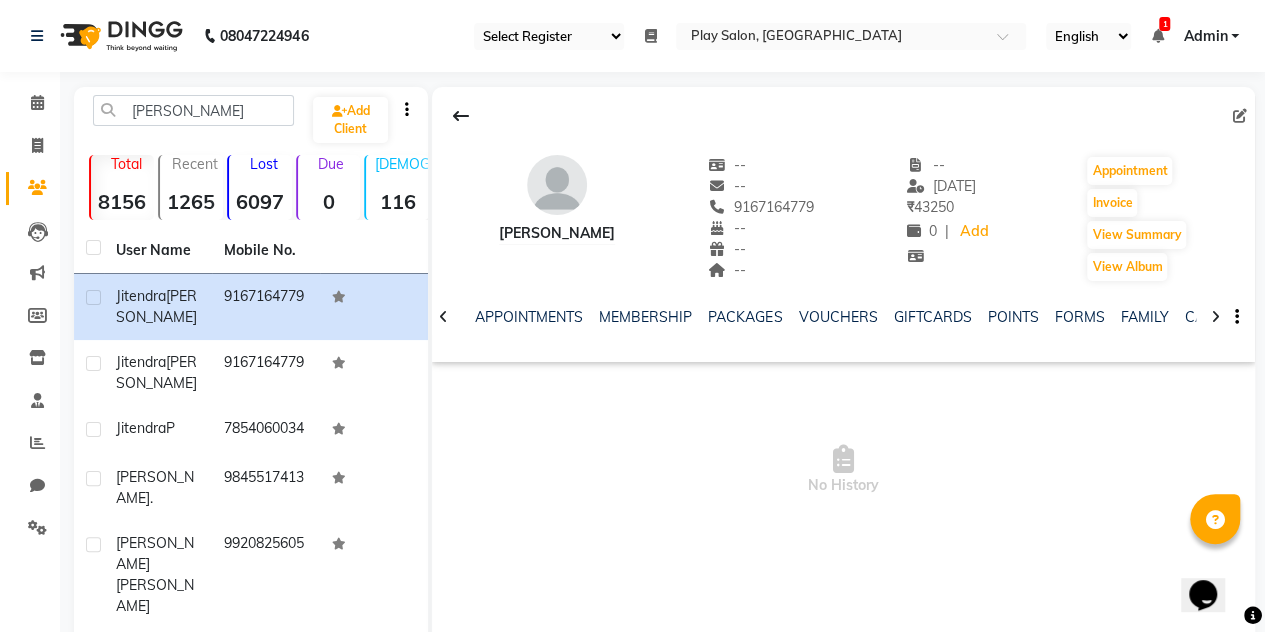 click on "VOUCHERS" 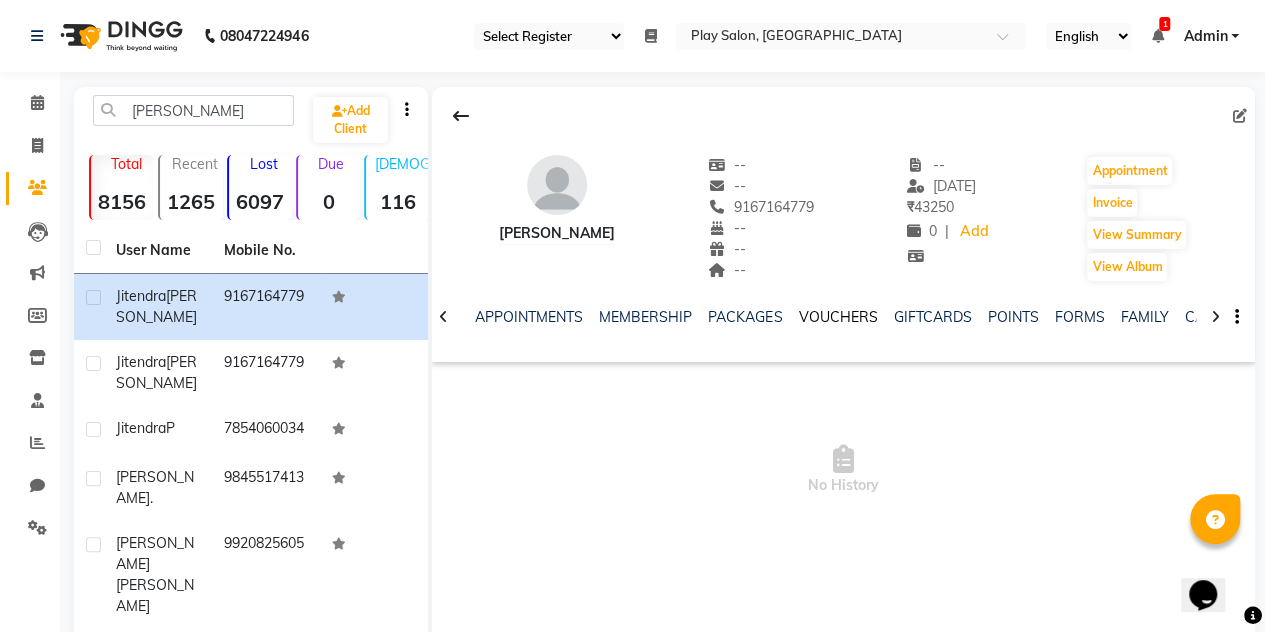 click on "VOUCHERS" 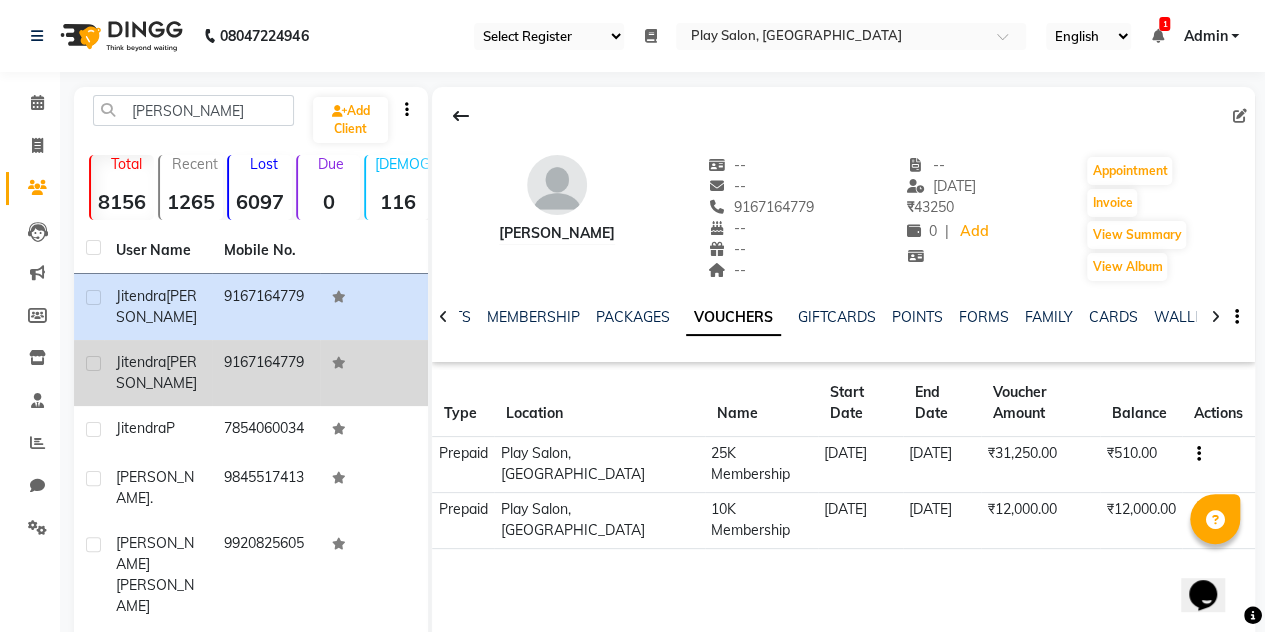 click on "9167164779" 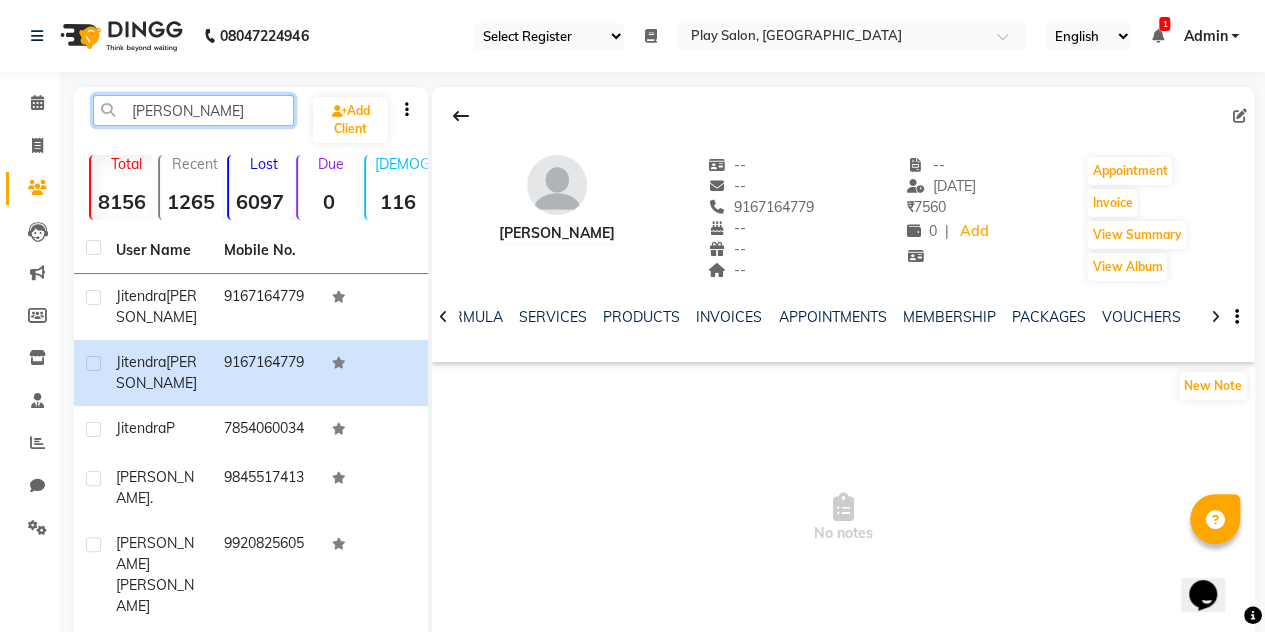 click on "jiten" 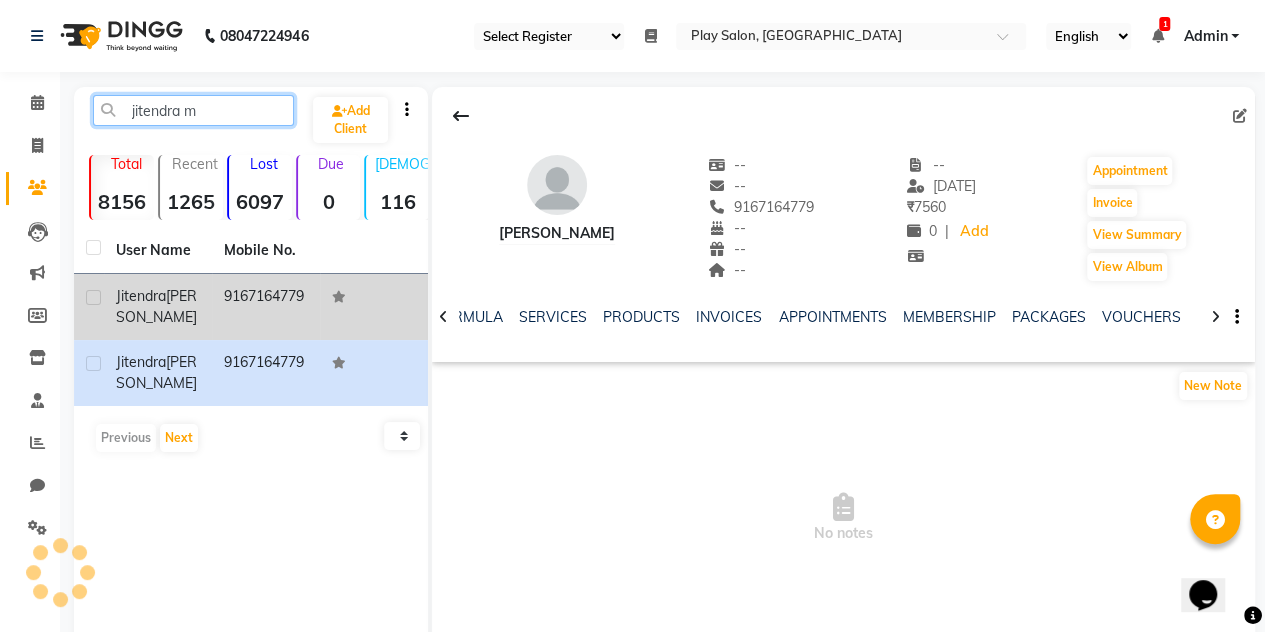 type on "jitendra m" 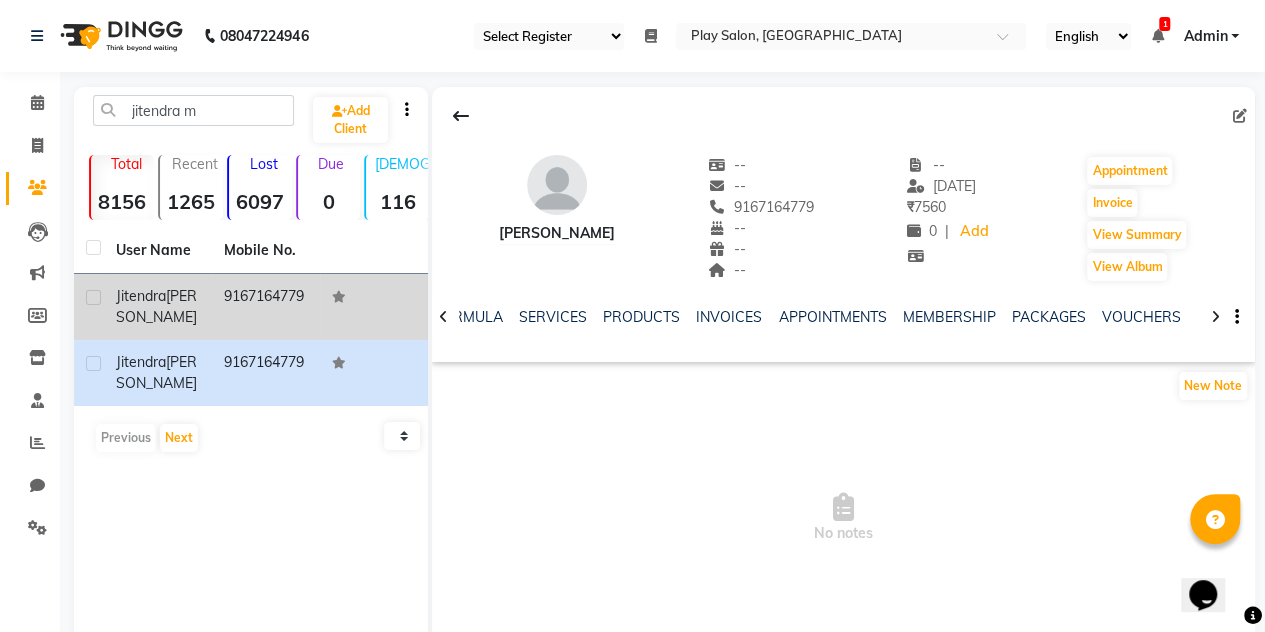 click on "Jitendra  Mahapatra" 